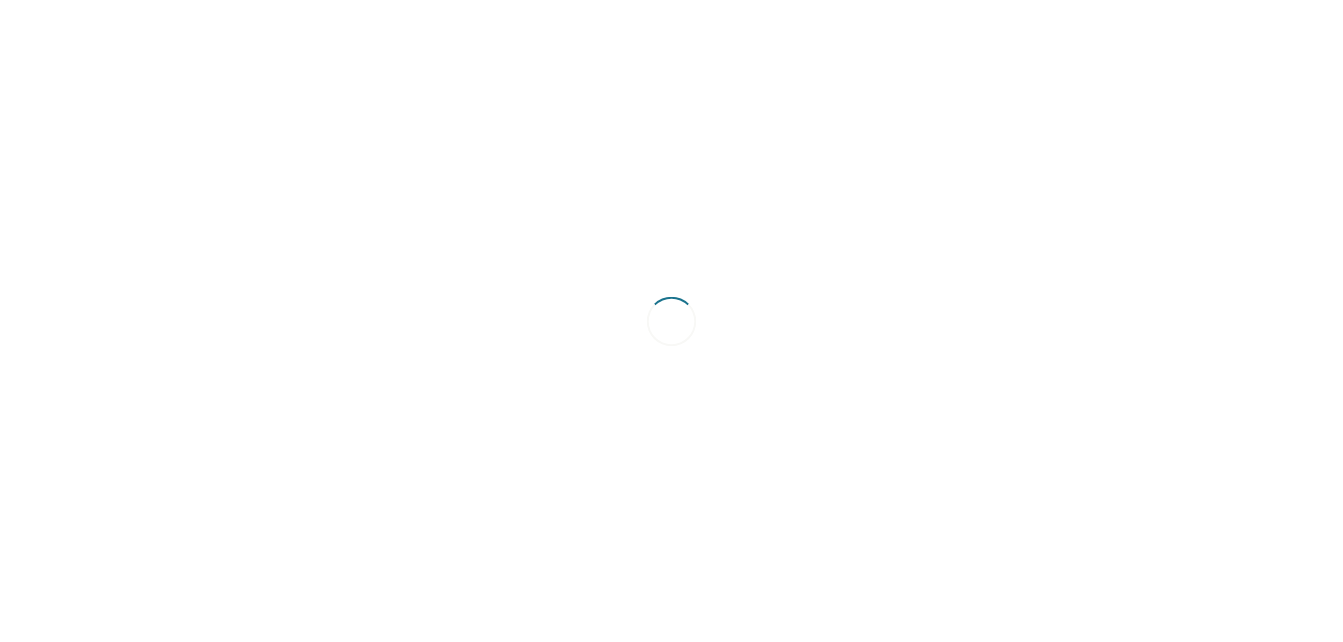 scroll, scrollTop: 0, scrollLeft: 0, axis: both 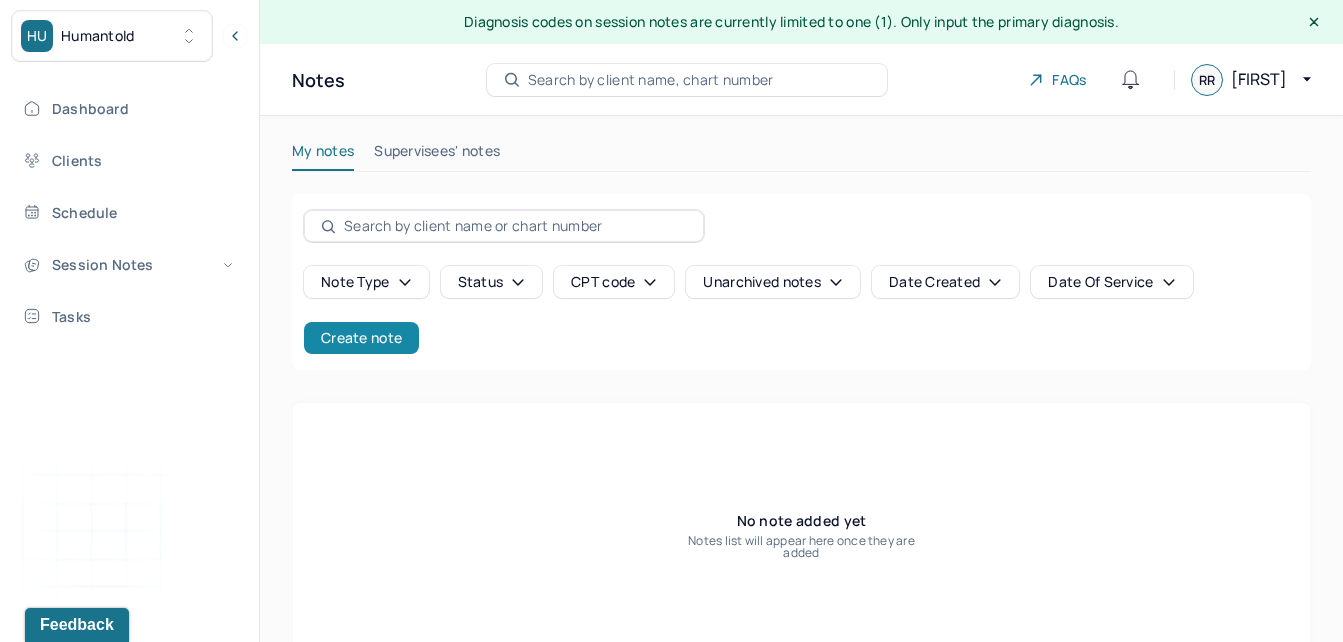 click on "Create note" at bounding box center [361, 338] 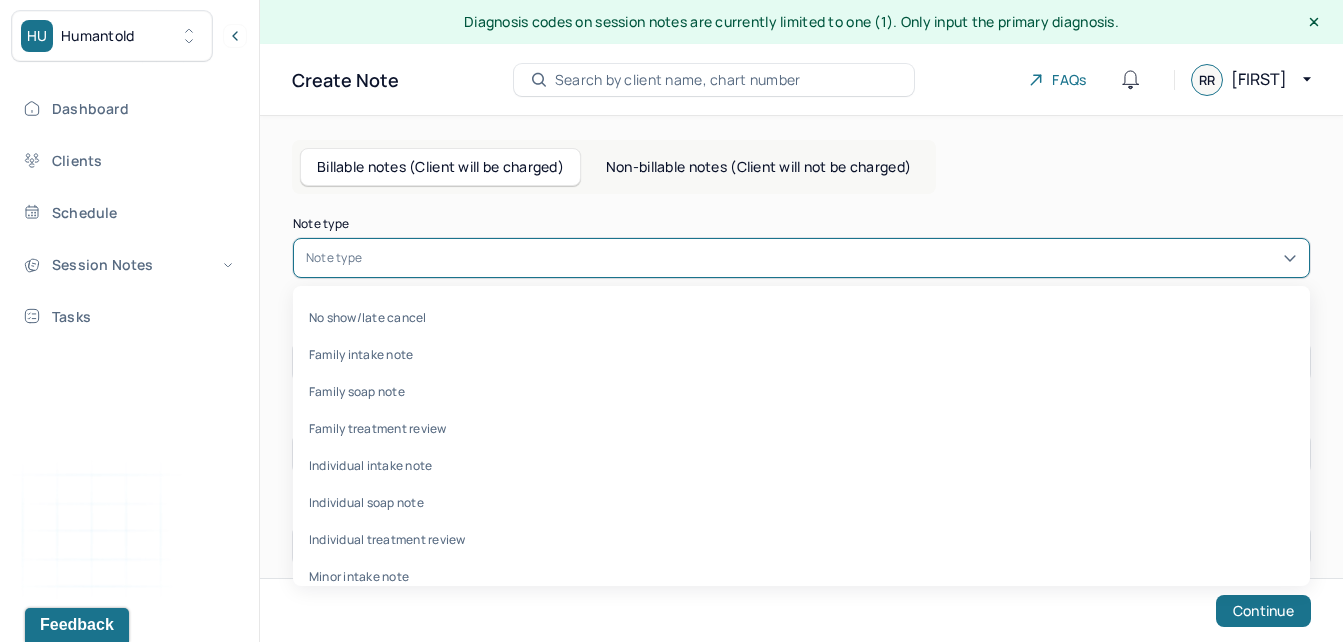 click on "Note type" at bounding box center [334, 258] 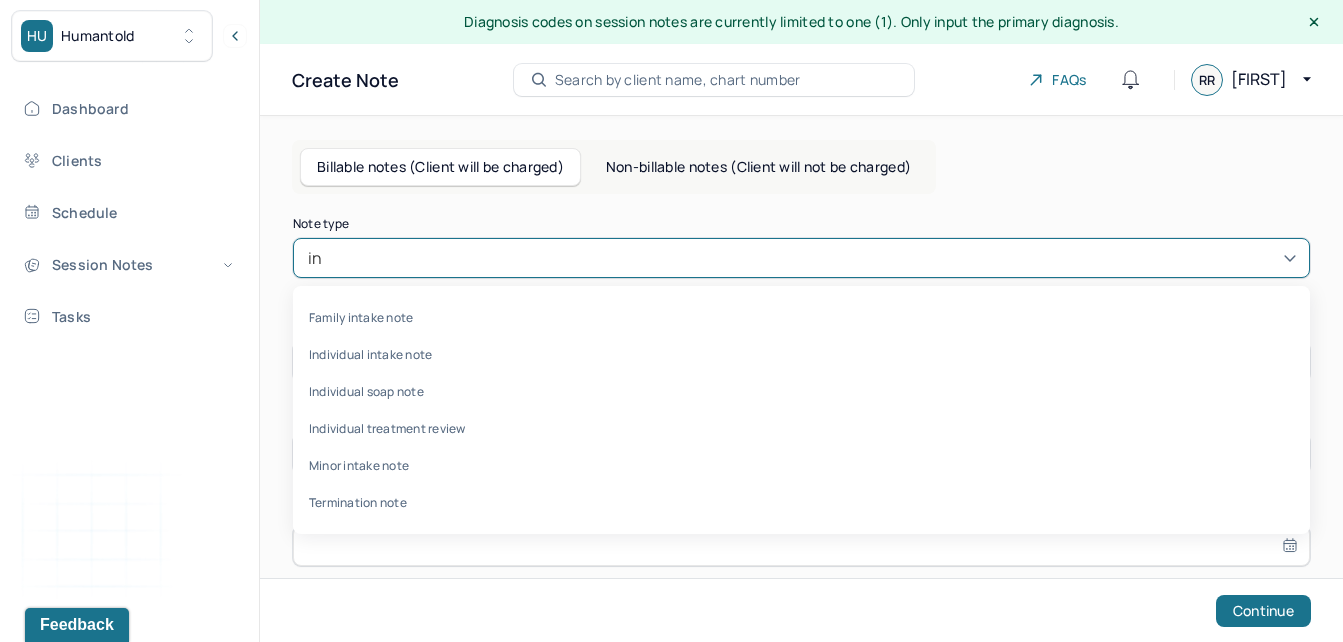 type on "ind" 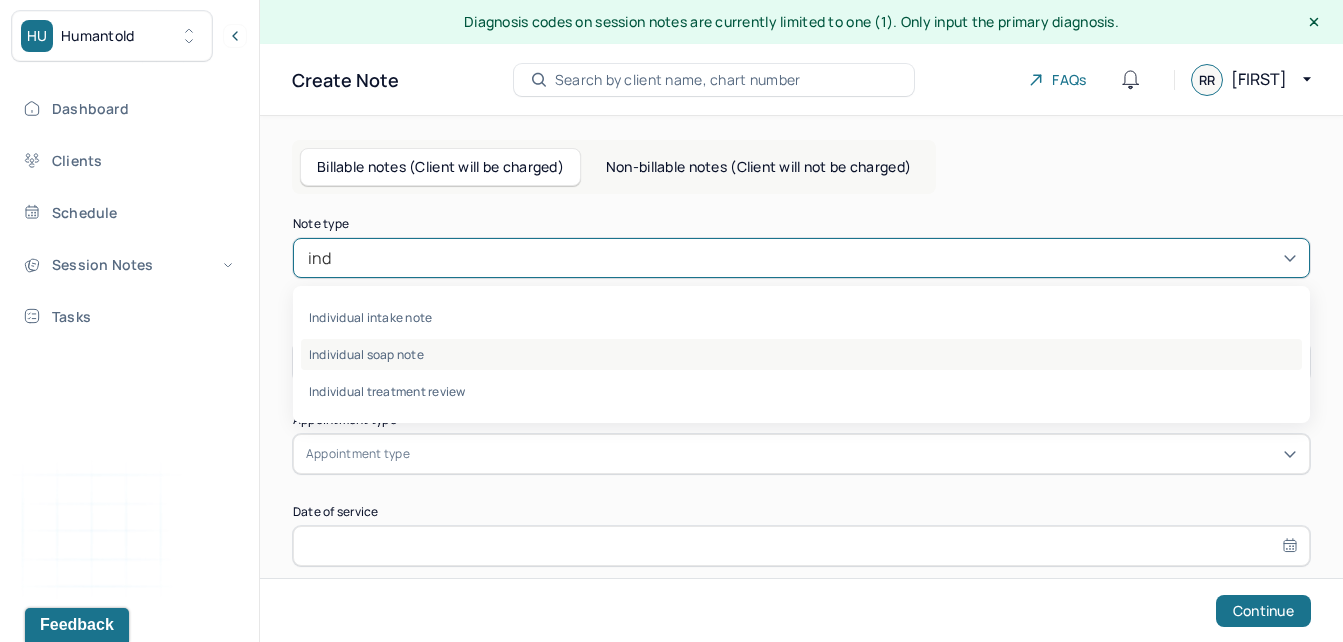 click on "Individual soap note" at bounding box center [801, 354] 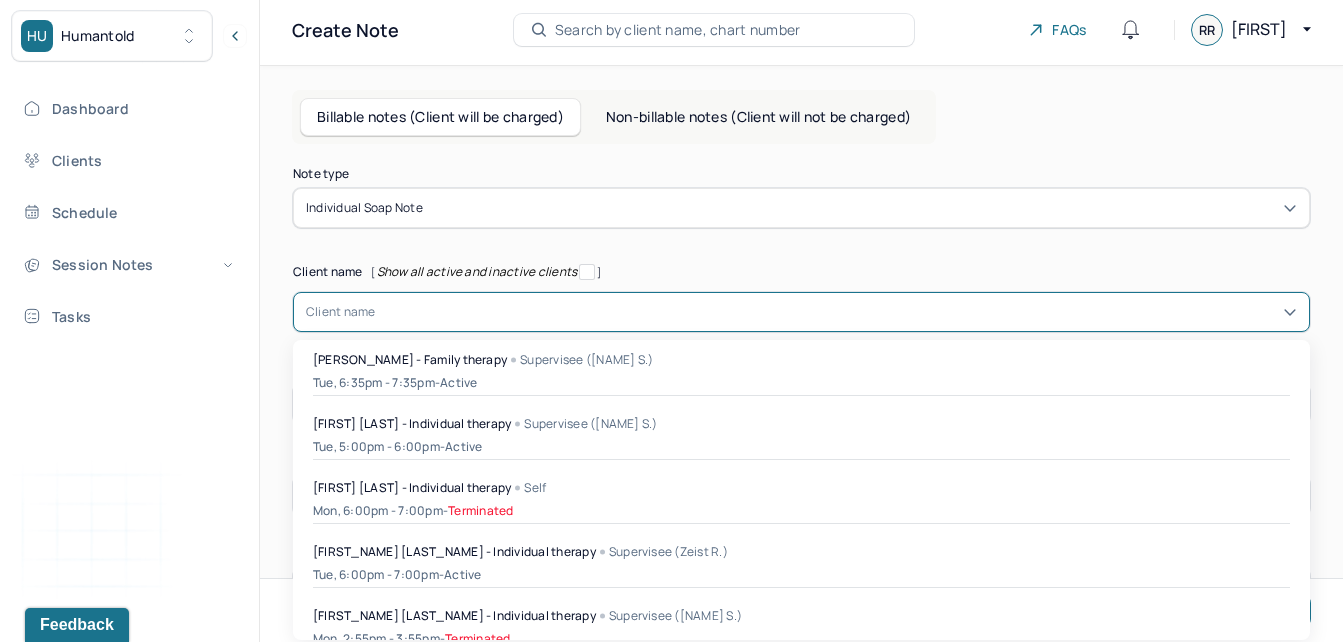 click on "48 results available. Use Up and Down to choose options, press Enter to select the currently focused option, press Escape to exit the menu, press Tab to select the option and exit the menu. Client name [NAME] - Family therapy Supervisee (Kirti S.)
Tue, 6:35pm - 7:35pm  -  active Aliah Tull- Rampersaud - Individual therapy Supervisee (Kirti S.)
Tue, 5:00pm - 6:00pm  -  active Alishah Parker - Individual therapy Self
Mon, 6:00pm - 7:00pm  -  Terminated Amanda Hanifin - Individual therapy Supervisee (Zeist R.)
Tue, 6:00pm - 7:00pm  -  active Anna Shen - Individual therapy Supervisee (Kirti S.)
Mon, 2:55pm - 3:55pm  -  Terminated Carly Coats - Individual therapy Self
Wed, 1:00pm - 1:55pm  -  active Chehak Gogia - Individual therapy Supervisee (Zeist R.)
Mon, 6:00pm - 7:00pm  -  active Christia Ninan - Child therapy Supervisee (Shengzi S.)" at bounding box center [801, 312] 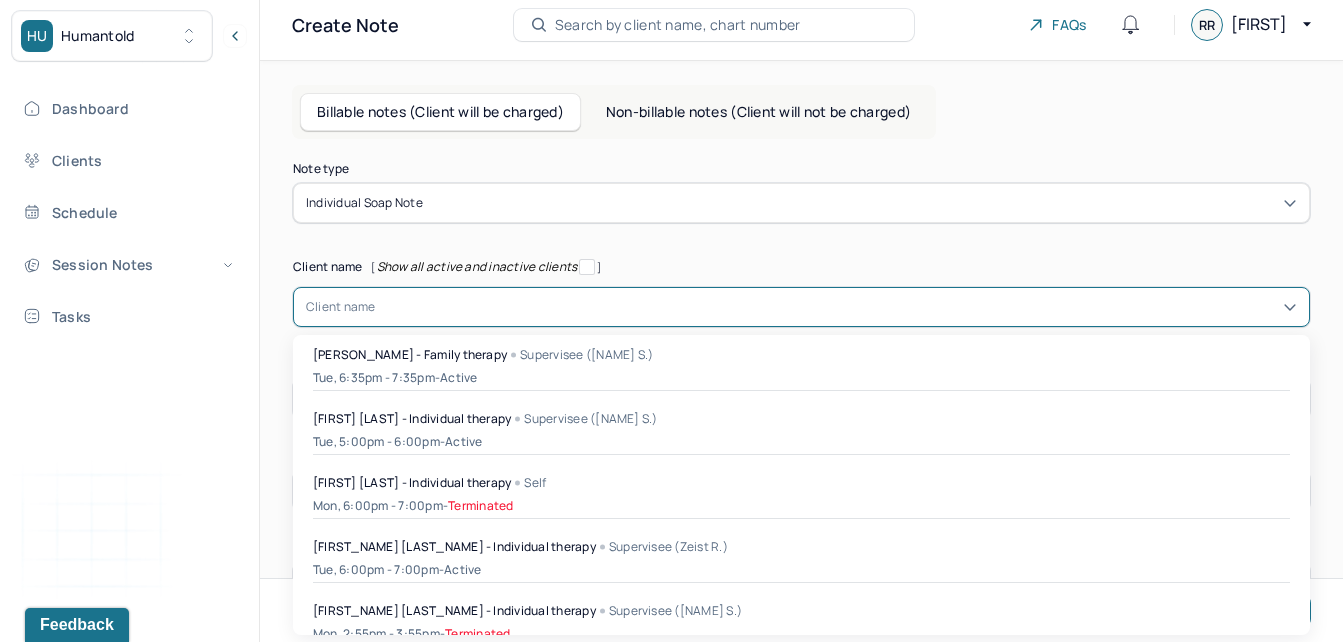 scroll, scrollTop: 56, scrollLeft: 0, axis: vertical 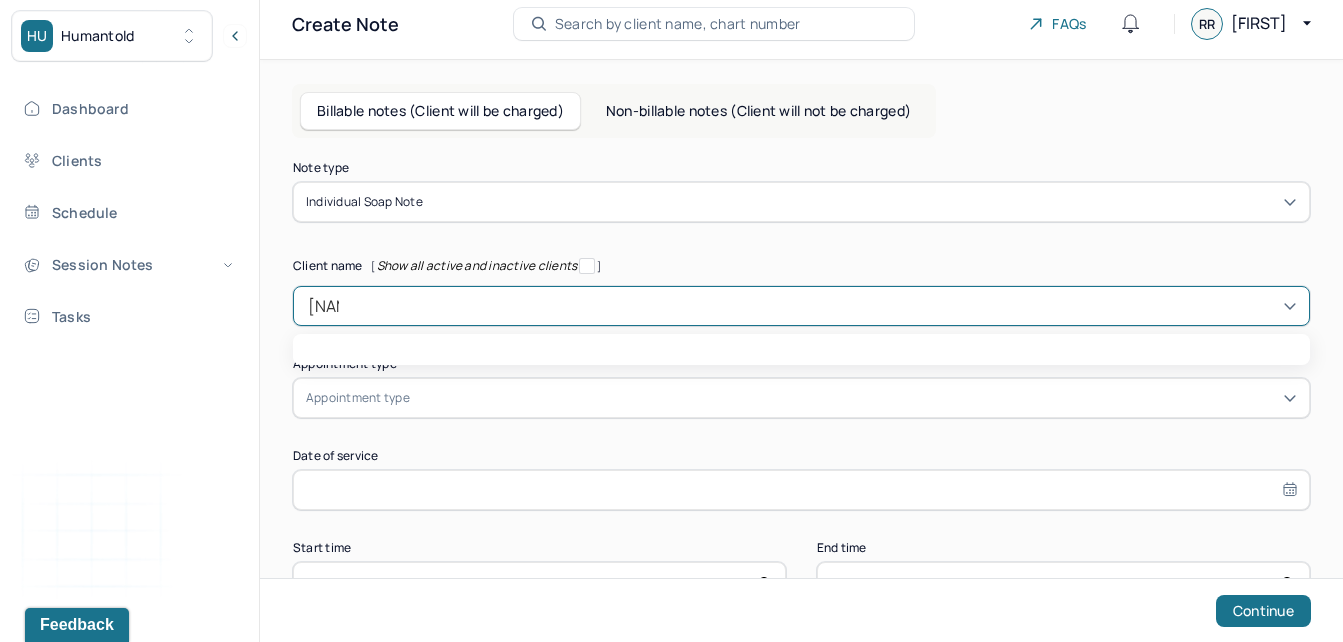 type on "ken" 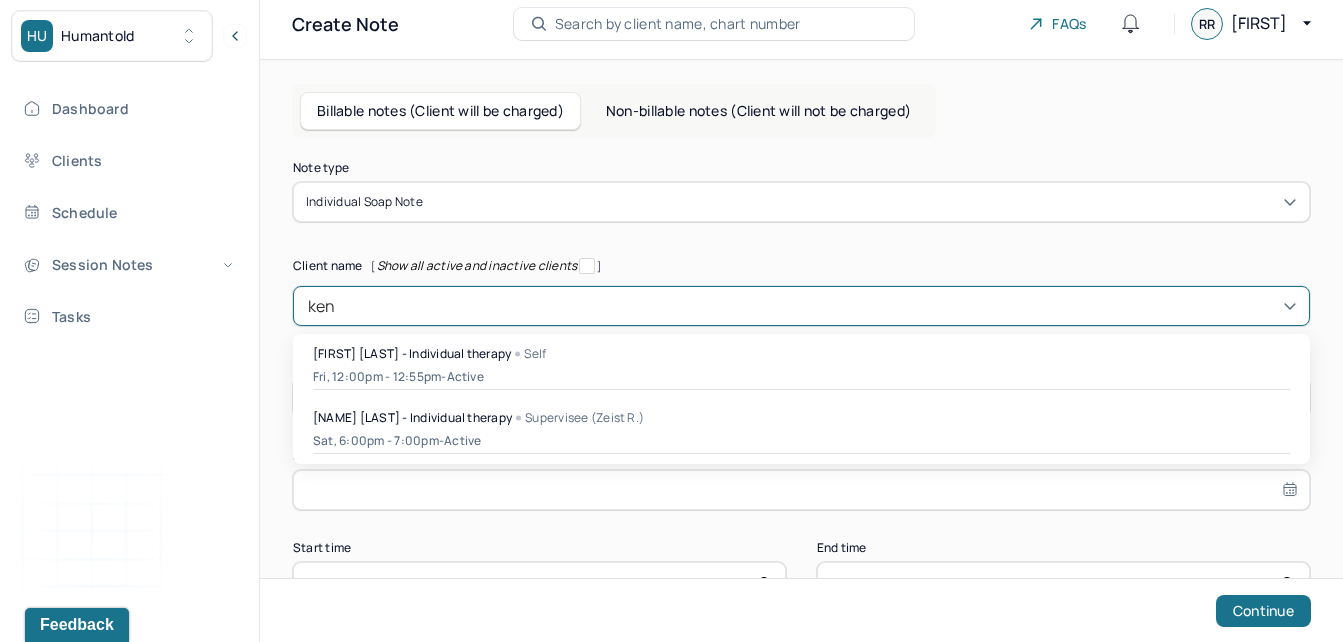 click on "[PERSON] - Individual therapy Self
Fri, 12:00pm - 12:55pm  -  active" at bounding box center (801, 367) 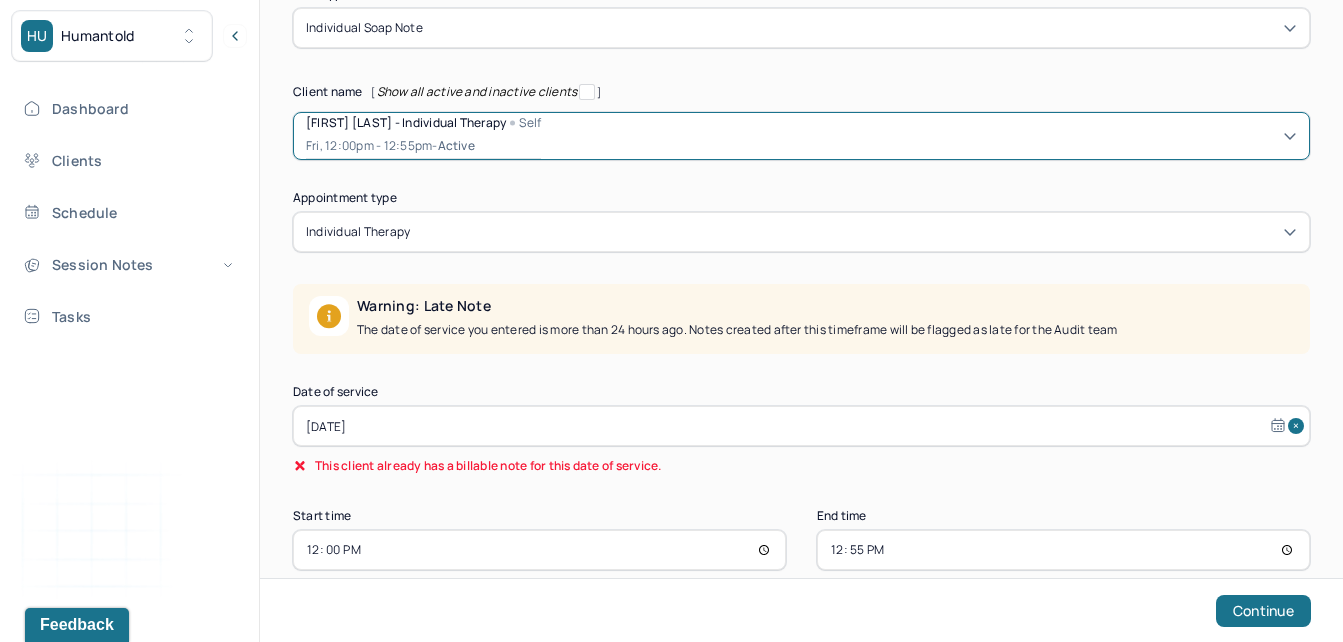scroll, scrollTop: 264, scrollLeft: 0, axis: vertical 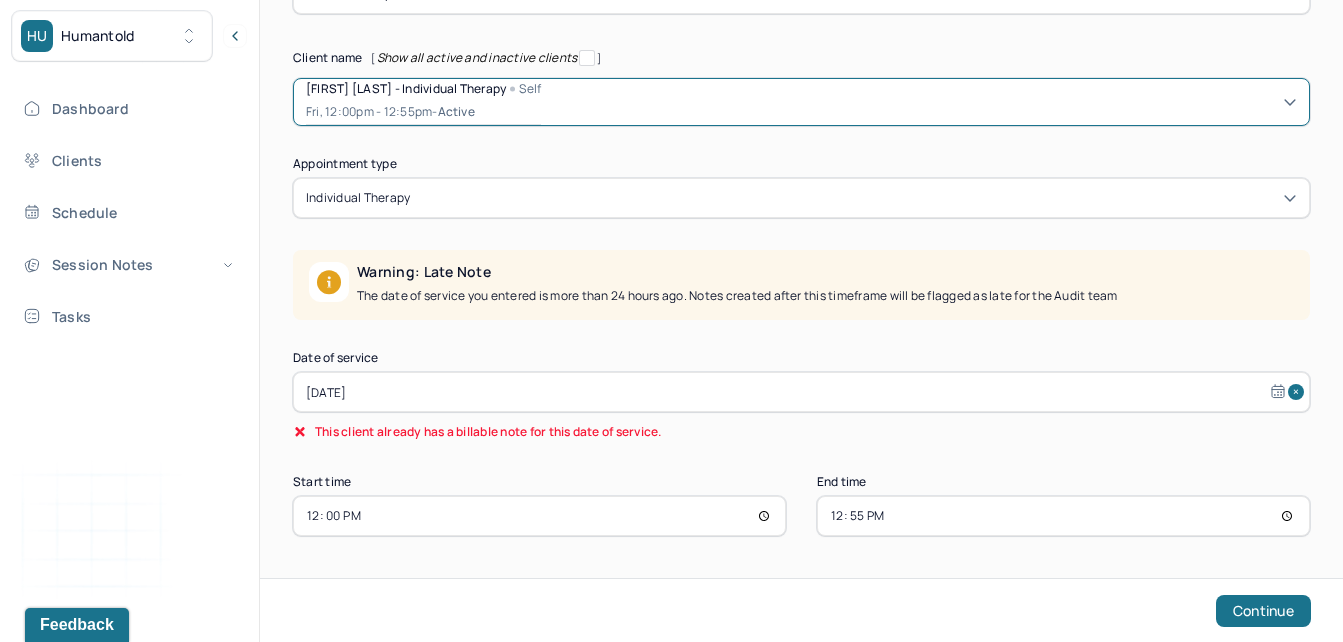 click on "[DATE]" at bounding box center [801, 392] 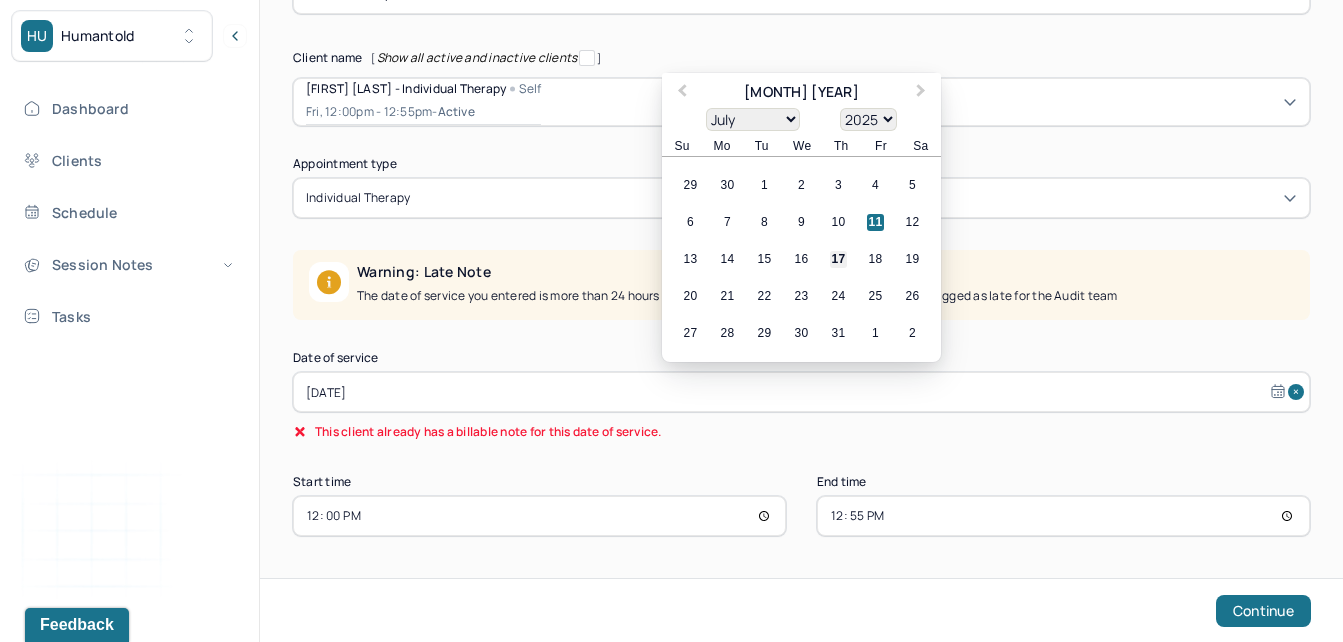 click on "17" at bounding box center (838, 259) 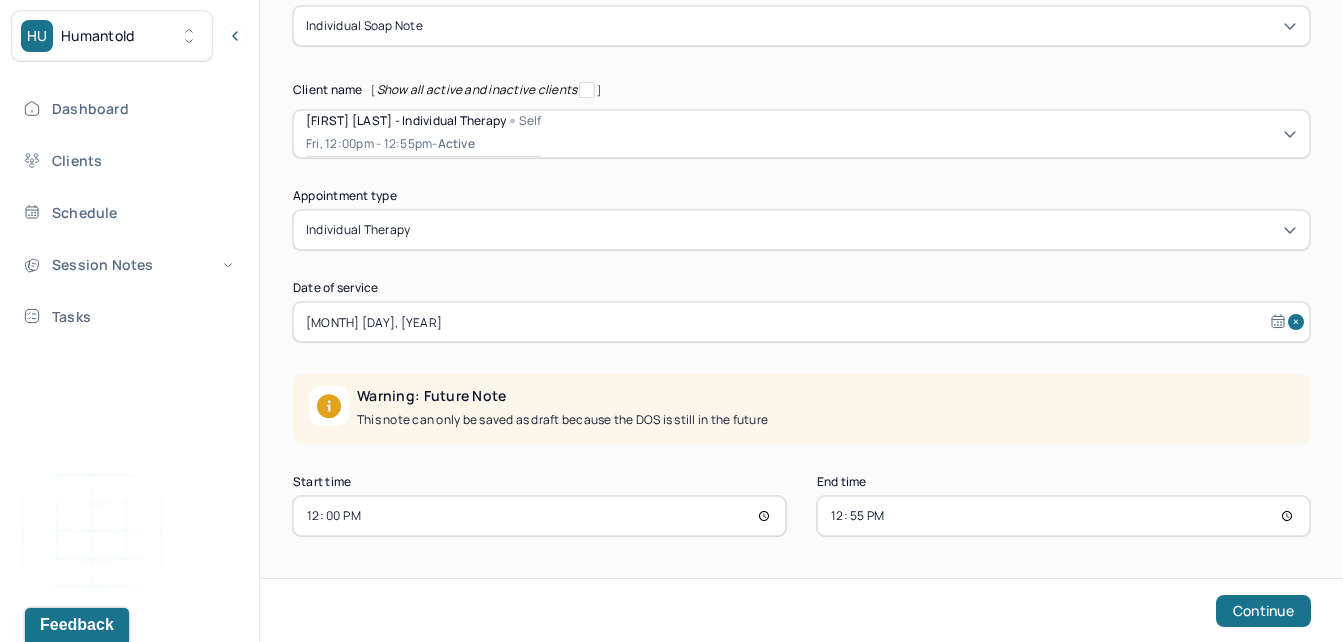 scroll, scrollTop: 232, scrollLeft: 0, axis: vertical 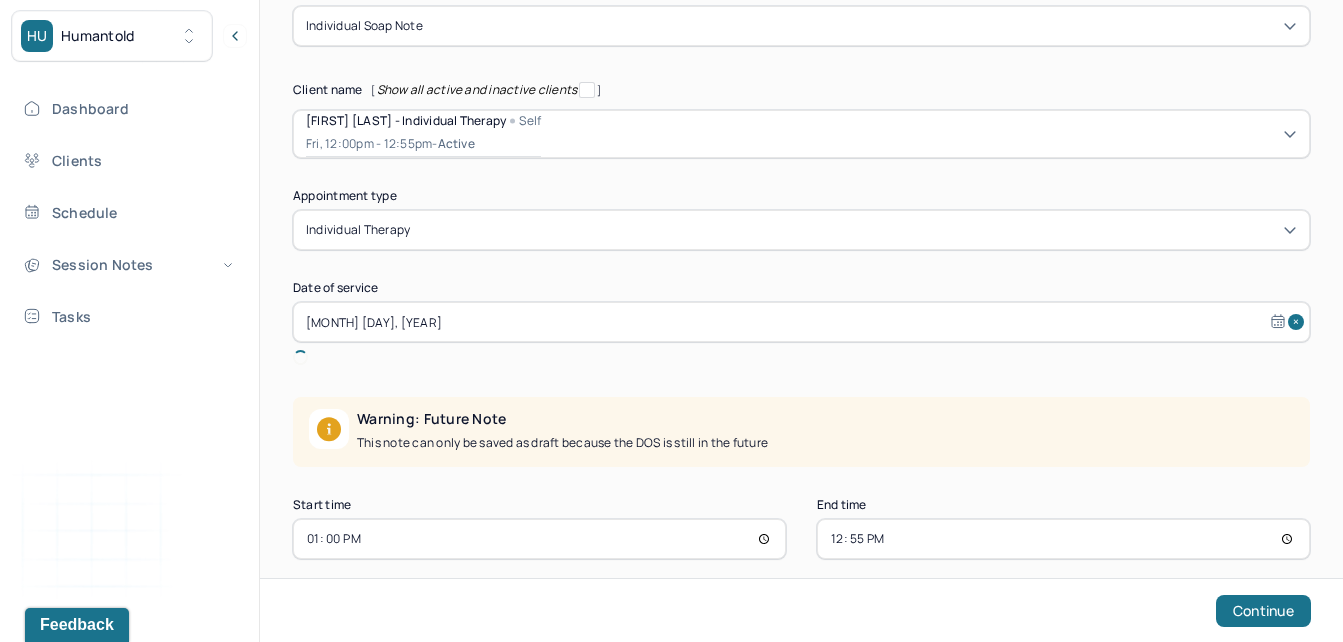 click on "Start time 13:00" at bounding box center [539, 529] 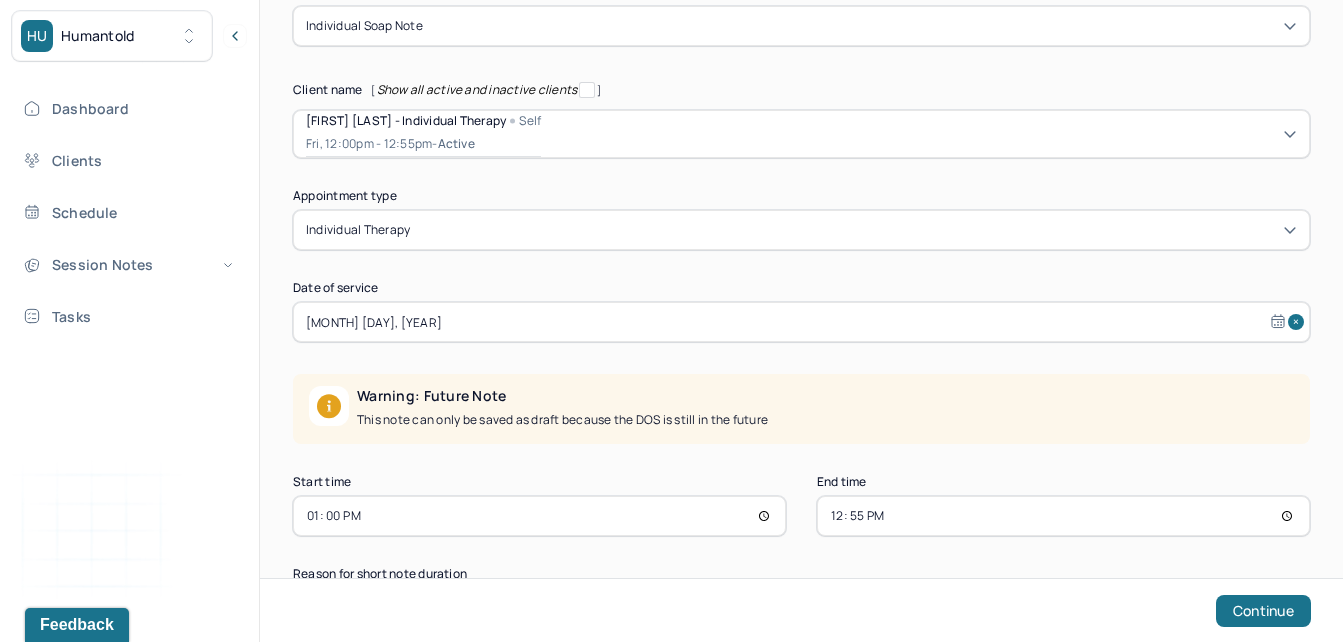 click on "12:55" at bounding box center (1063, 516) 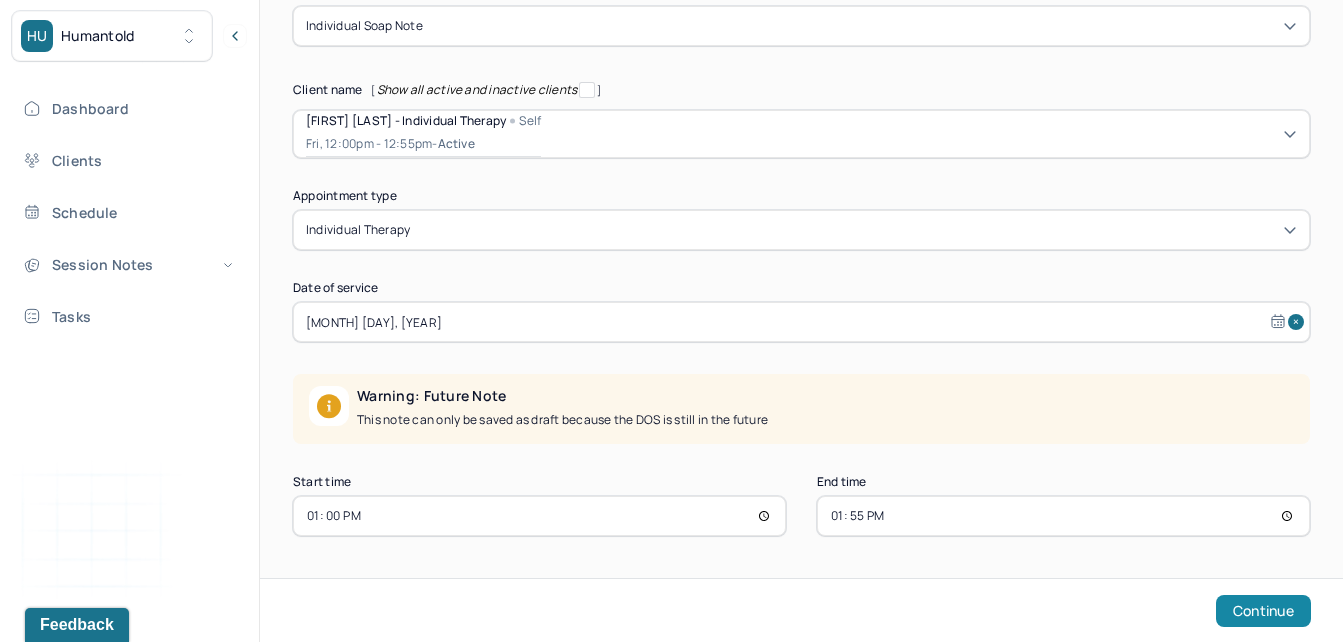 click on "Continue" at bounding box center [1263, 611] 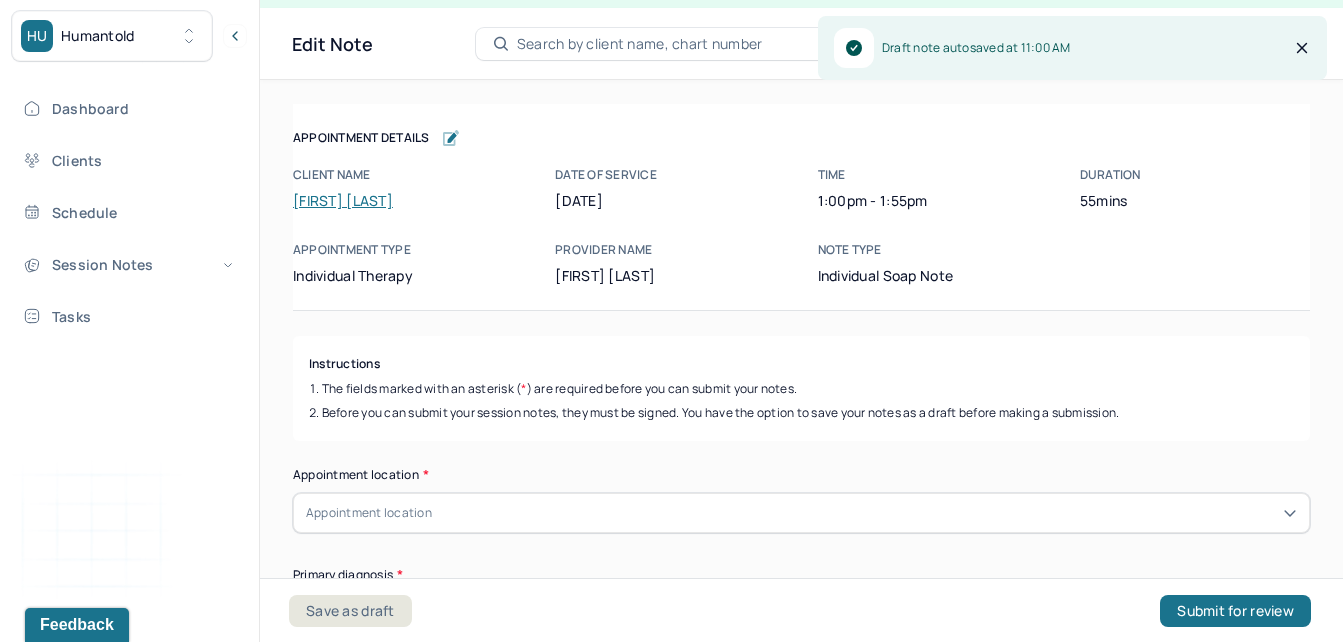 scroll, scrollTop: 36, scrollLeft: 0, axis: vertical 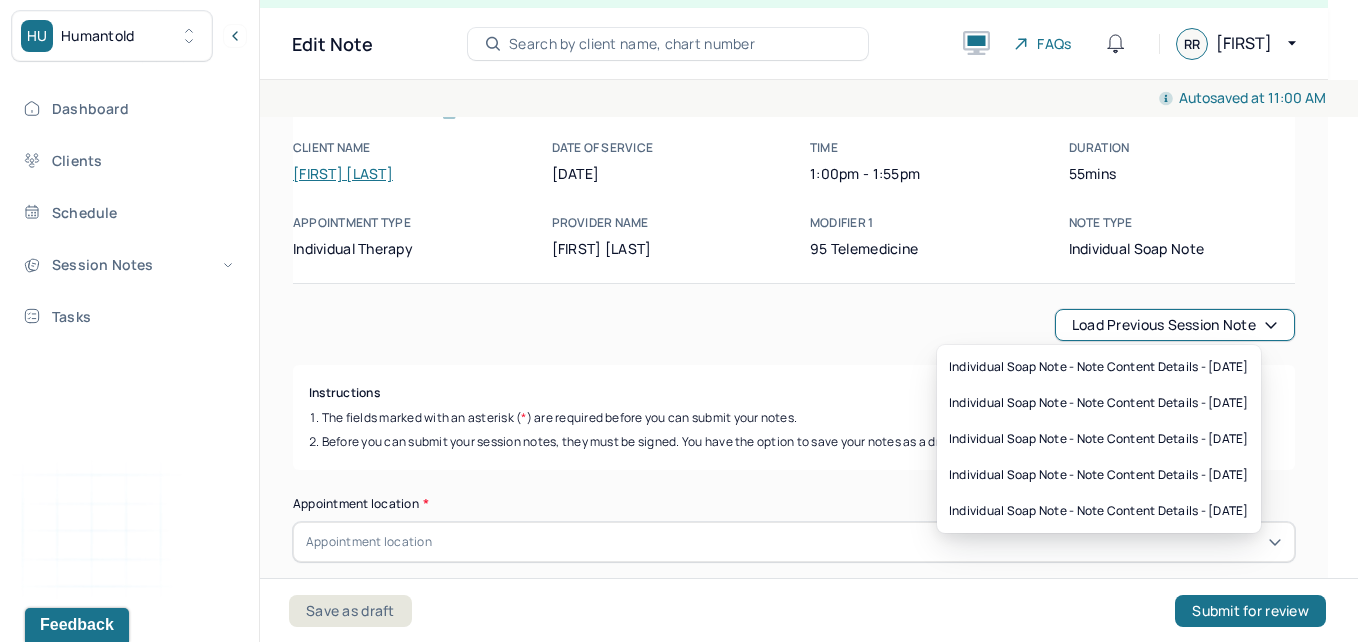 click on "Load previous session note" at bounding box center [1175, 325] 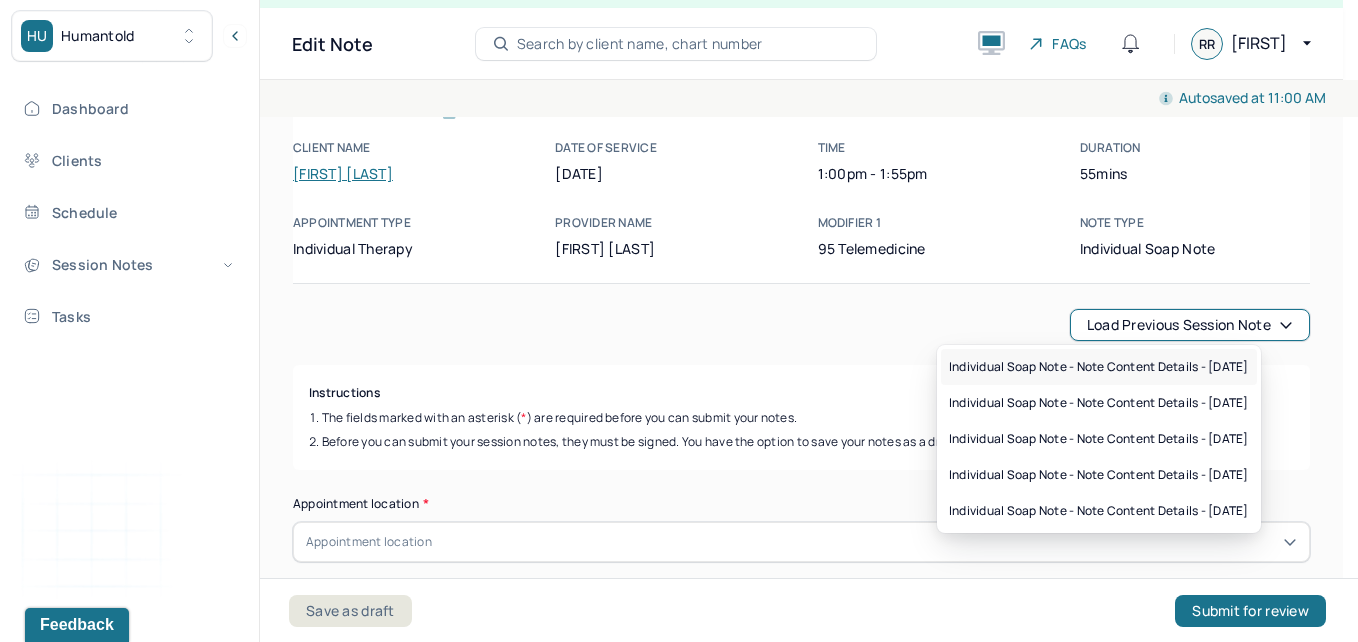 click on "Individual soap note   - Note content Details -   [DATE]" at bounding box center [1099, 367] 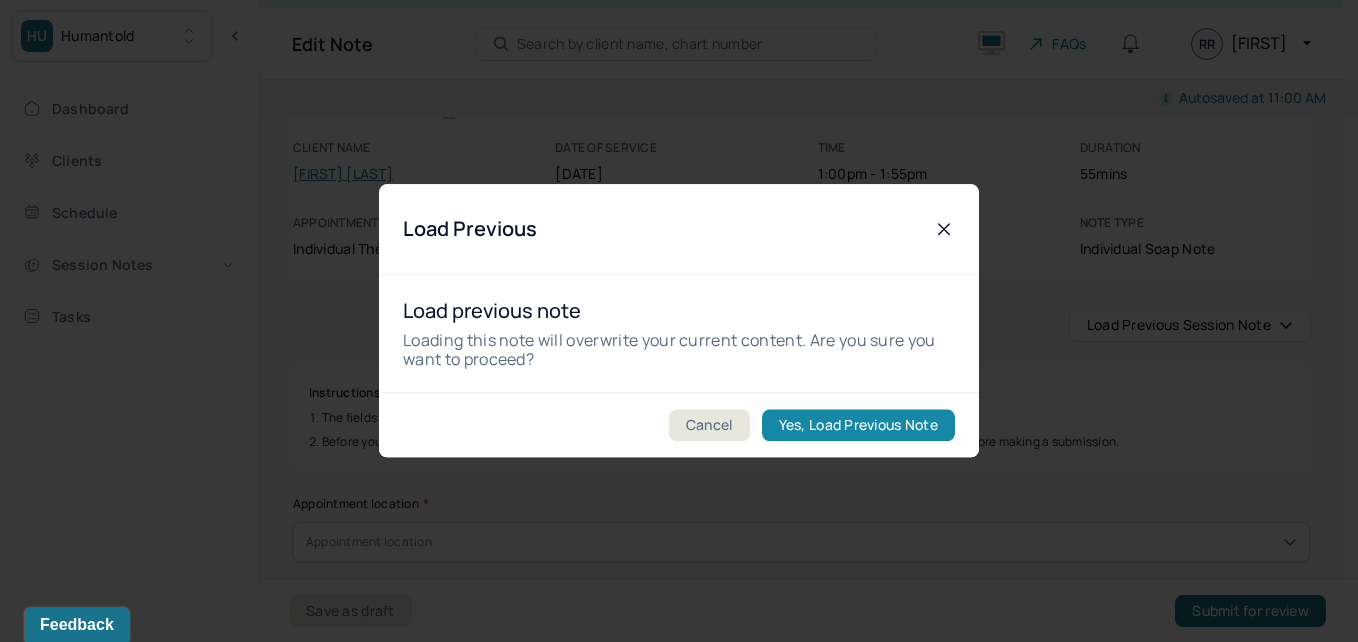 click on "Yes, Load Previous Note" at bounding box center [858, 426] 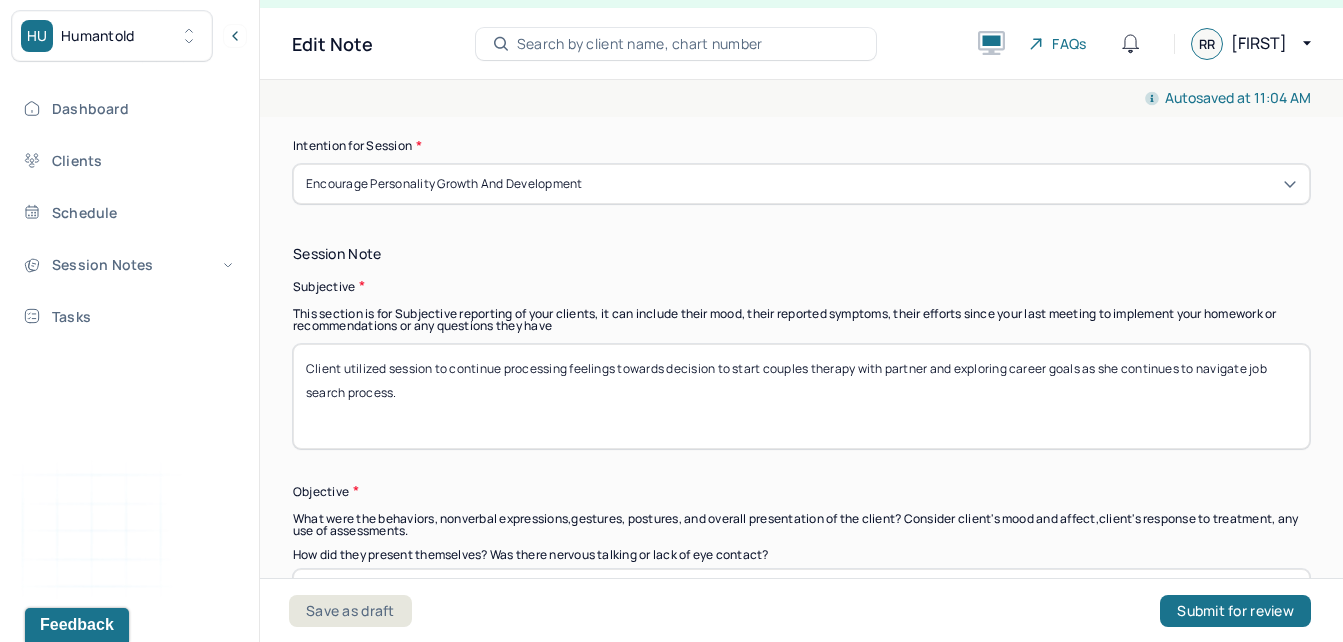 scroll, scrollTop: 1297, scrollLeft: 0, axis: vertical 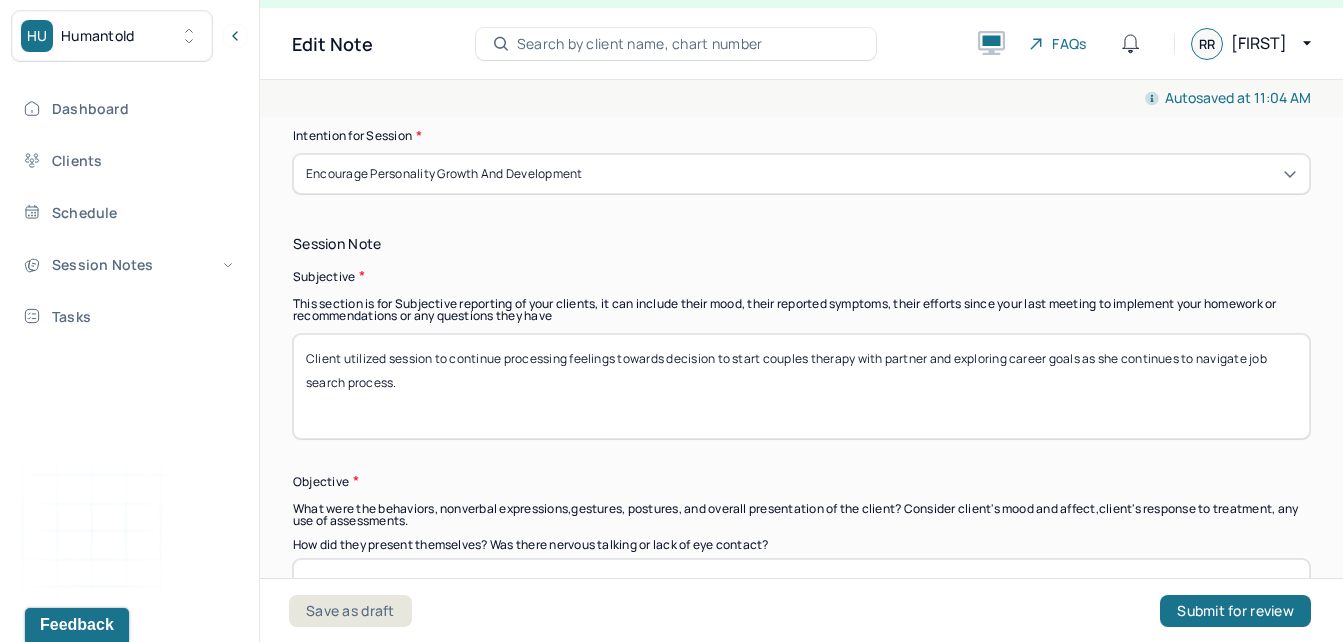 drag, startPoint x: 705, startPoint y: 396, endPoint x: 480, endPoint y: 341, distance: 231.6247 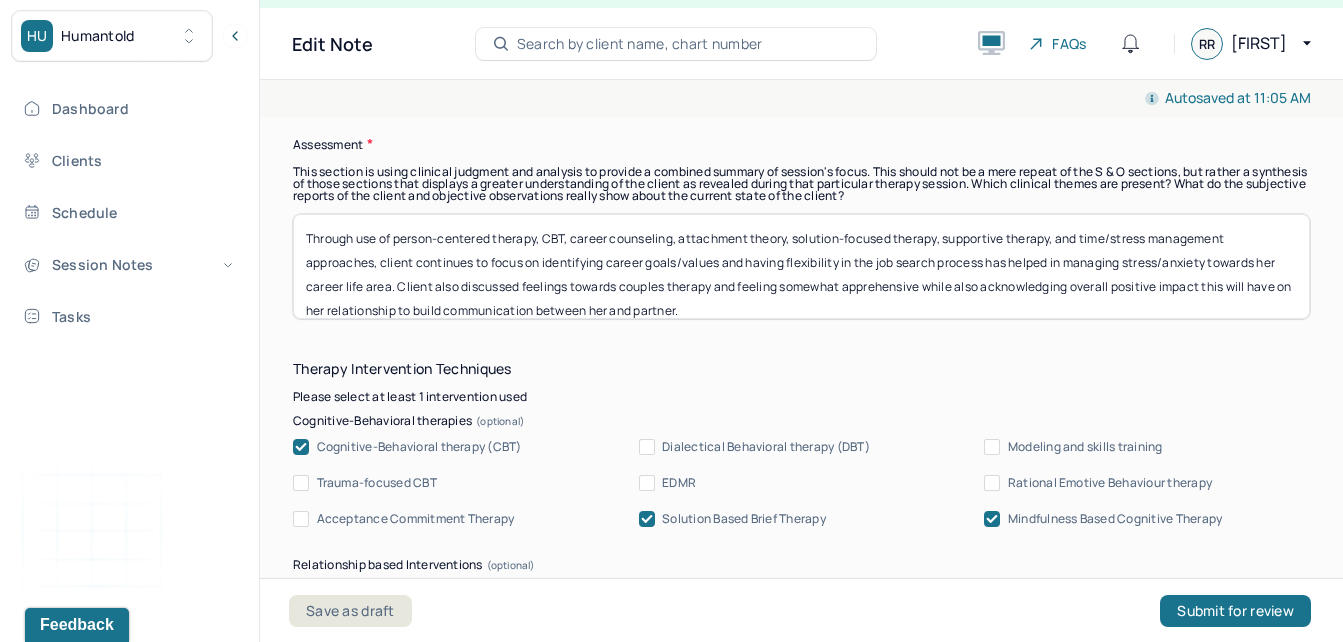 scroll, scrollTop: 1898, scrollLeft: 0, axis: vertical 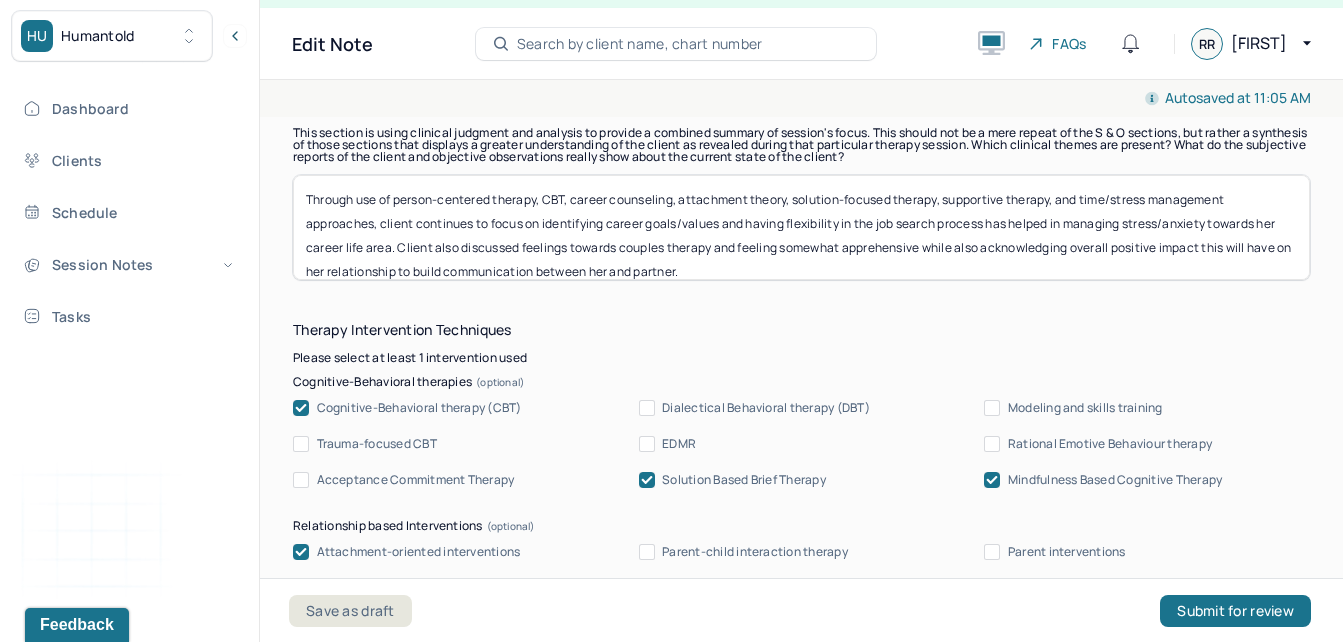 type on "Client utilized session to" 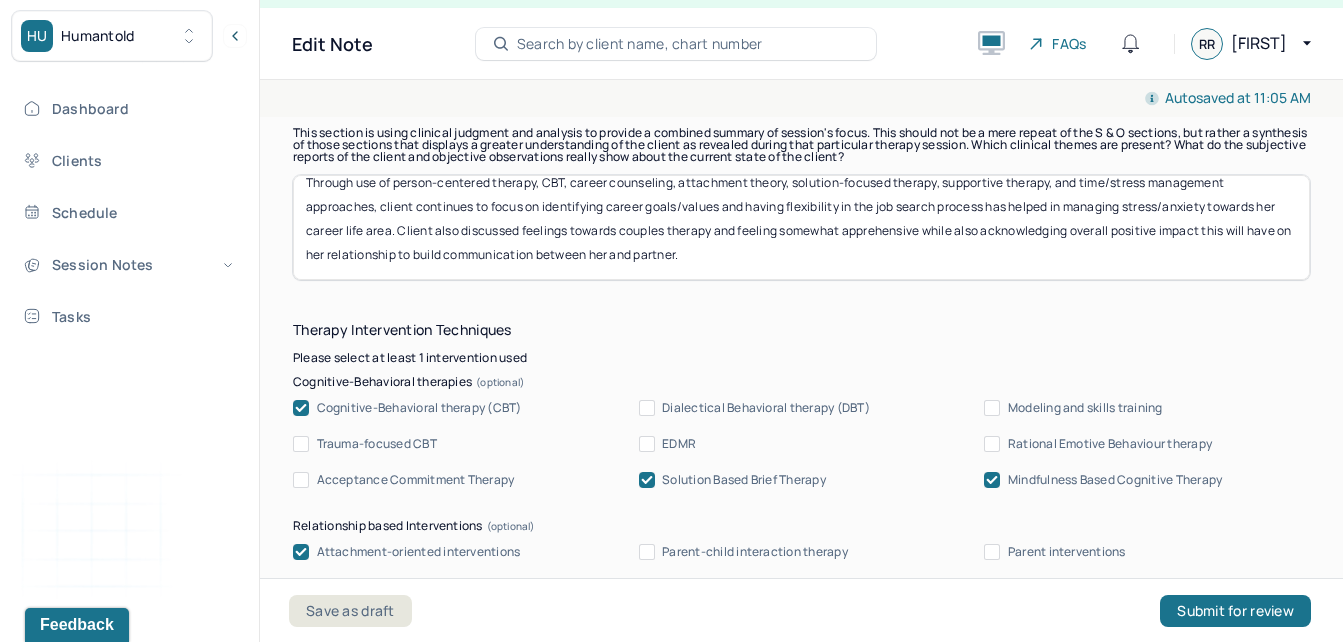 drag, startPoint x: 772, startPoint y: 259, endPoint x: 155, endPoint y: 233, distance: 617.54755 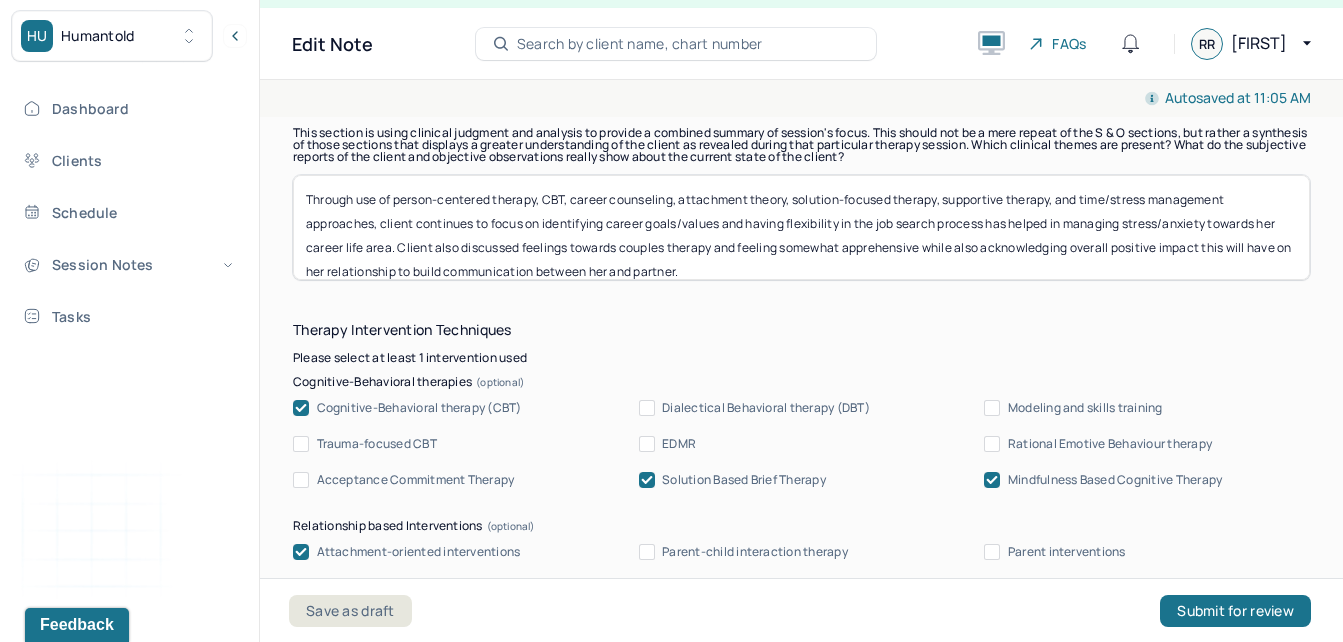 drag, startPoint x: 849, startPoint y: 242, endPoint x: 248, endPoint y: 162, distance: 606.3011 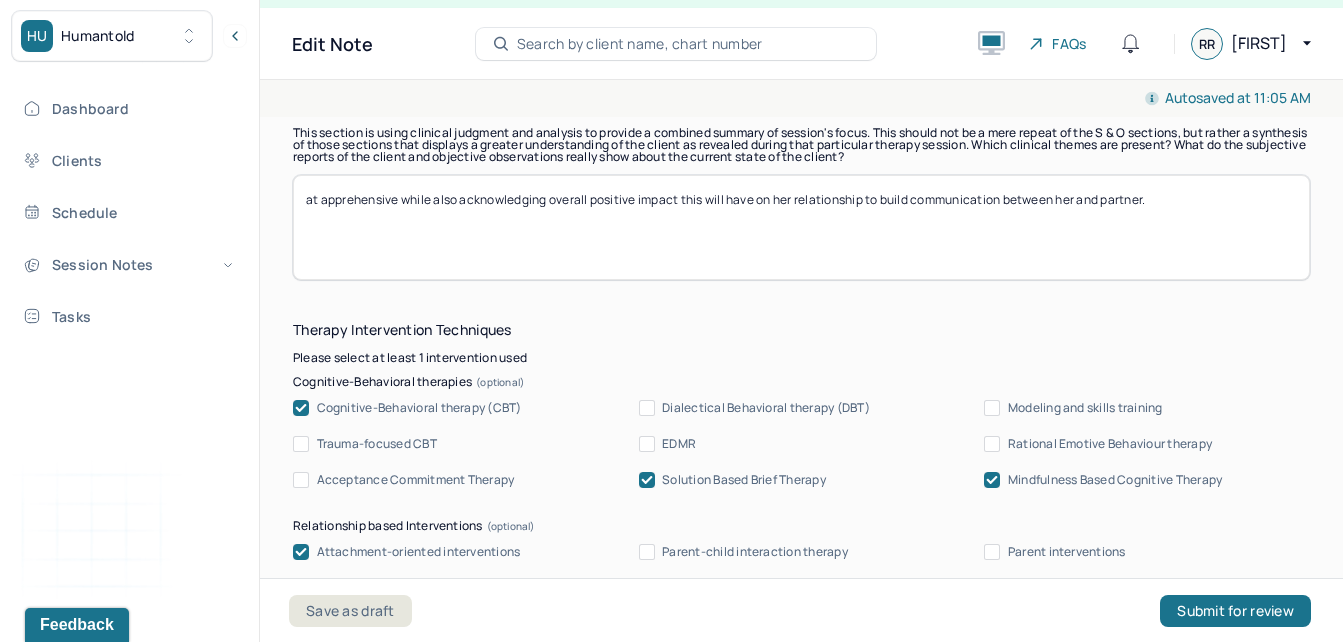 scroll, scrollTop: 1786, scrollLeft: 0, axis: vertical 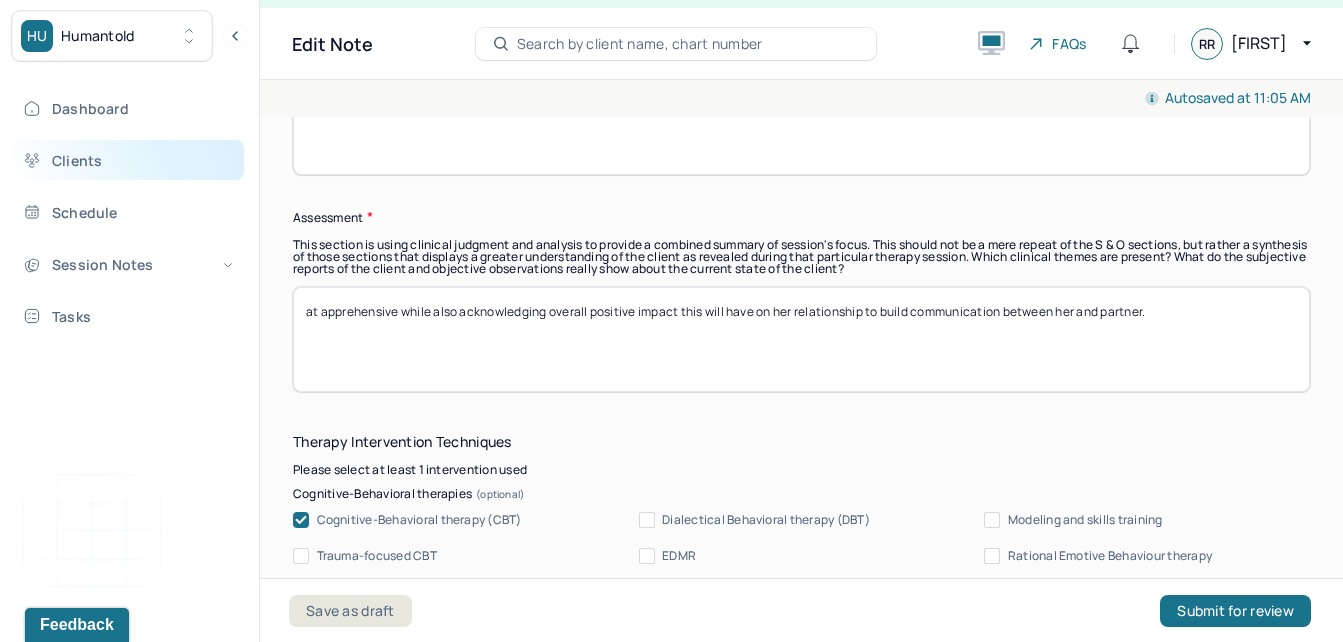drag, startPoint x: 1168, startPoint y: 187, endPoint x: 193, endPoint y: 150, distance: 975.7018 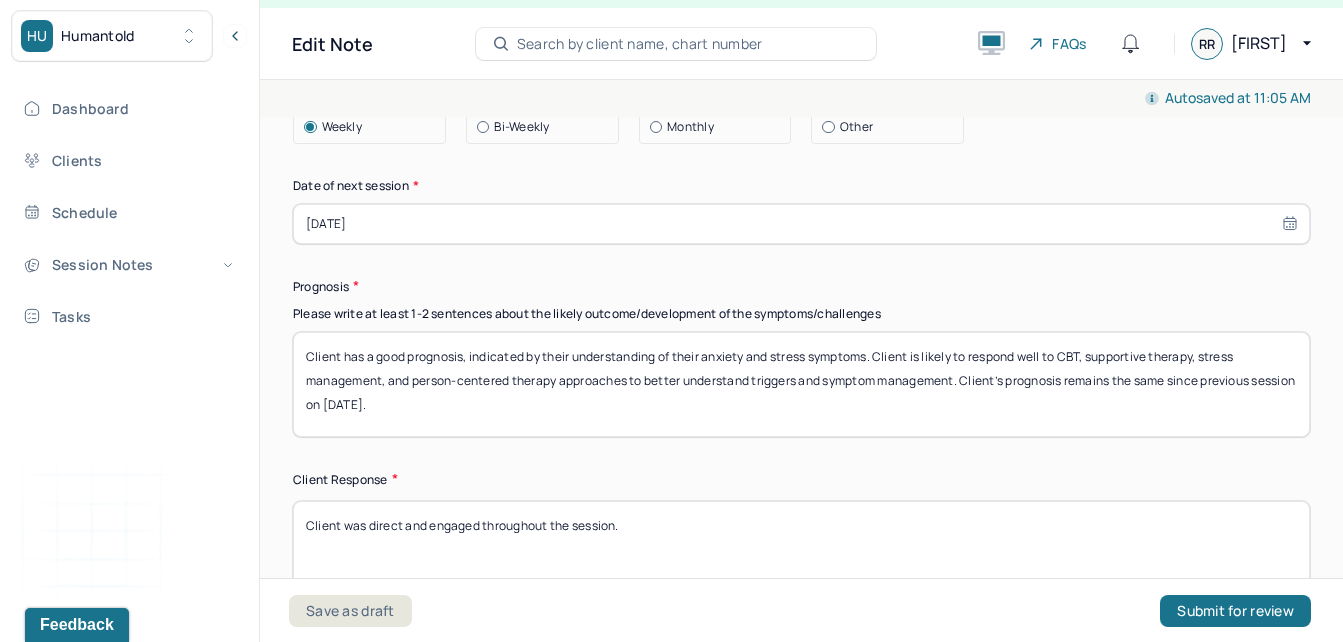scroll, scrollTop: 2900, scrollLeft: 0, axis: vertical 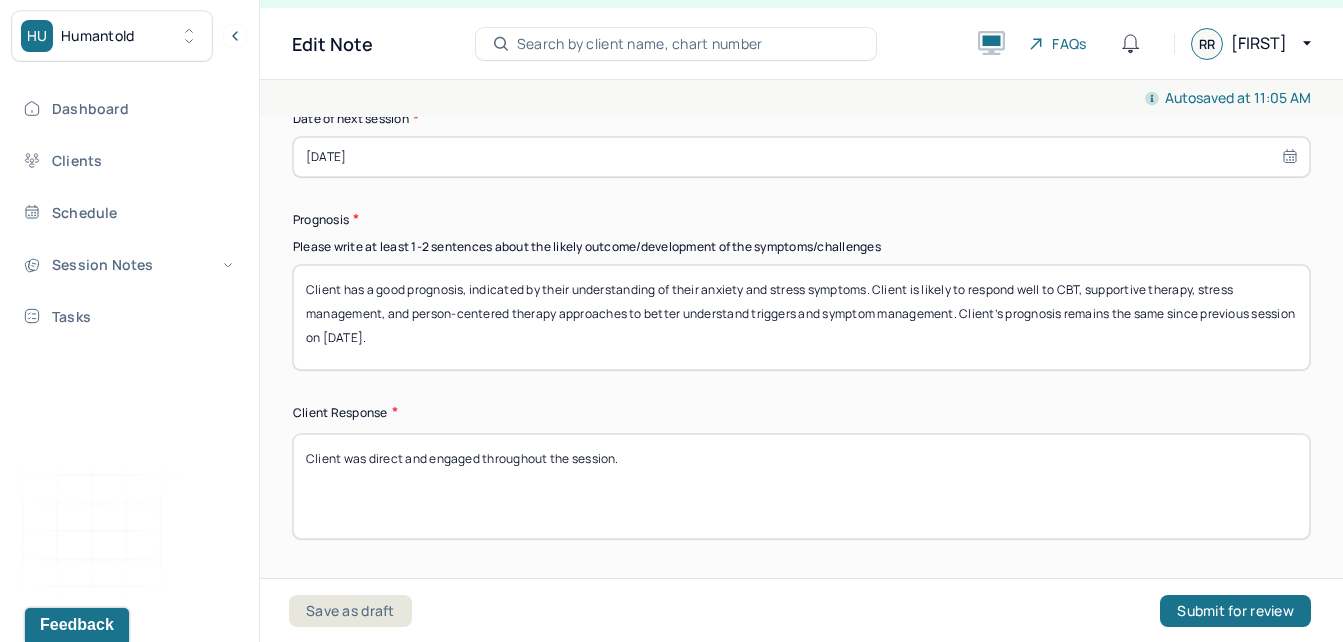type 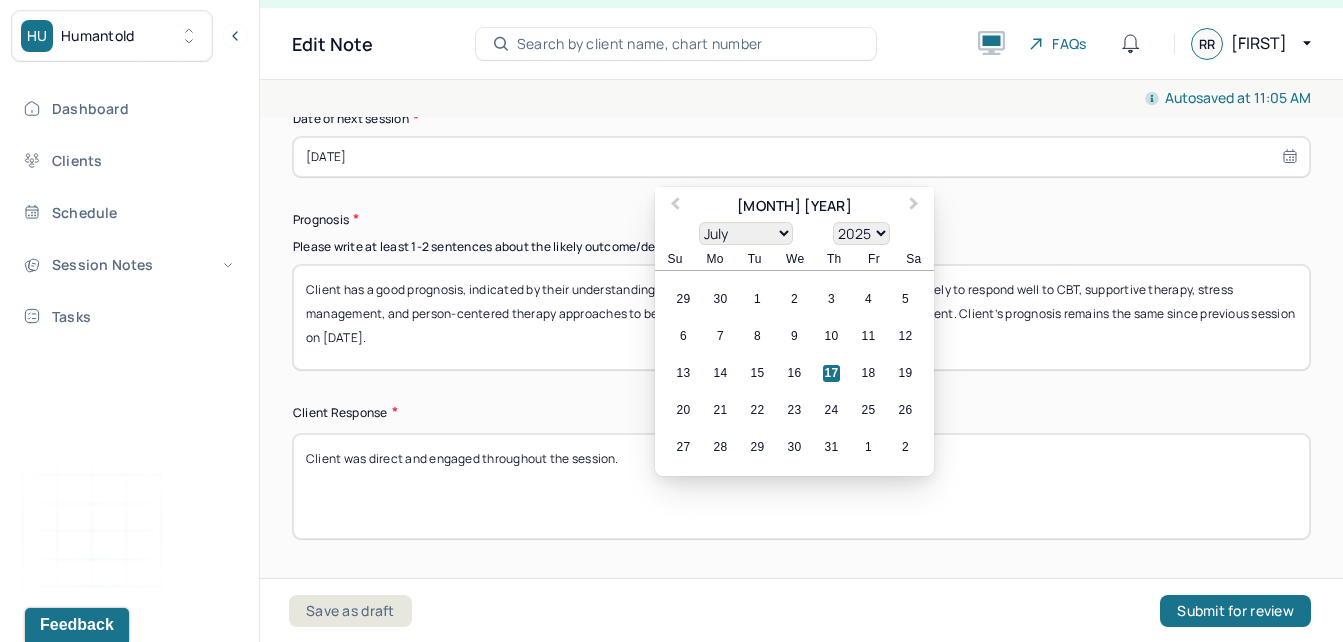 click on "[DATE]" at bounding box center (801, 157) 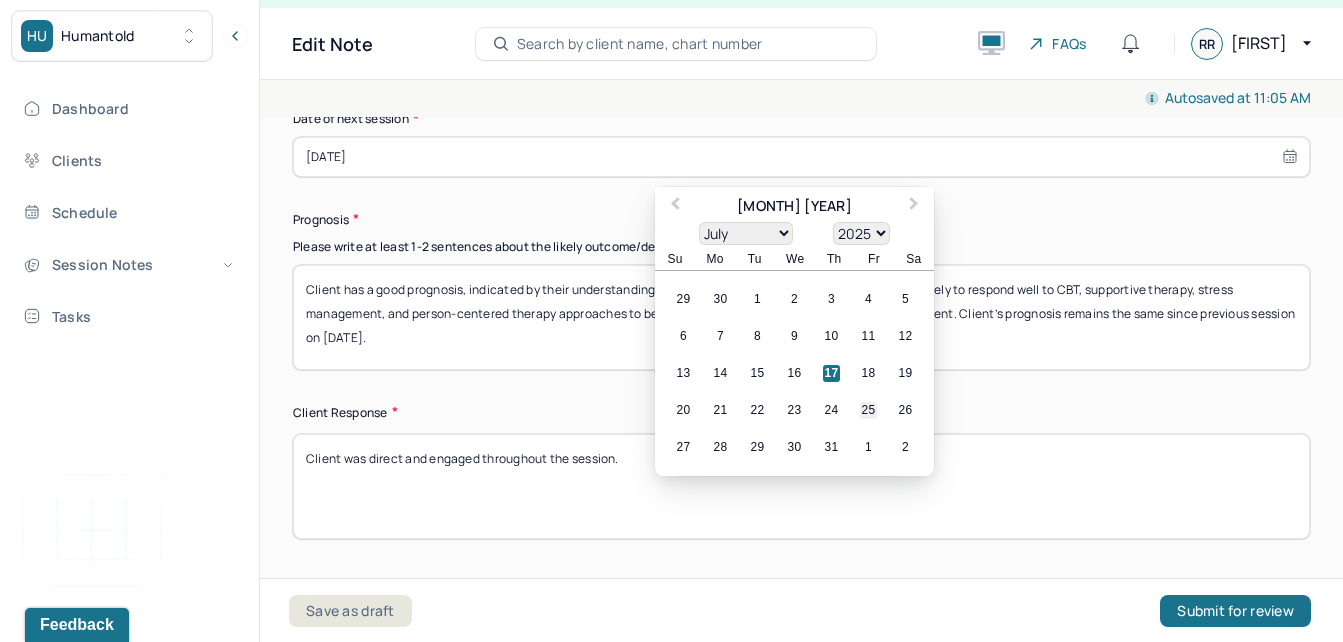 click on "25" at bounding box center [868, 410] 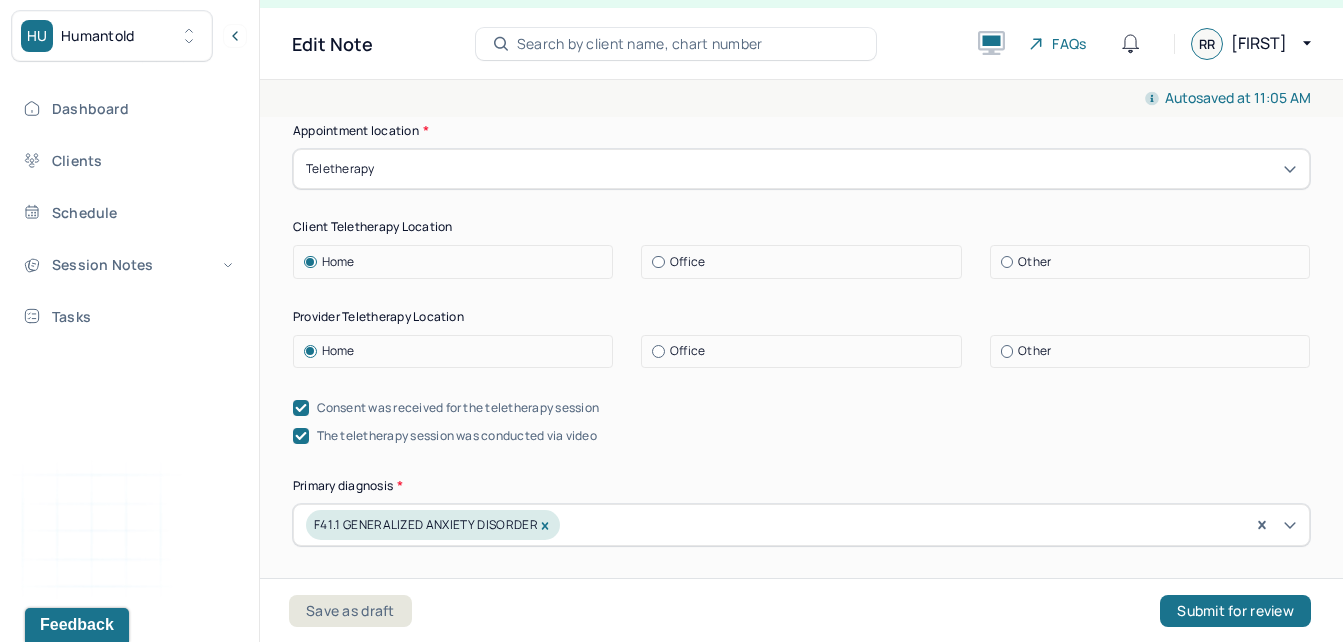 scroll, scrollTop: 0, scrollLeft: 0, axis: both 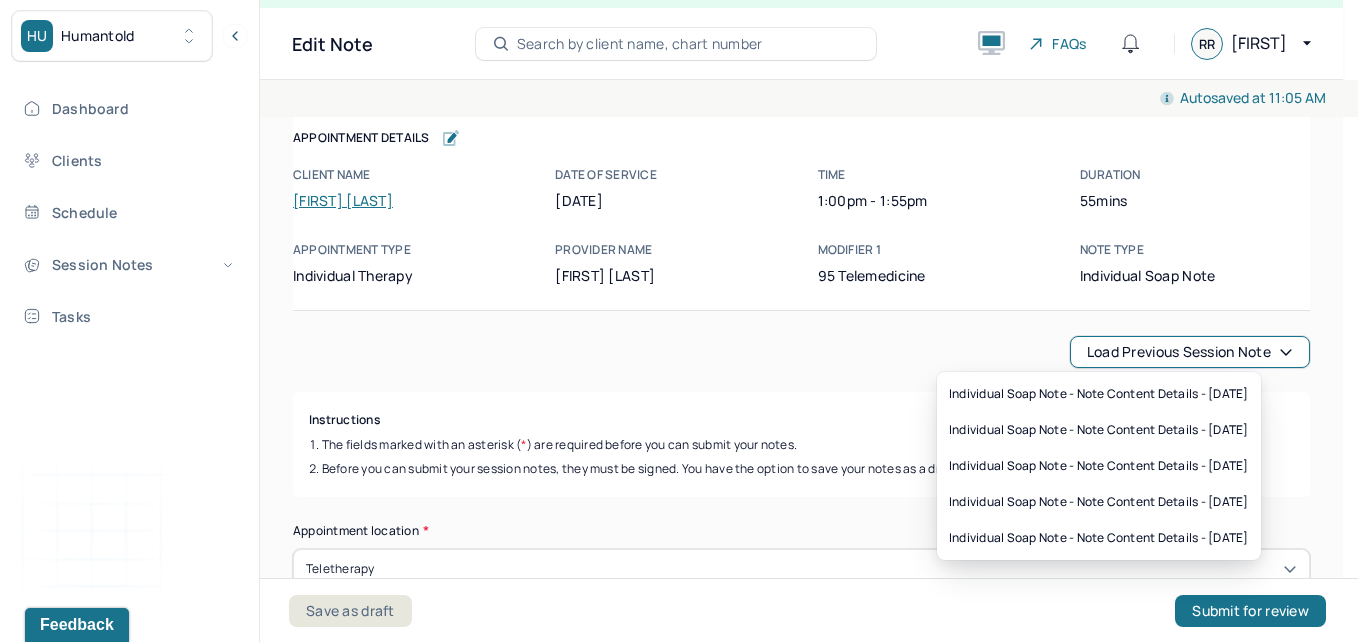 click on "Load previous session note" at bounding box center [1190, 352] 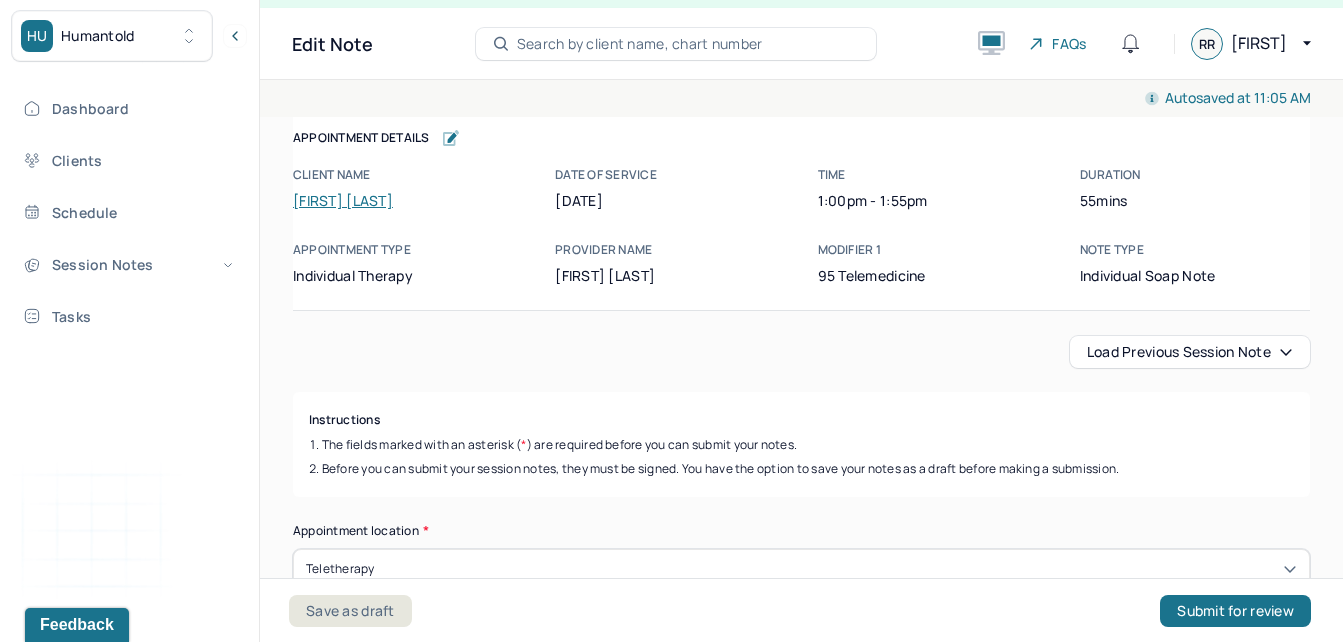 click on "Load previous session note" at bounding box center (1190, 352) 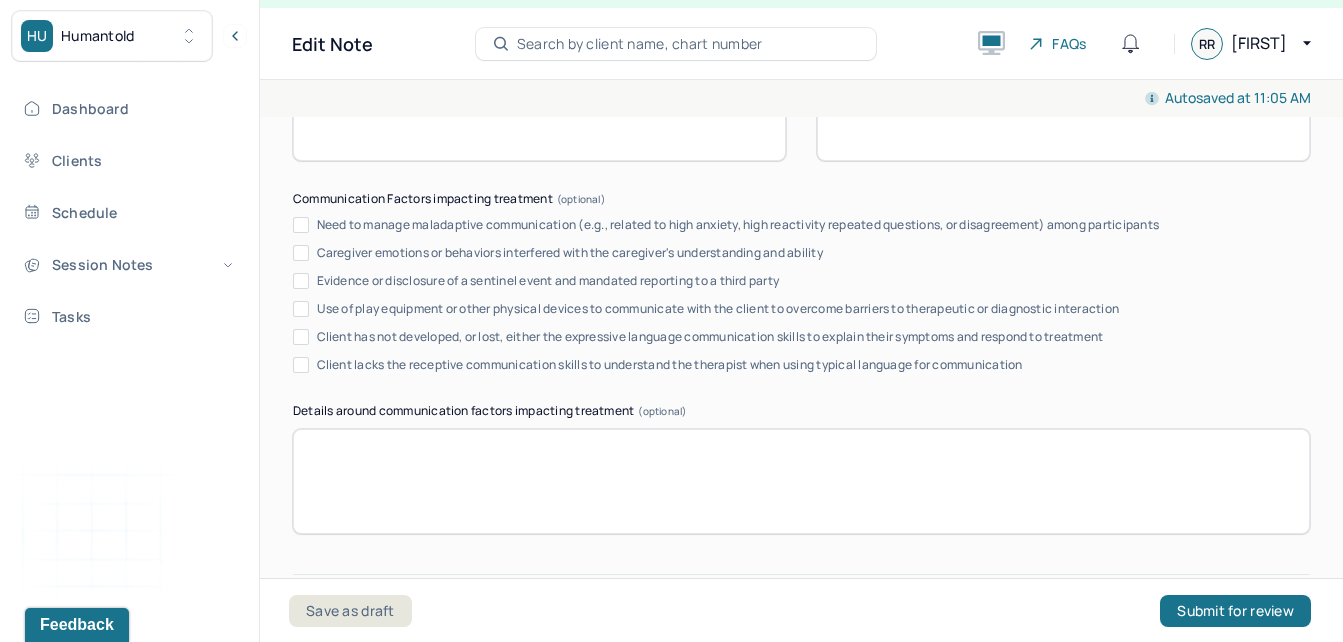 scroll, scrollTop: 3741, scrollLeft: 0, axis: vertical 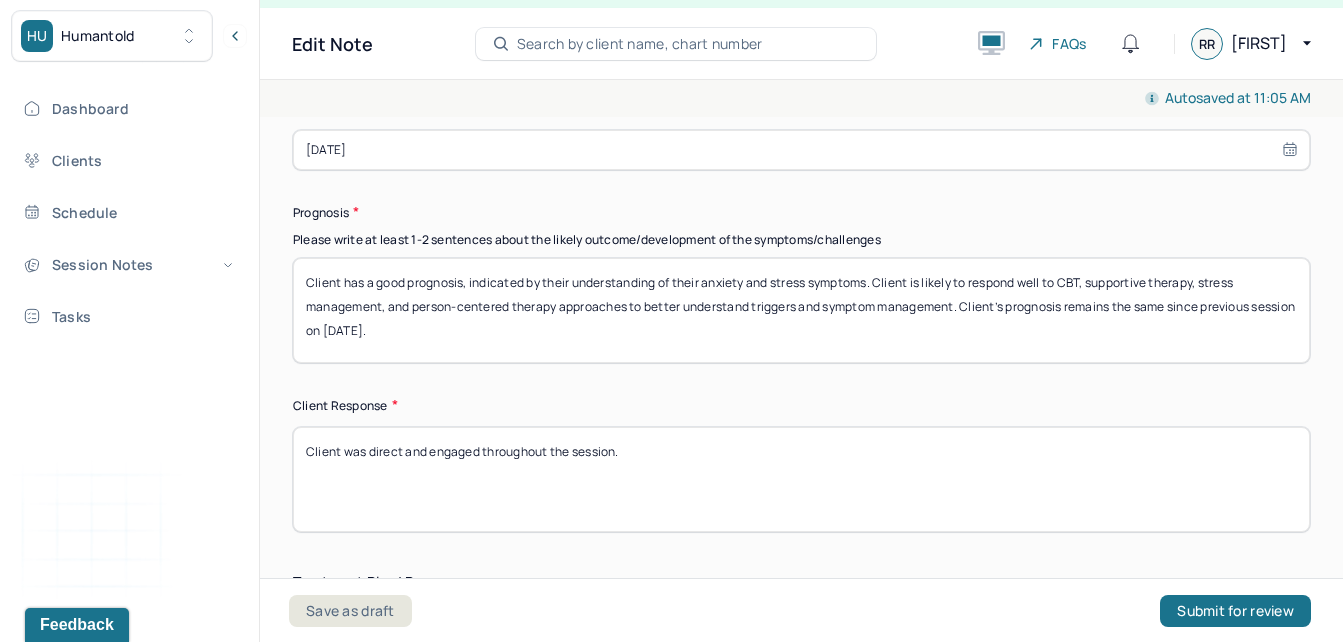 click on "Client has a good prognosis, indicated by their understanding of their anxiety and stress symptoms. Client is likely to respond well to CBT, supportive therapy, stress management, and person-centered therapy approaches to better understand triggers and symptom management. Client’s prognosis remains the same since previous session on [DATE]." at bounding box center [801, 310] 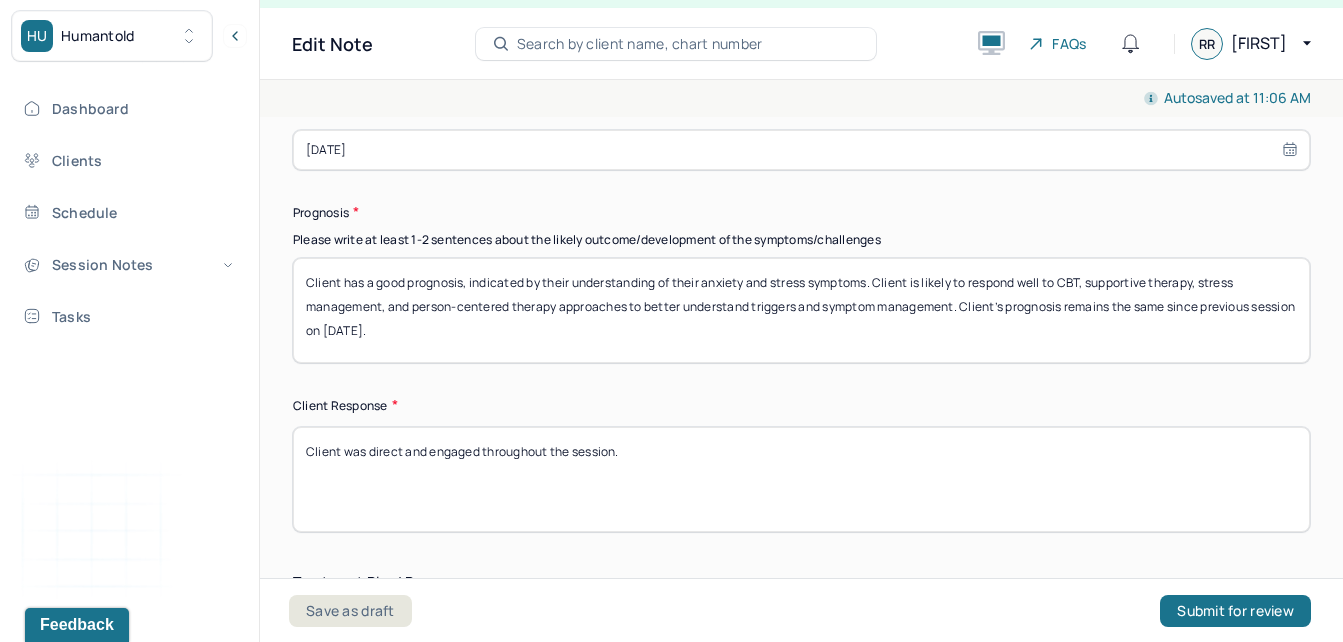 type on "Client has a good prognosis, indicated by their understanding of their anxiety and stress symptoms. Client is likely to respond well to CBT, supportive therapy, stress management, and person-centered therapy approaches to better understand triggers and symptom management. Client’s prognosis remains the same since previous session on [DATE]." 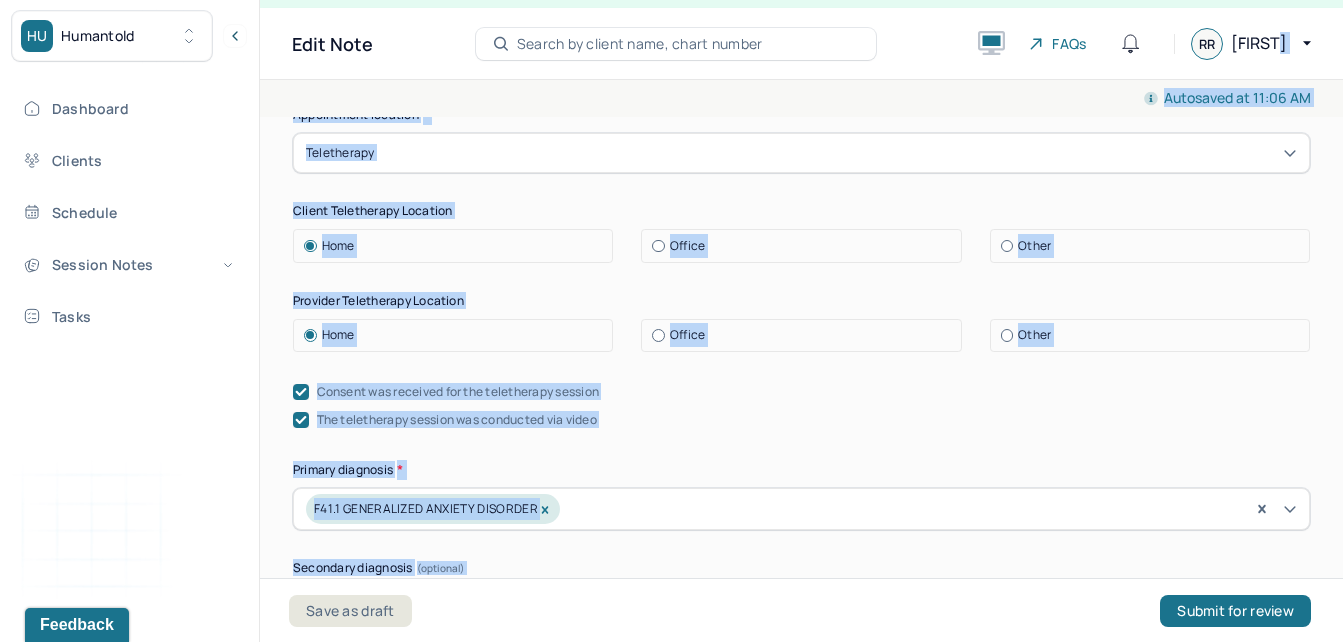scroll, scrollTop: 0, scrollLeft: 0, axis: both 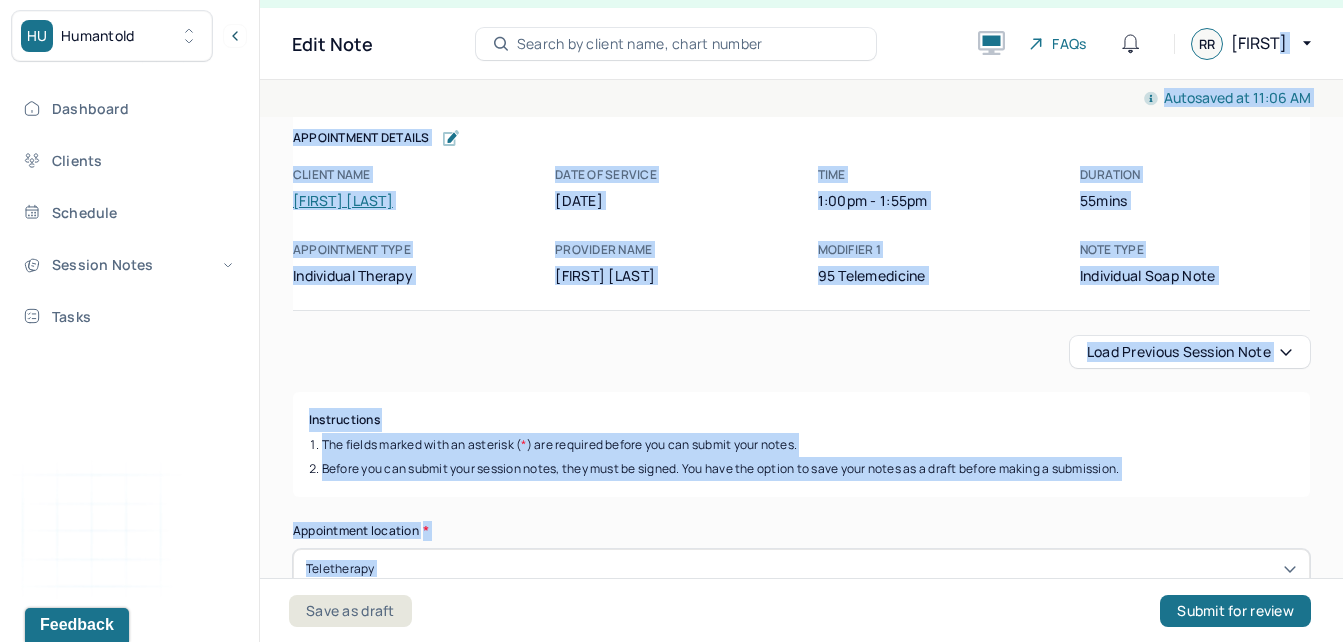 drag, startPoint x: 1314, startPoint y: 466, endPoint x: 1339, endPoint y: 26, distance: 440.70966 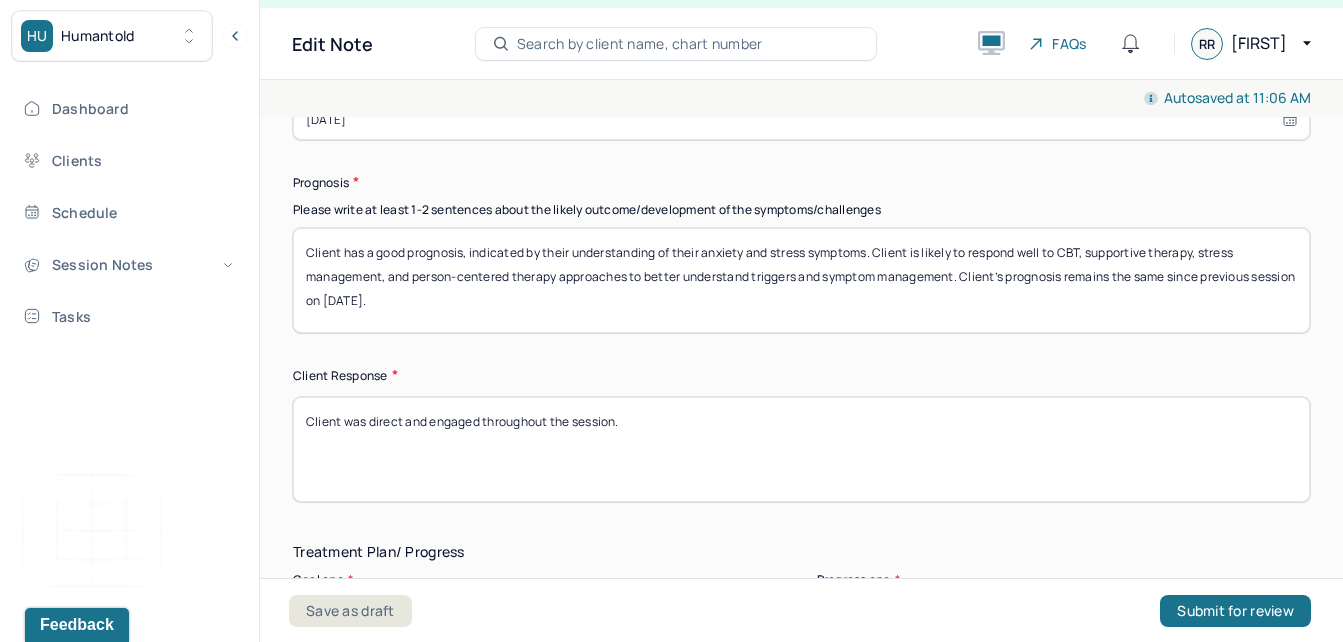 scroll, scrollTop: 2821, scrollLeft: 0, axis: vertical 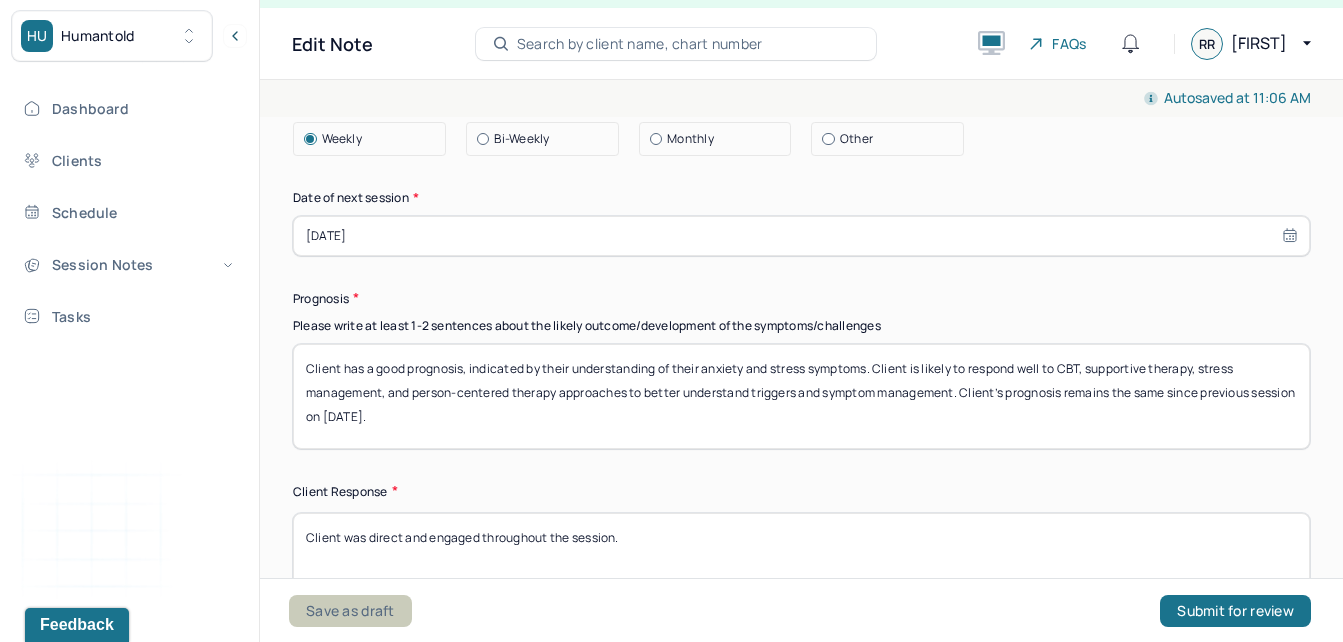 click on "Save as draft" at bounding box center [350, 611] 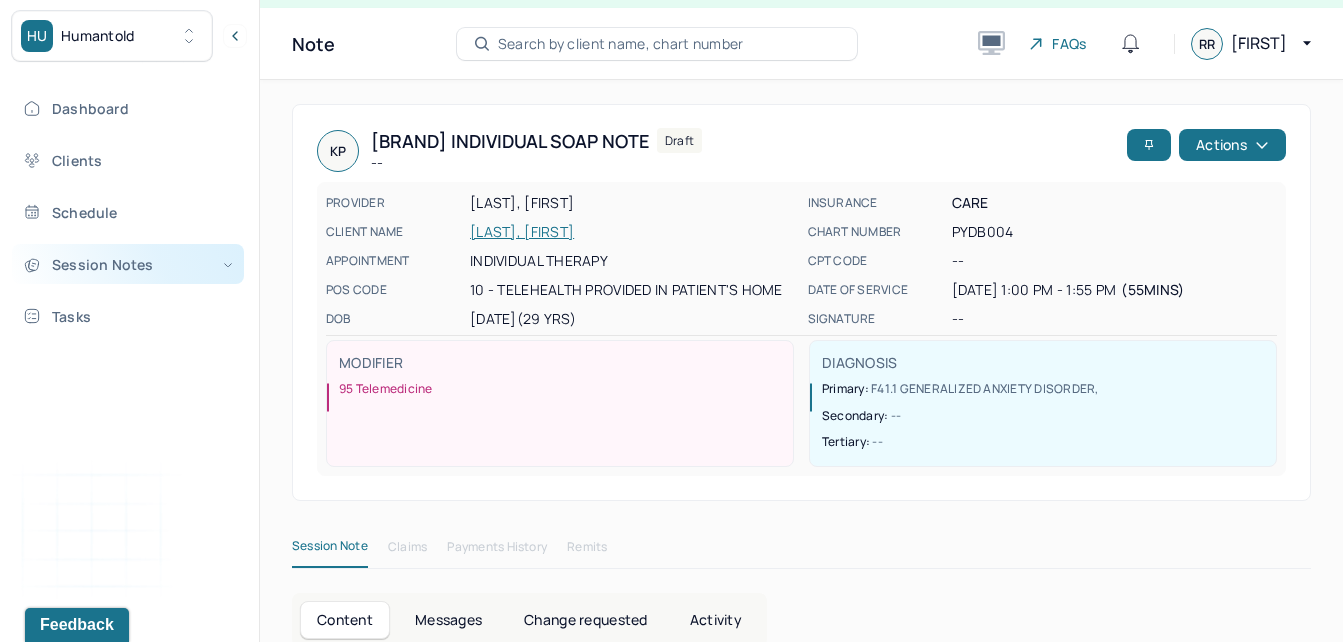 click on "Session Notes" at bounding box center (128, 264) 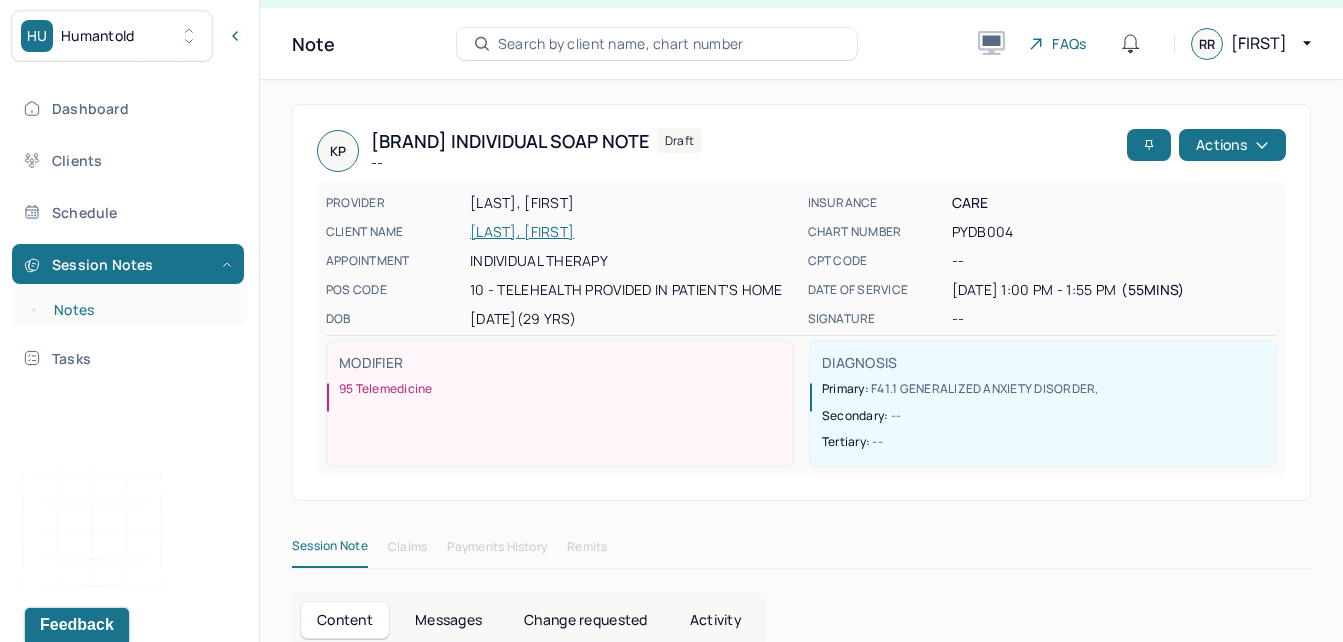 click on "Notes" at bounding box center [139, 310] 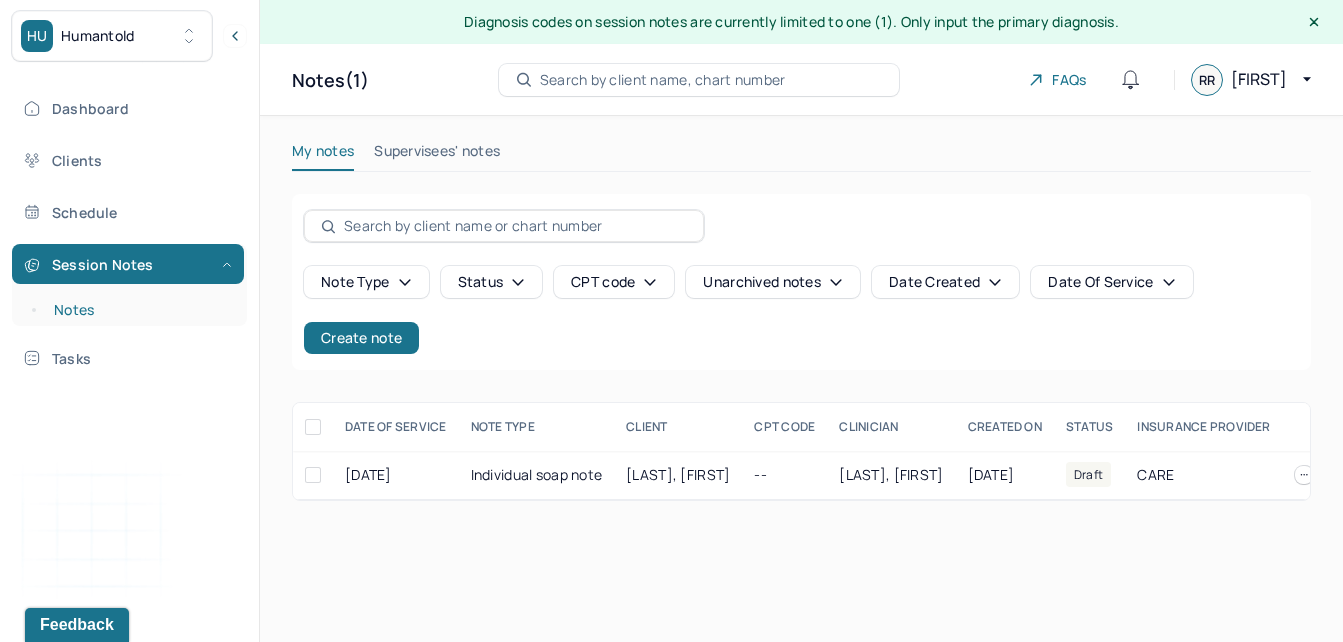scroll, scrollTop: 0, scrollLeft: 0, axis: both 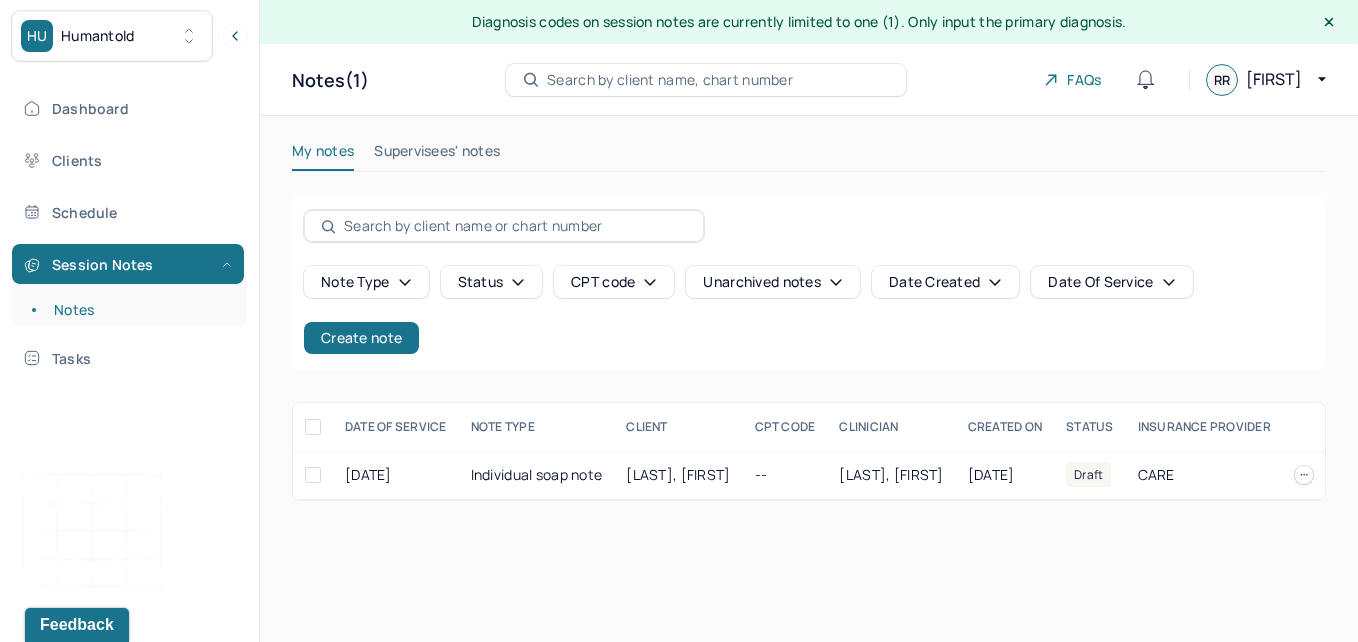 click on "Supervisees' notes" at bounding box center [437, 155] 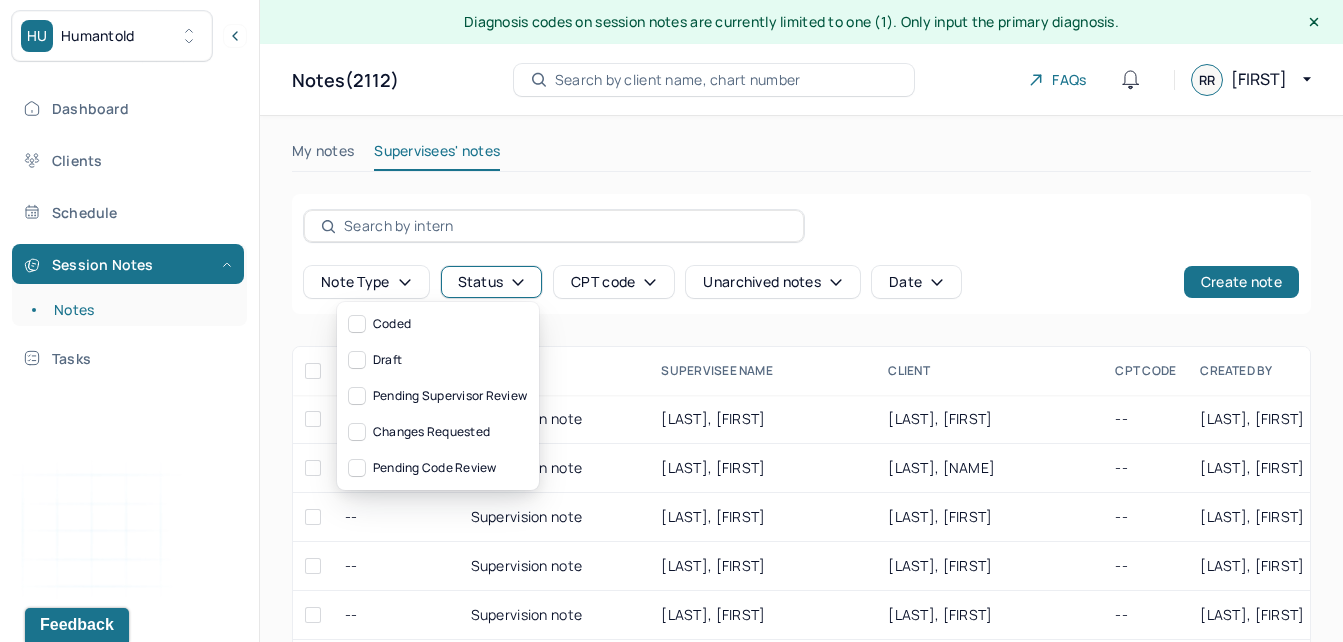 click on "Status" at bounding box center (492, 282) 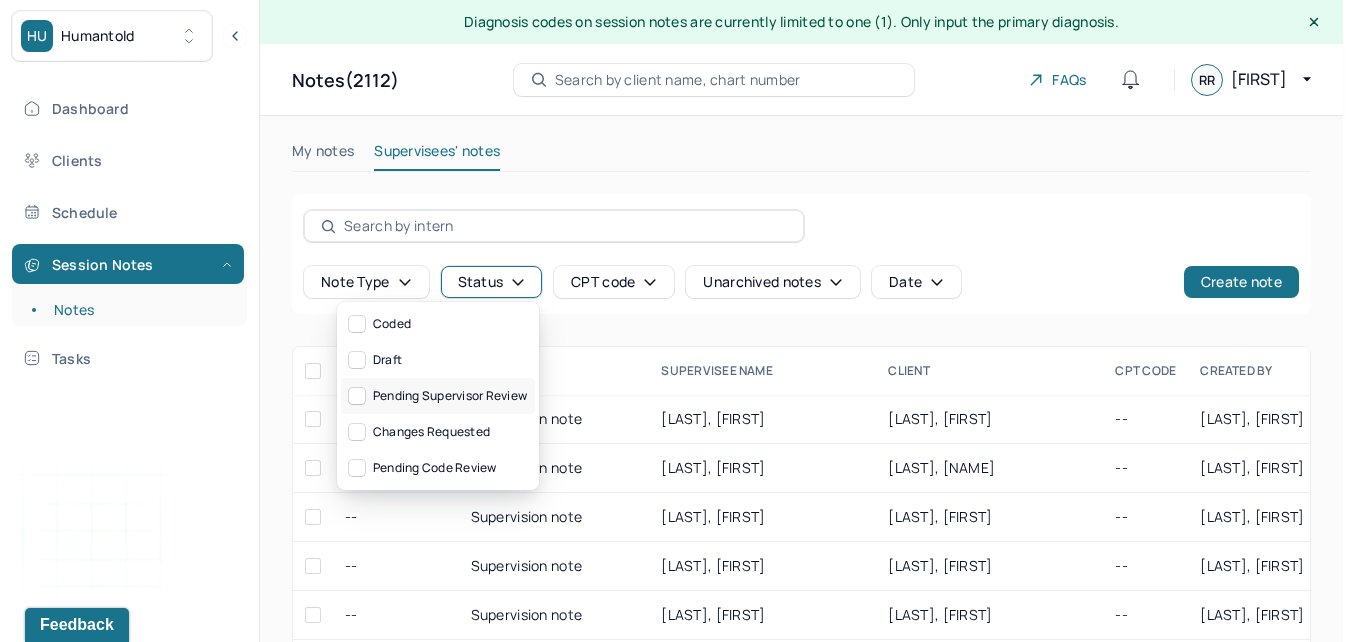 click on "Pending supervisor review" at bounding box center (438, 396) 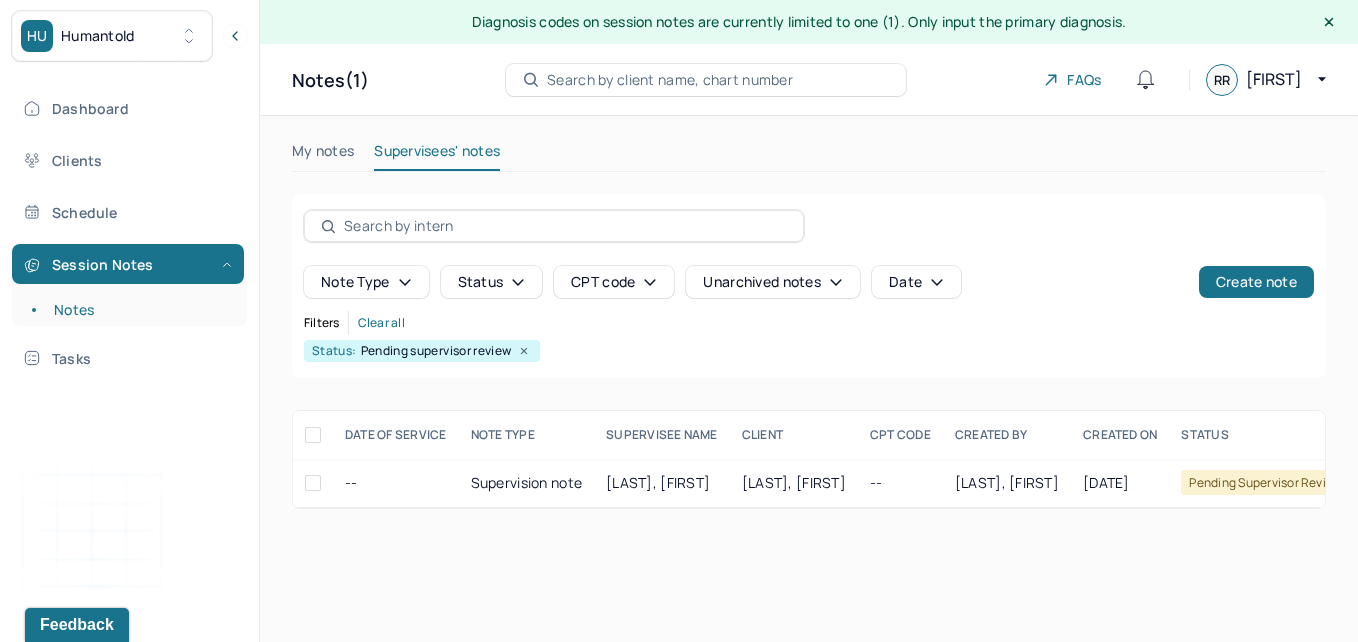 click on "My notes     Supervisees' notes" at bounding box center (809, 156) 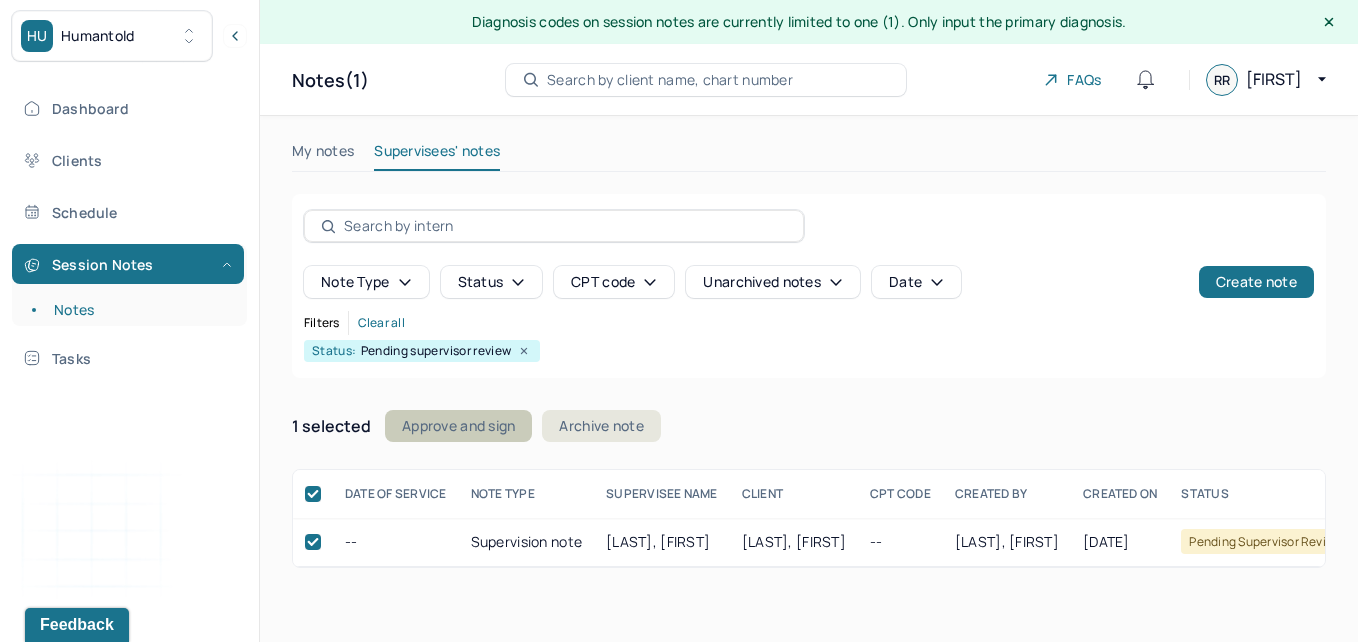 click on "Approve and sign" at bounding box center (458, 426) 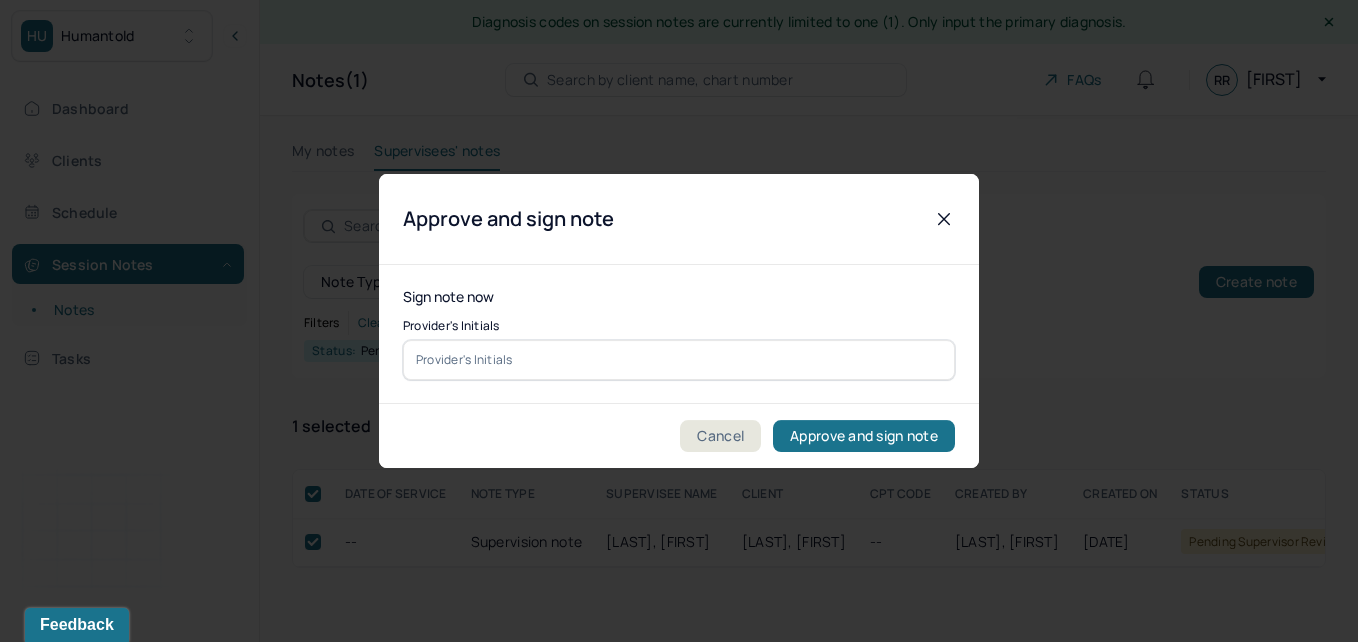 click at bounding box center [679, 360] 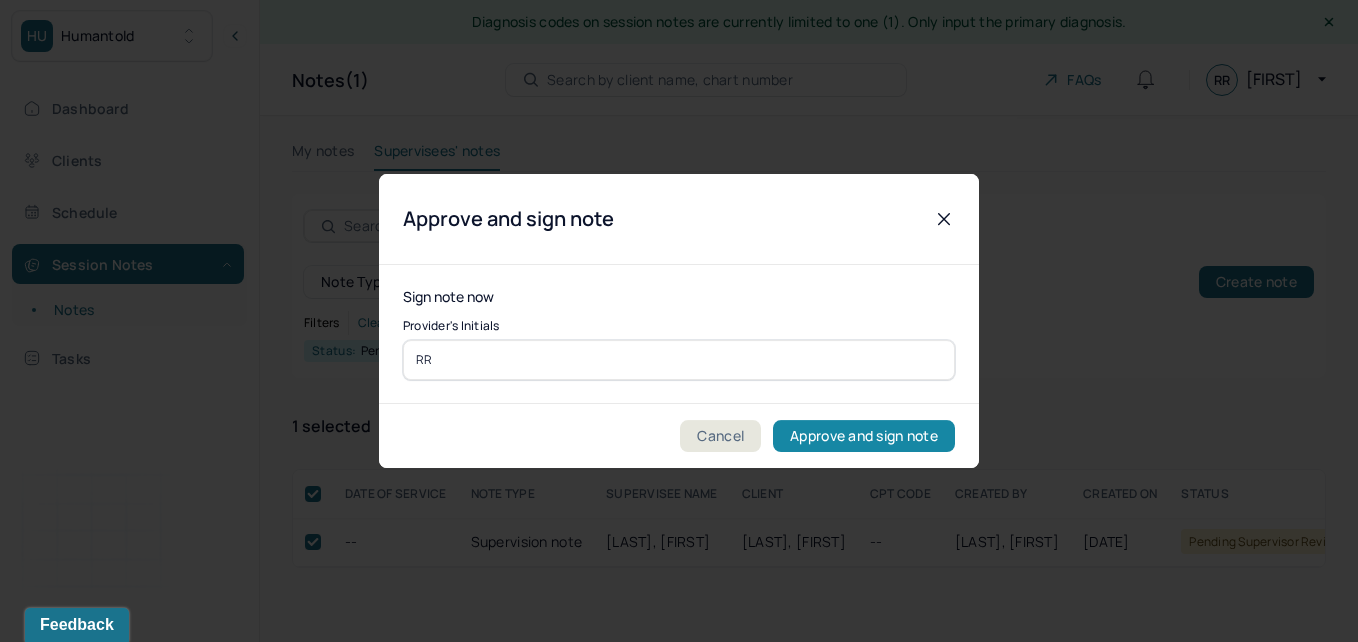 type on "RR" 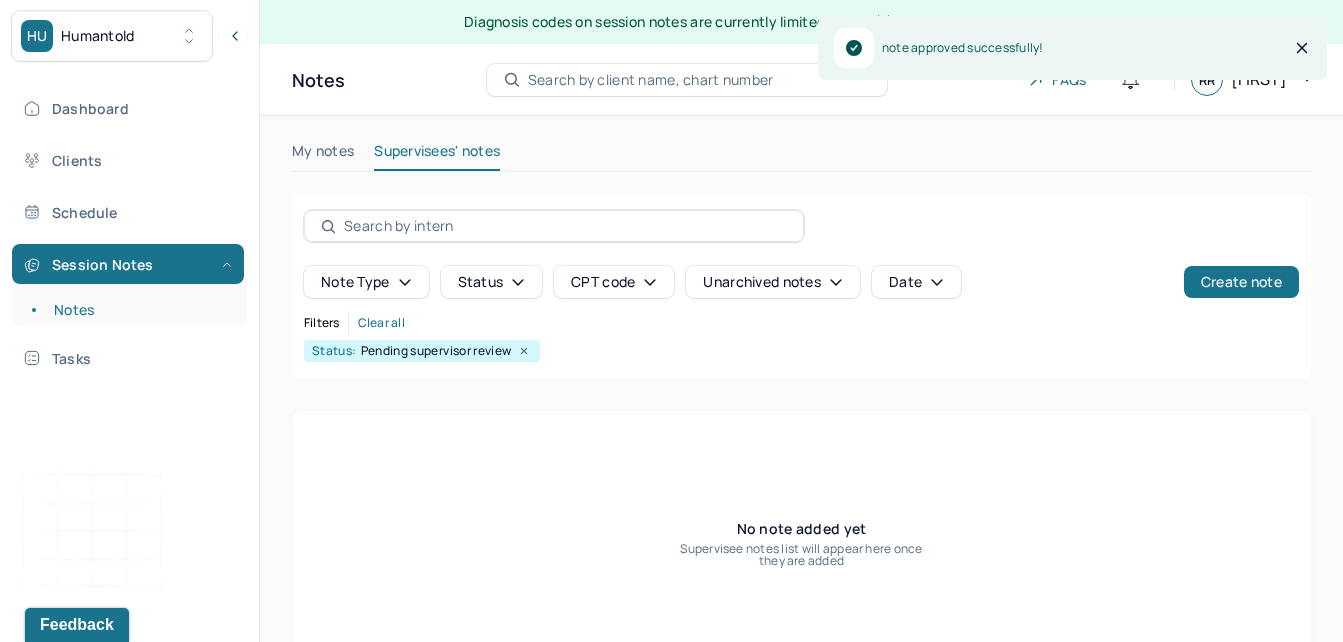click 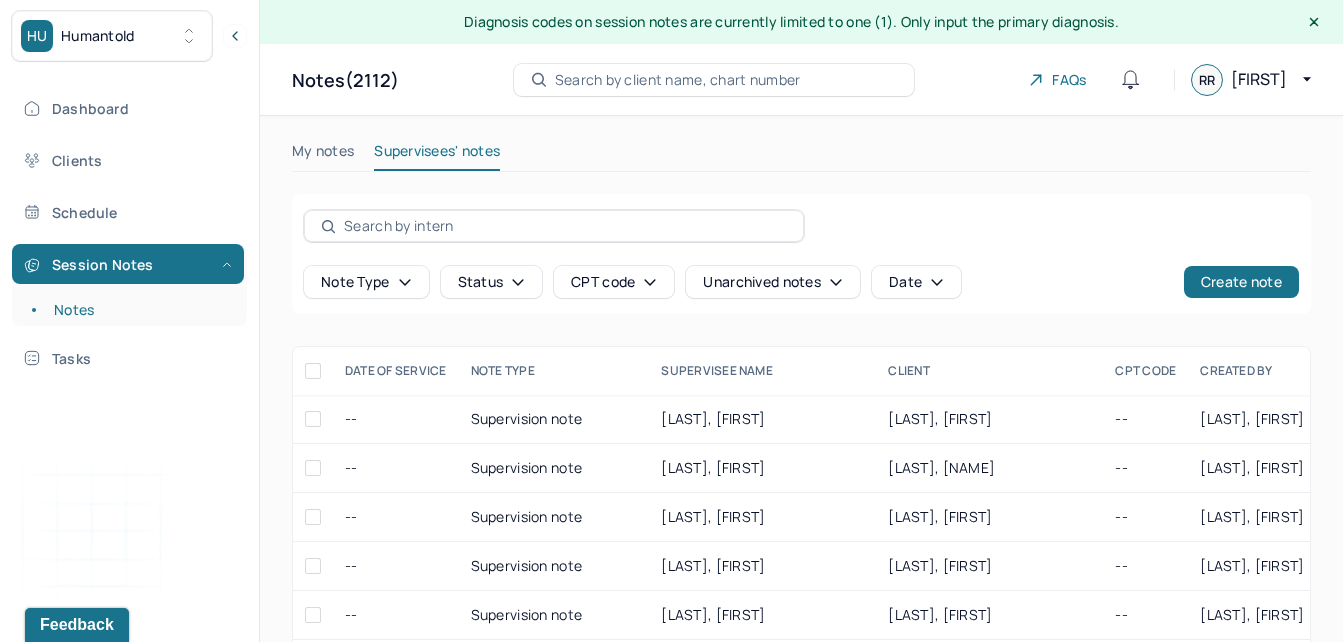 click on "My notes" at bounding box center (323, 155) 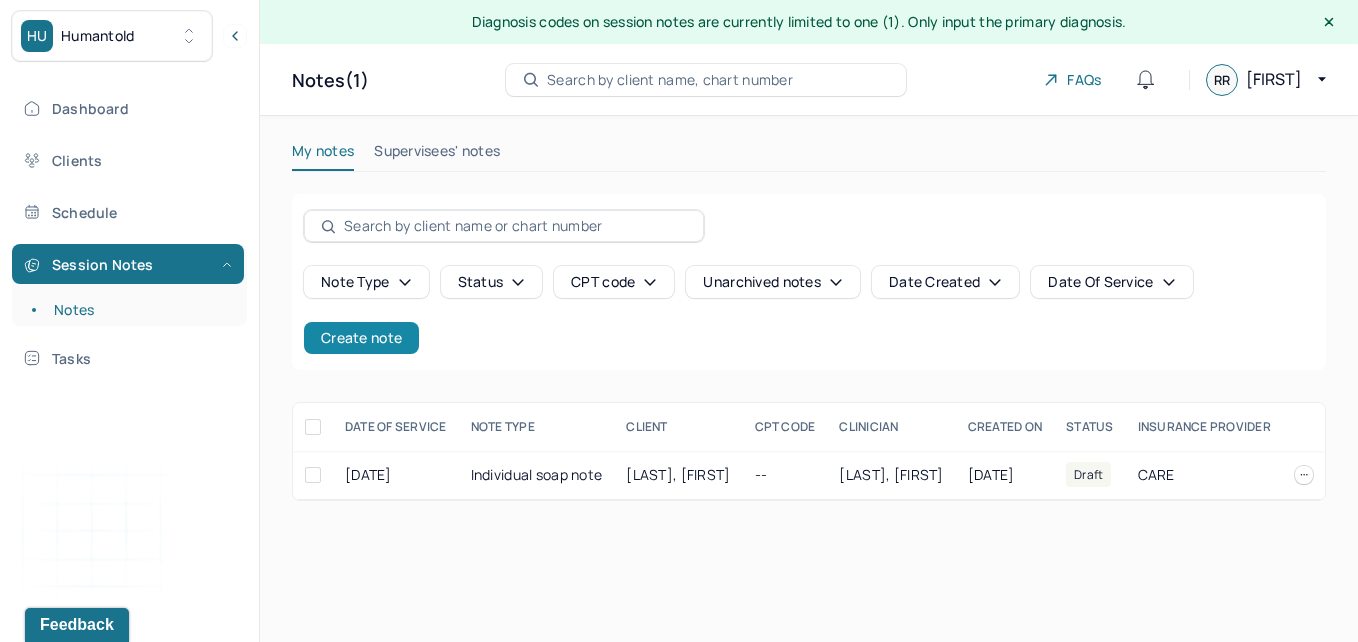click on "Create note" at bounding box center [361, 338] 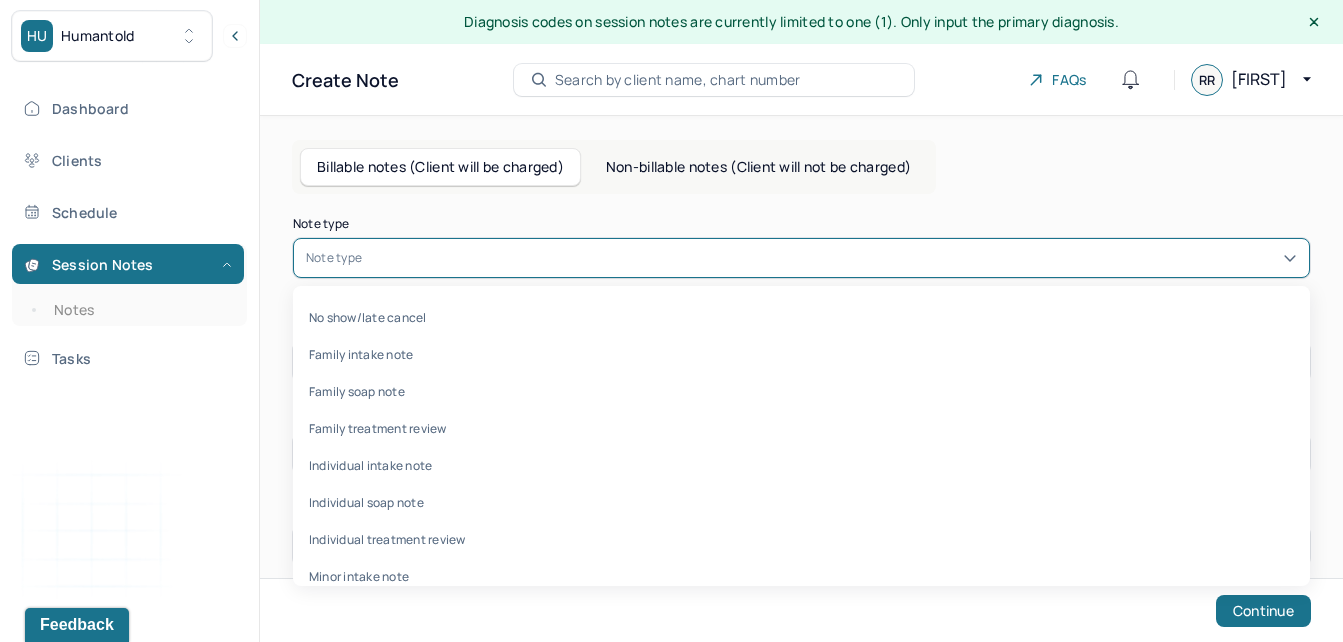 click at bounding box center (831, 258) 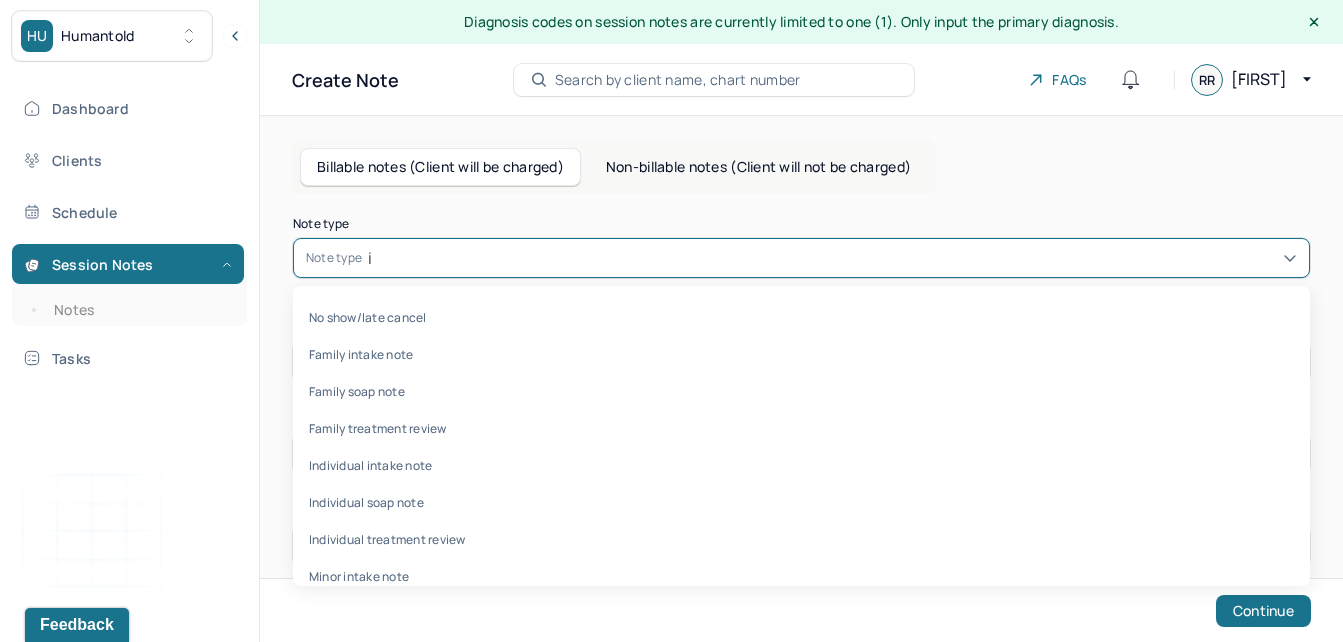 type on "ind" 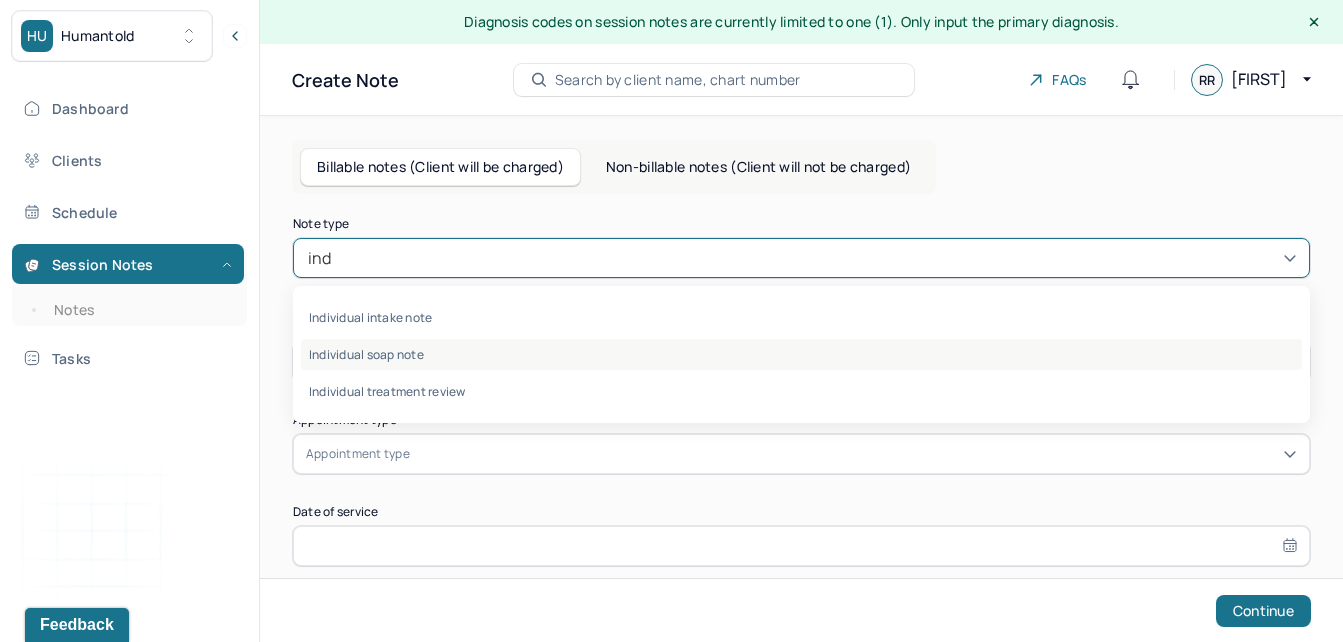 click on "Individual soap note" at bounding box center [801, 354] 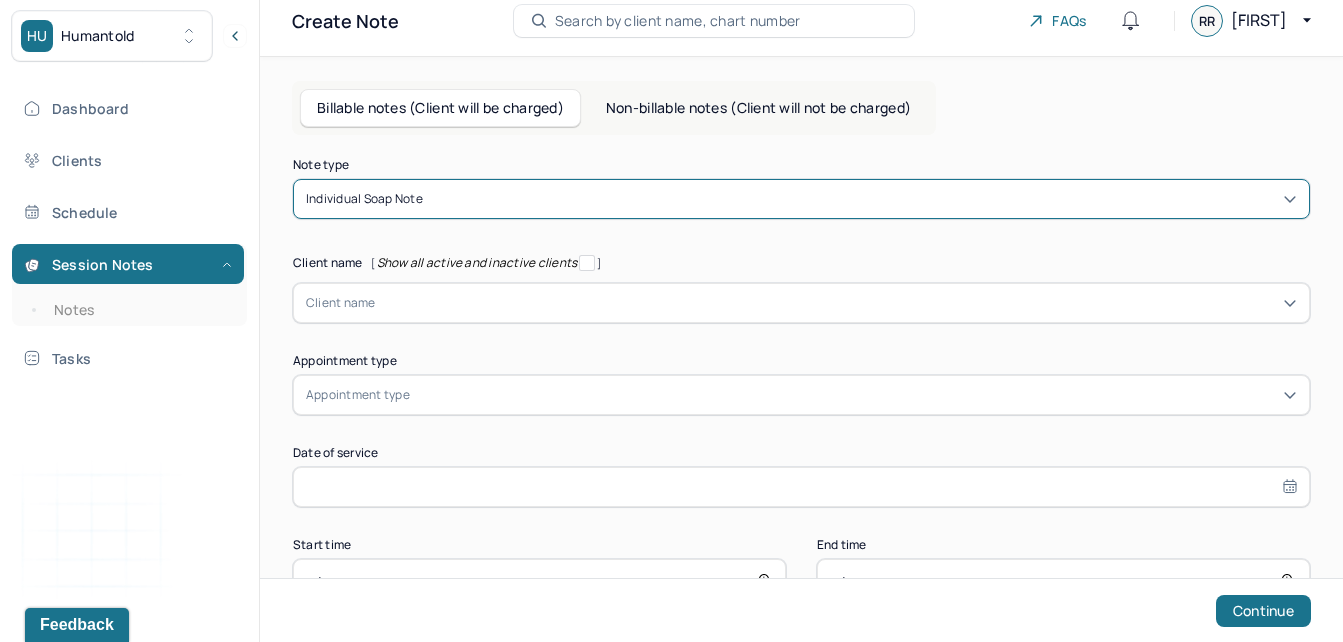 scroll, scrollTop: 122, scrollLeft: 0, axis: vertical 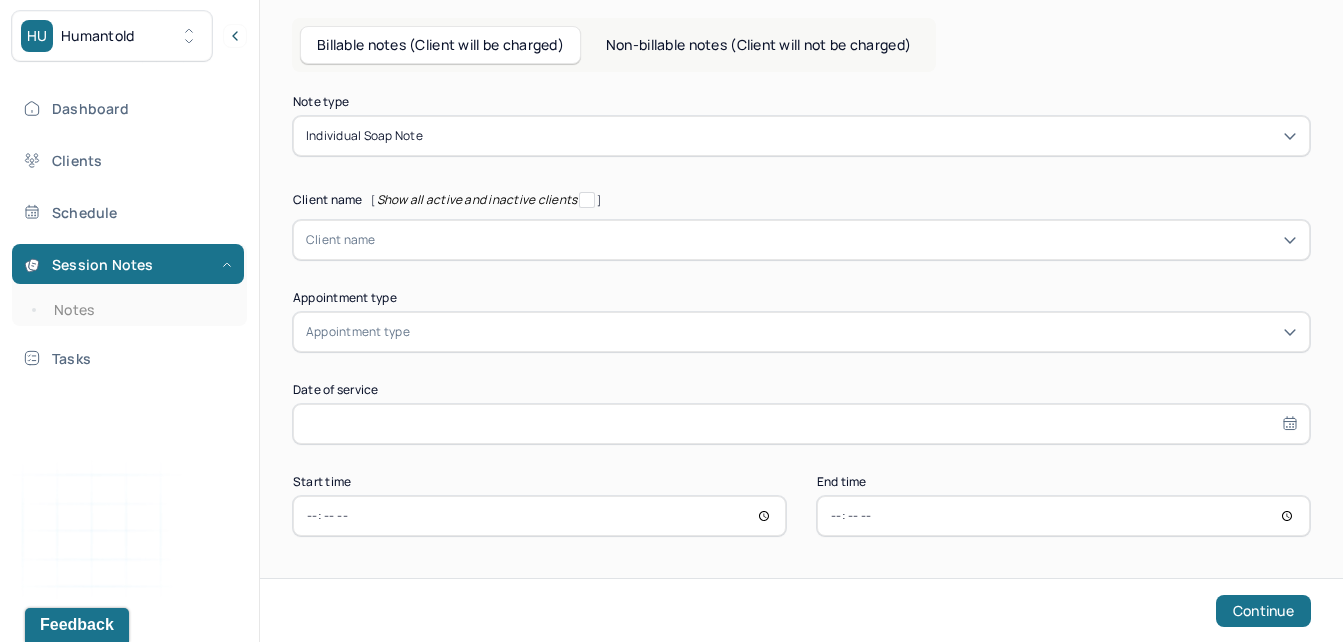 click on "Note type Individual soap note Client name [ Show all active and inactive clients ] Client name Supervisee name Appointment type Appointment type Date of service Start time End time   Continue" at bounding box center [801, 316] 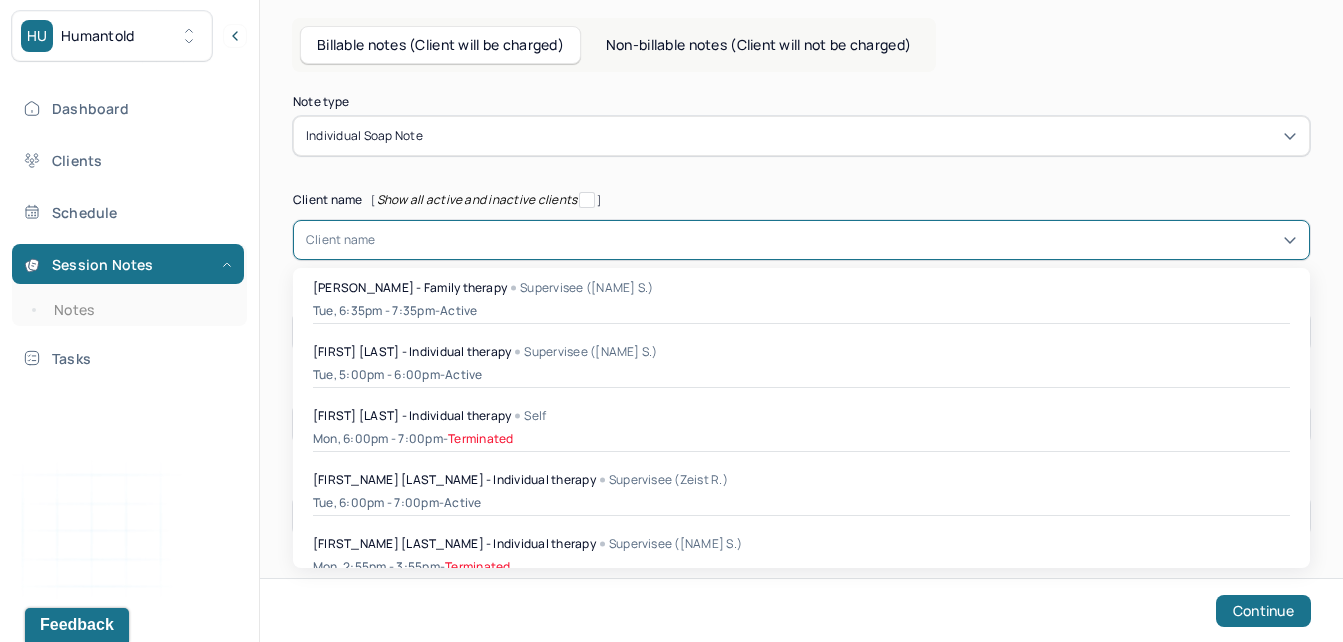 click at bounding box center (836, 240) 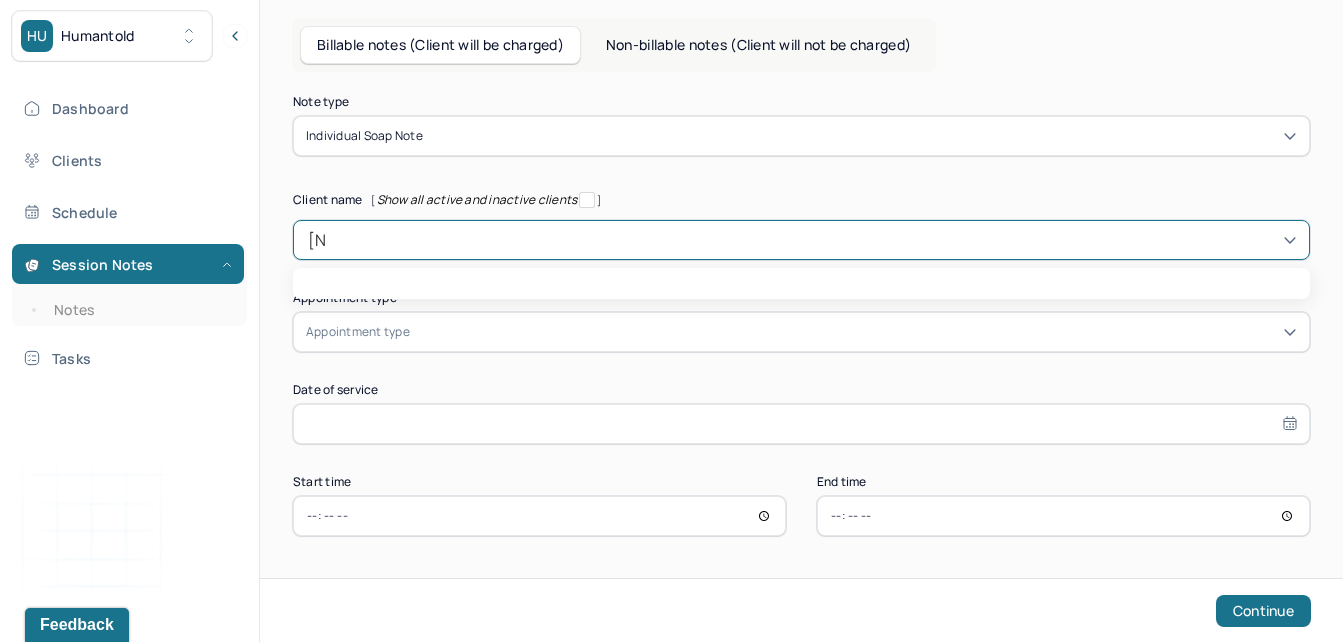 type on "gian" 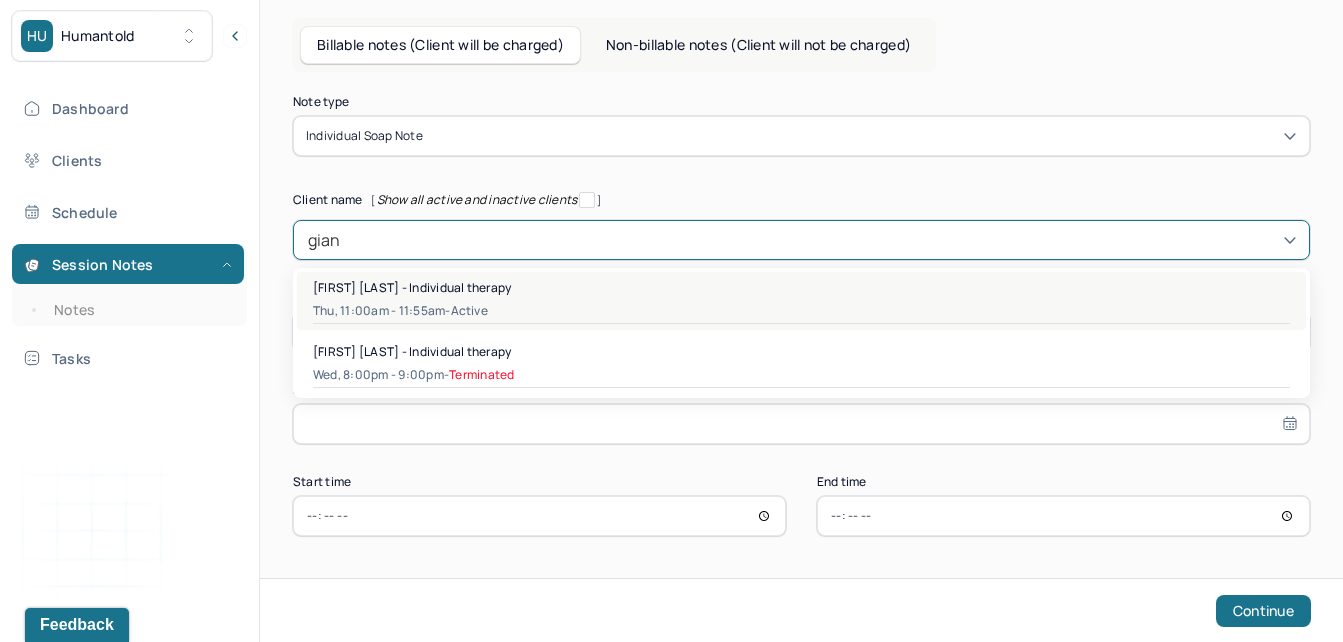 click on "active" at bounding box center (469, 311) 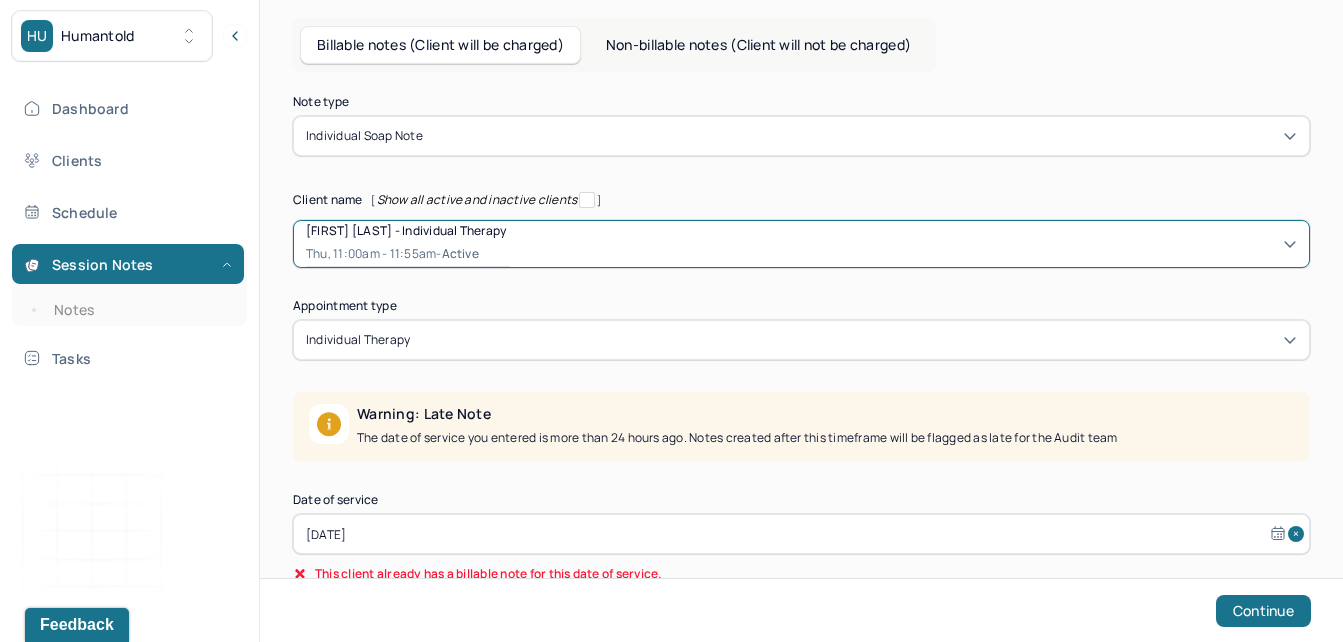 scroll, scrollTop: 264, scrollLeft: 0, axis: vertical 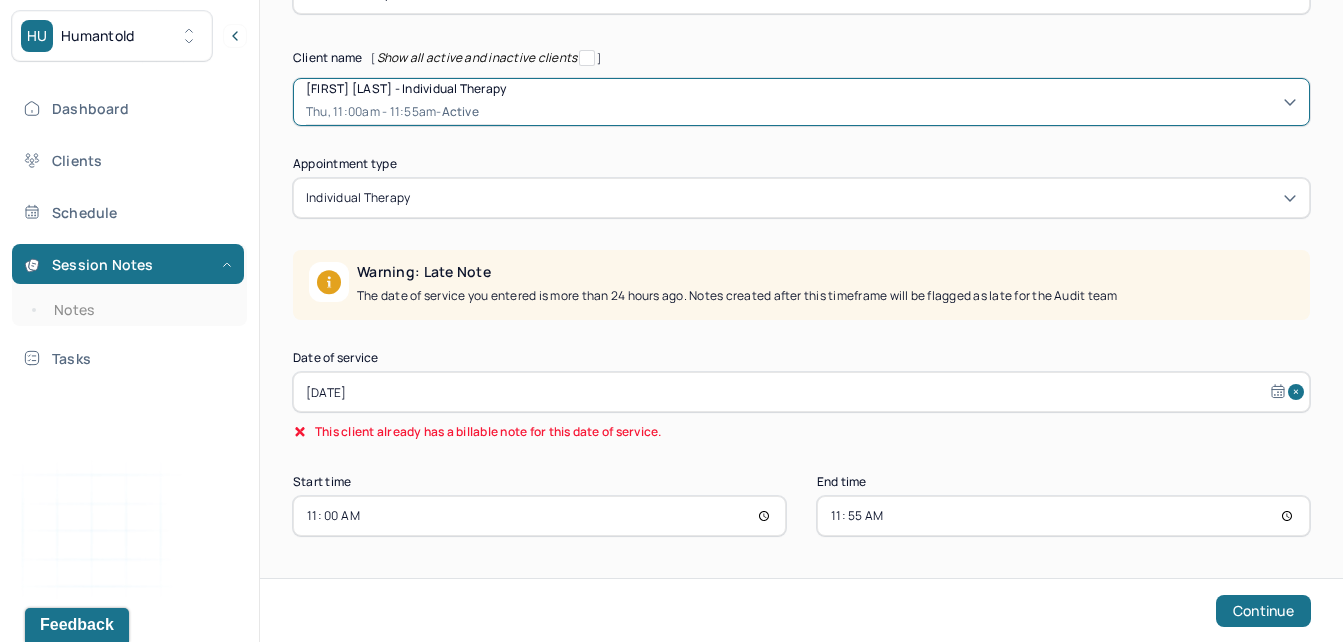 select on "6" 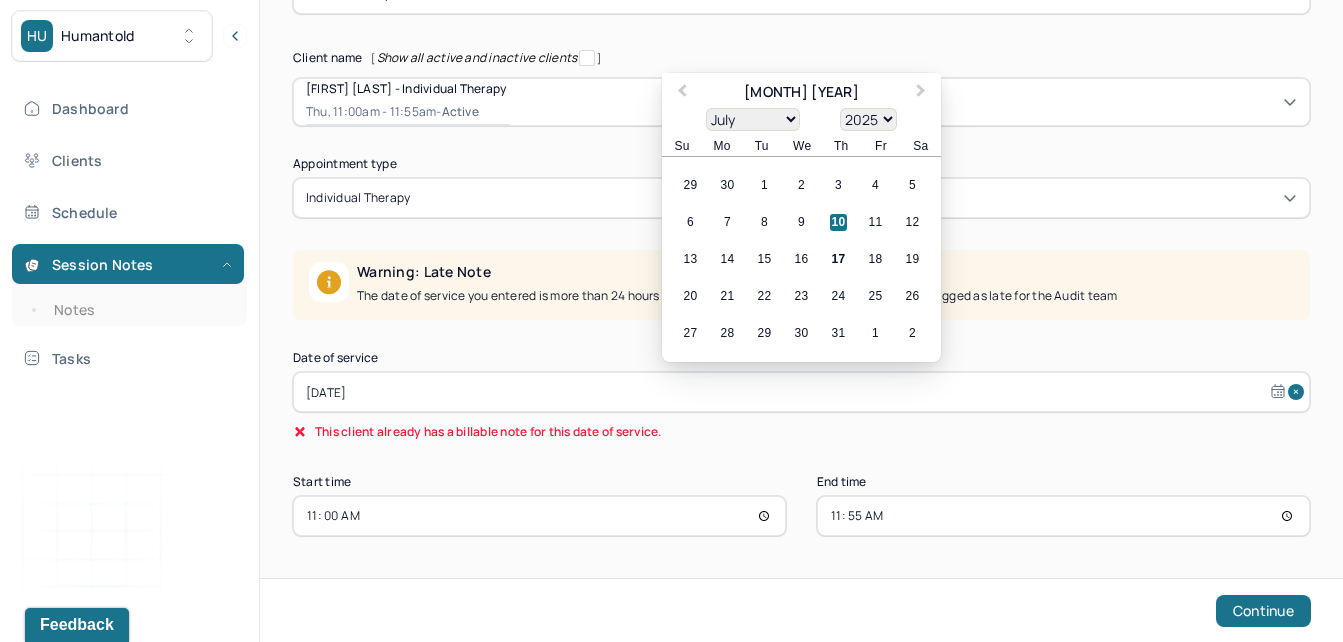 click on "[DATE]" at bounding box center [801, 392] 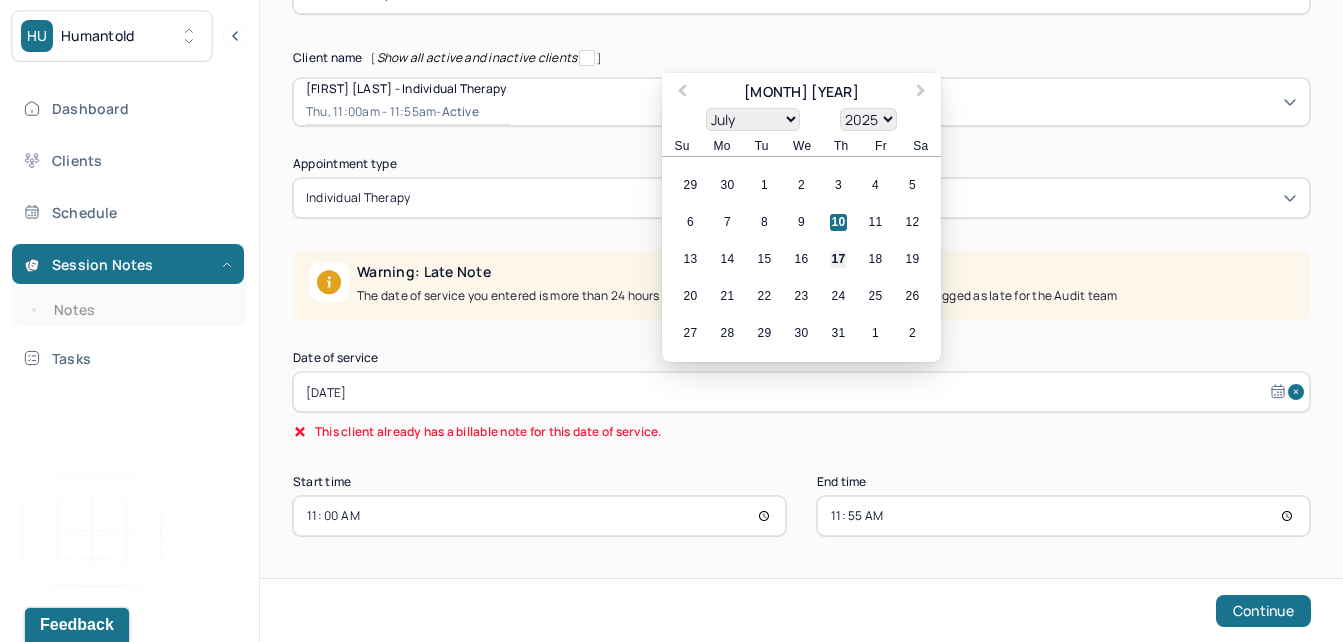 click on "17" at bounding box center [838, 259] 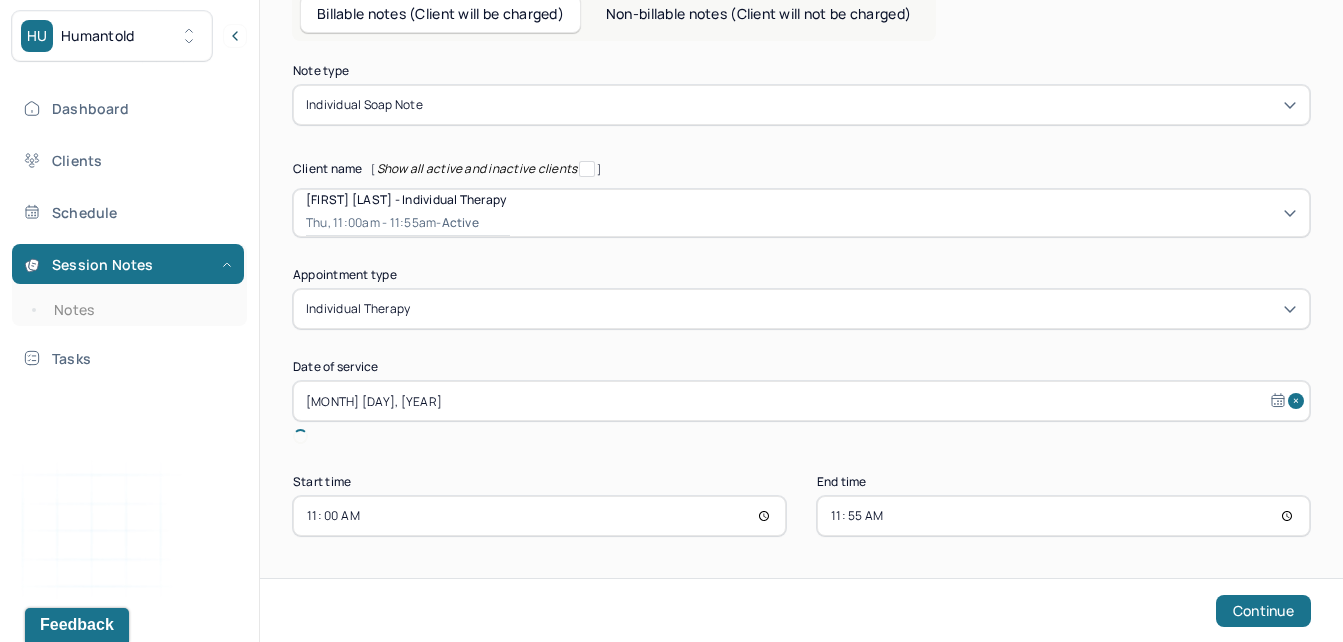 scroll, scrollTop: 130, scrollLeft: 0, axis: vertical 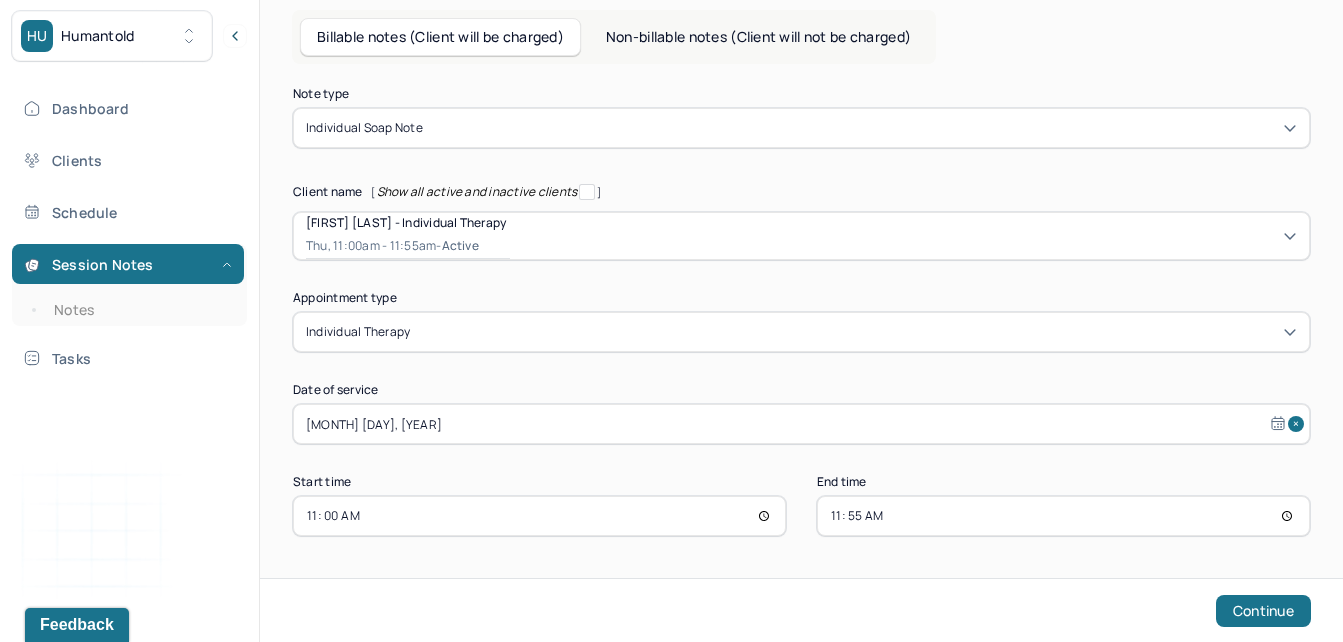 click on "11:00" at bounding box center (539, 516) 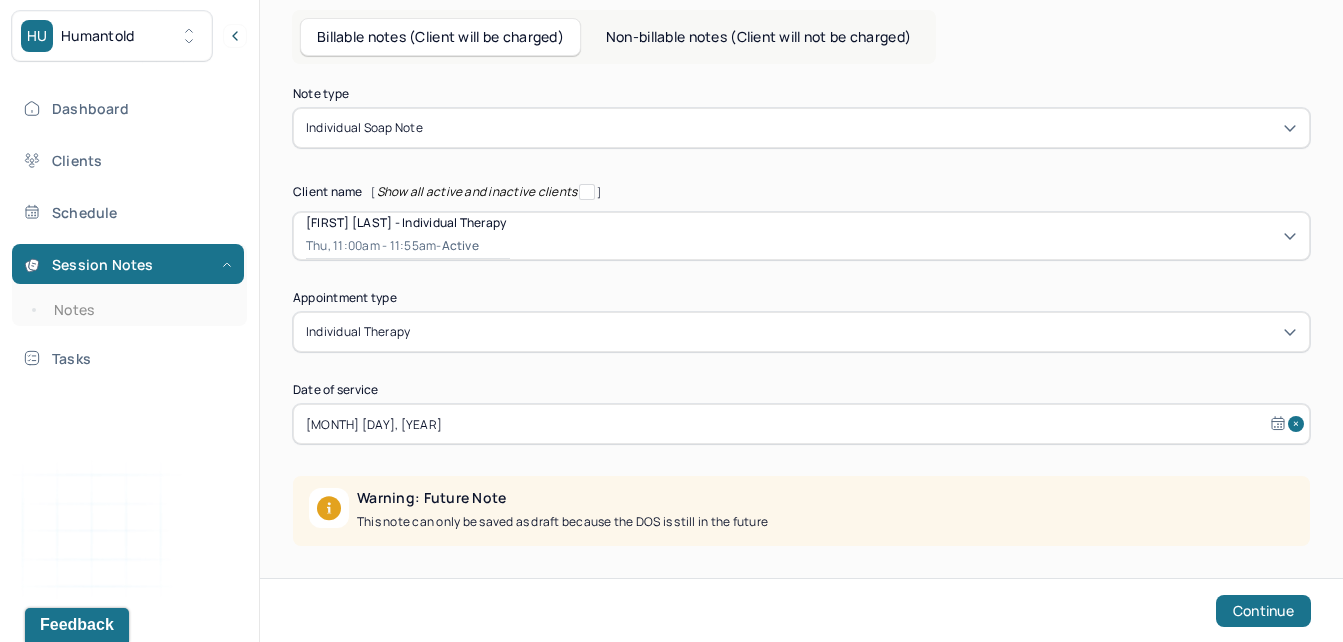 scroll, scrollTop: 232, scrollLeft: 0, axis: vertical 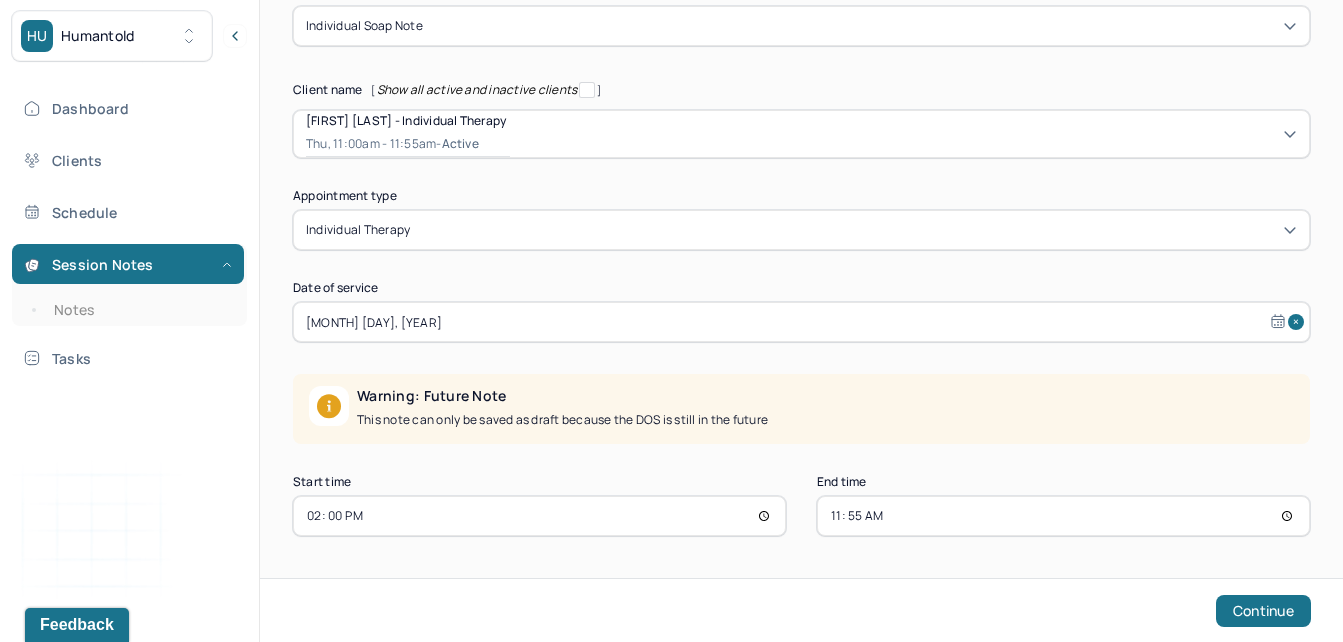 click on "Note type Individual soap note Client name [Show all active and inactive clients] [FIRST] [LAST] - Individual therapy Thu, [TIME] - [TIME] - active Supervisee name [FIRST] [LAST] Appointment type individual therapy Date of service [DATE] Warning: Future Note This note can only be saved as draft because the DOS is still in the future Start time [TIME] End time [TIME] Continue" at bounding box center (801, 302) 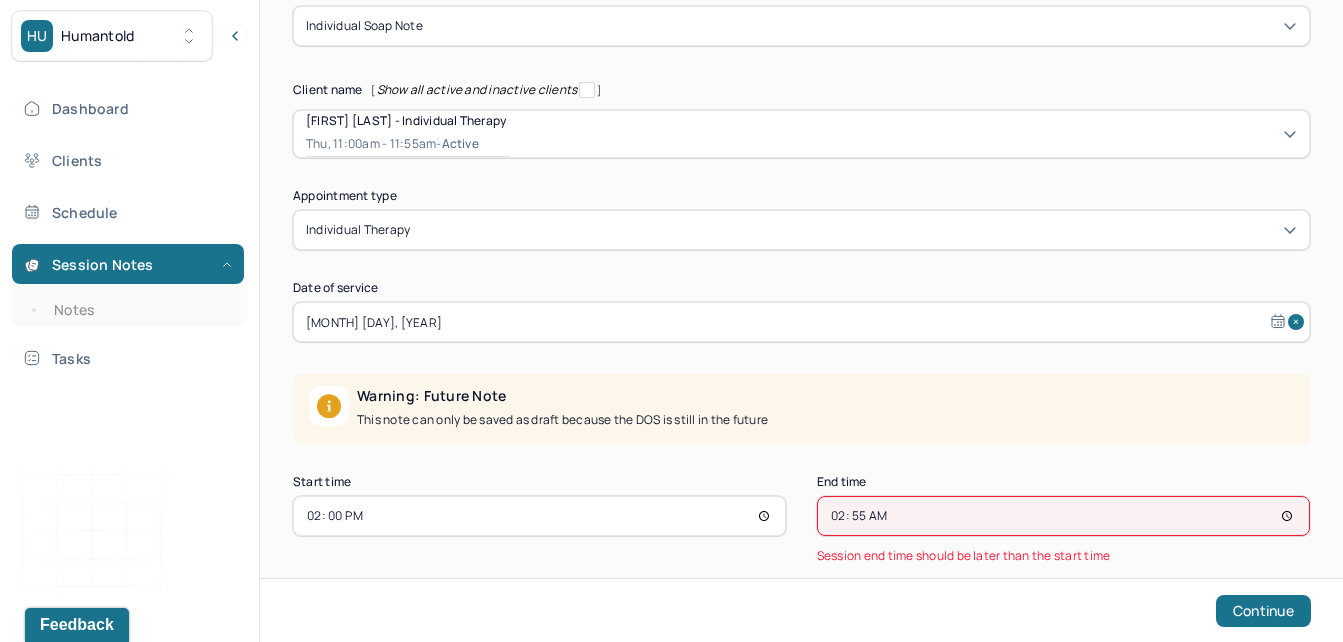 click on "02:55" at bounding box center (1063, 516) 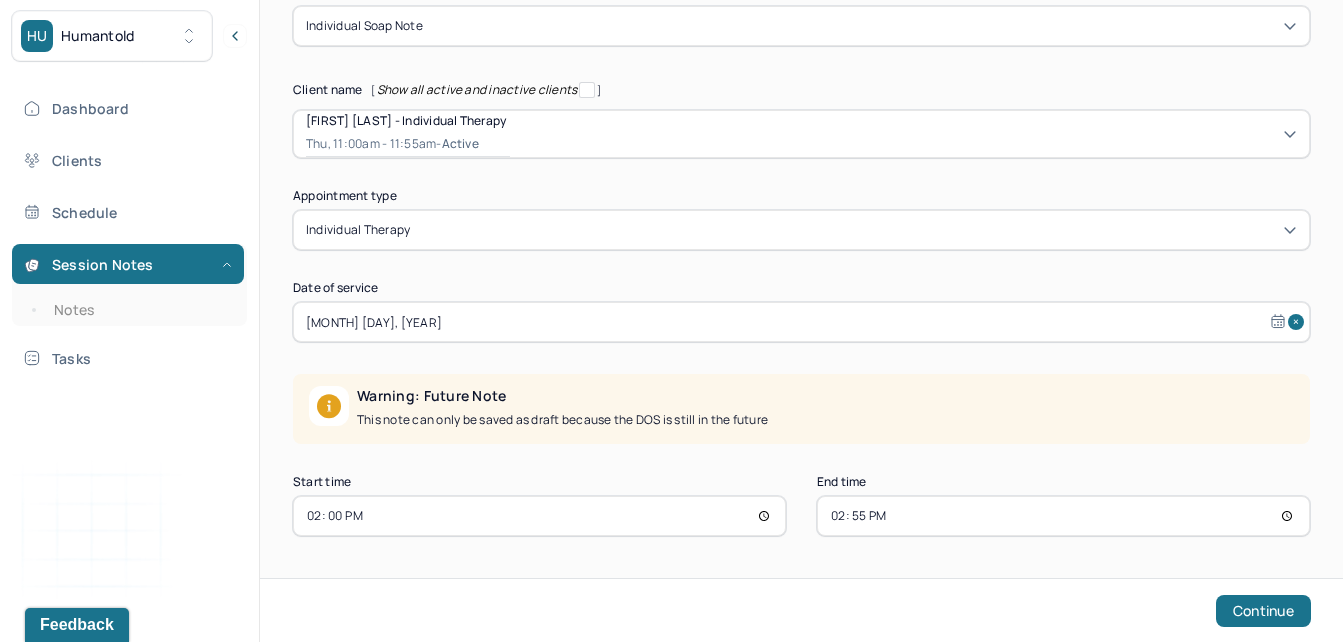 click on "Continue" at bounding box center [801, 610] 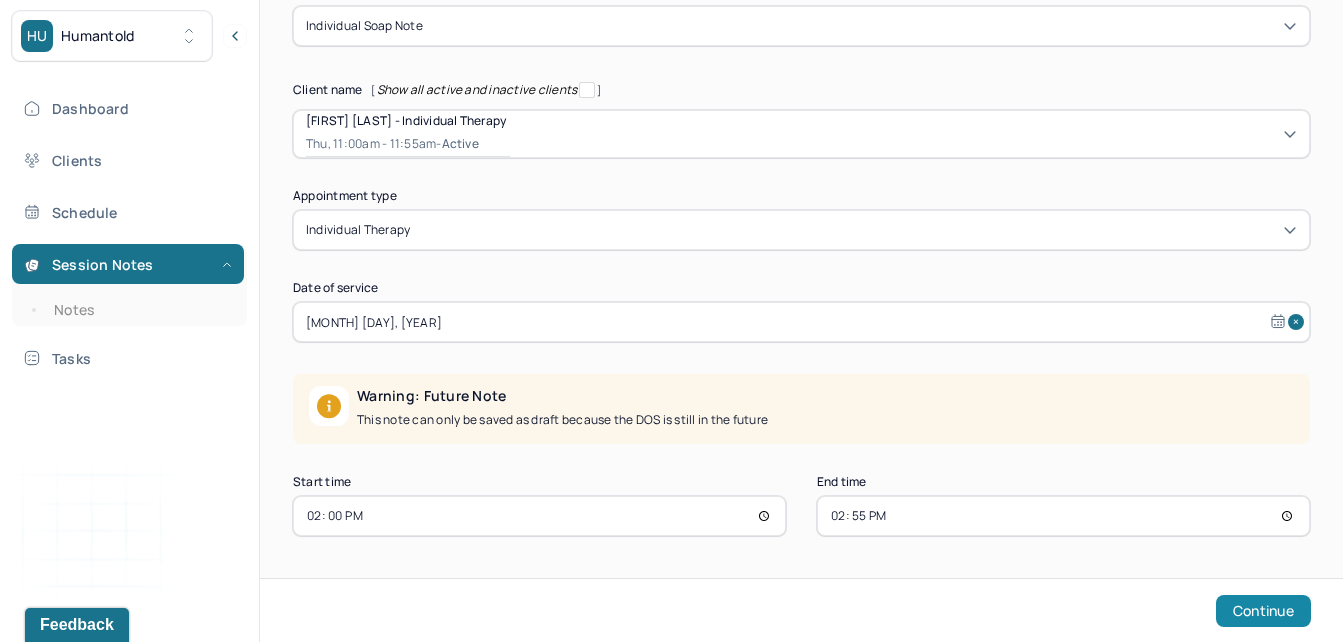 click on "Continue" at bounding box center [1263, 611] 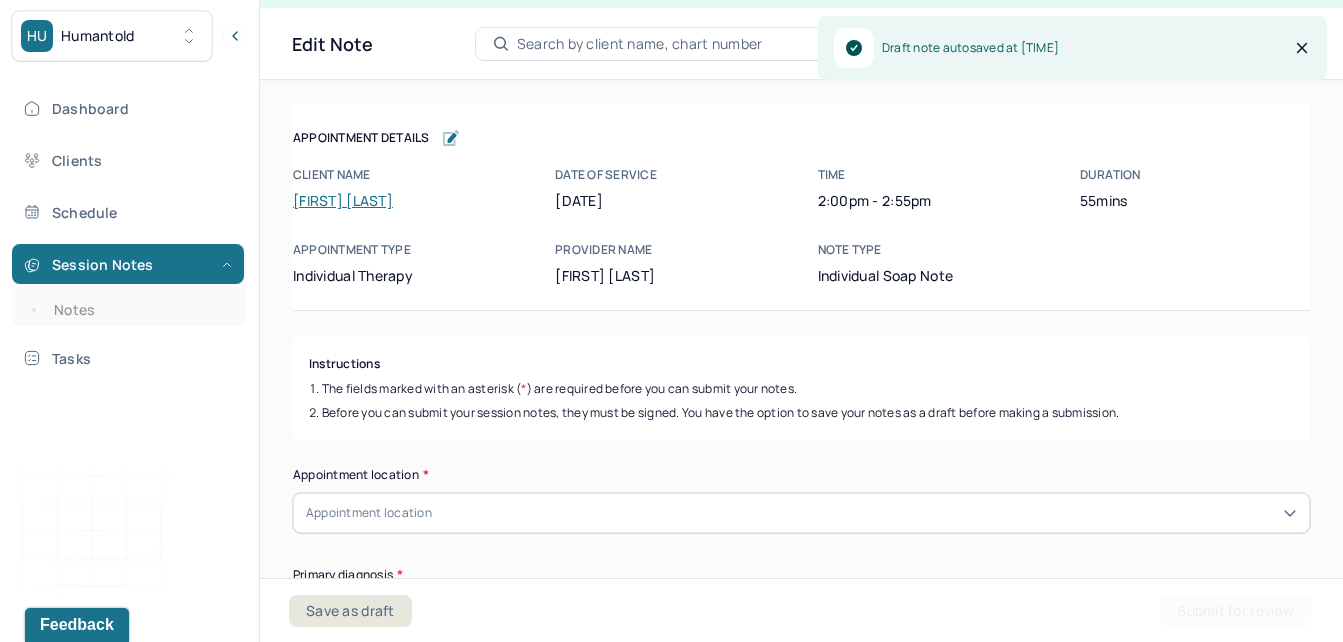 scroll, scrollTop: 36, scrollLeft: 0, axis: vertical 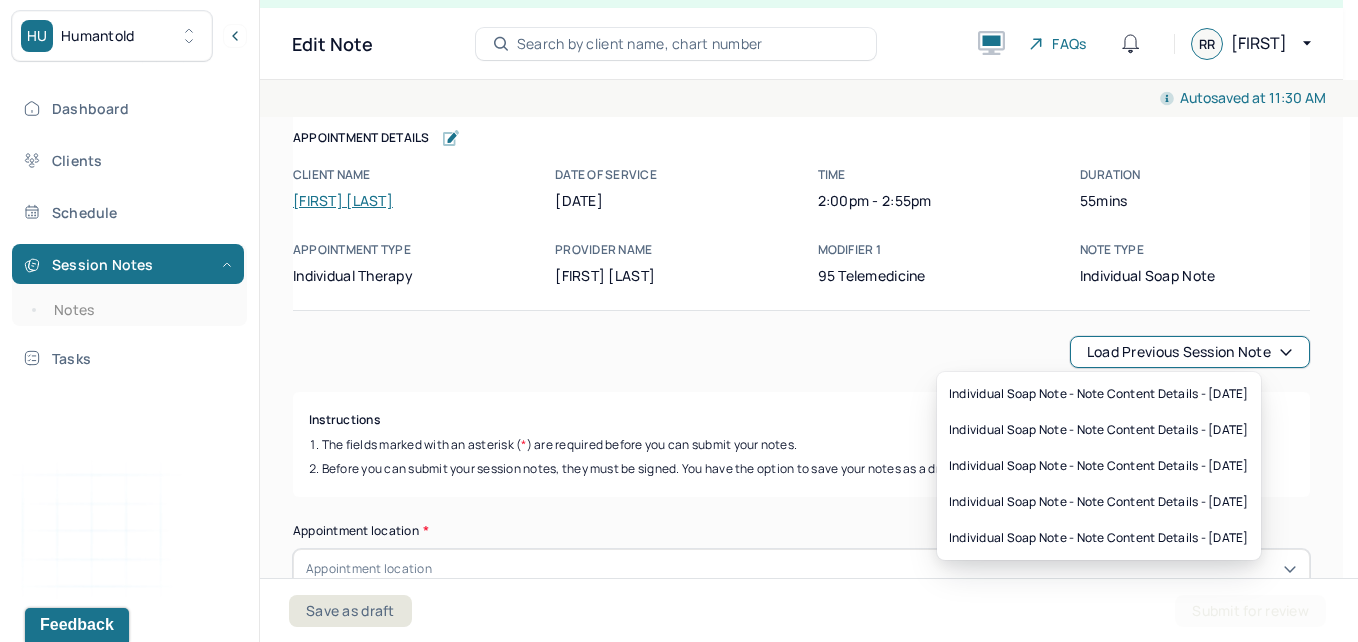 click on "Load previous session note" at bounding box center (1190, 352) 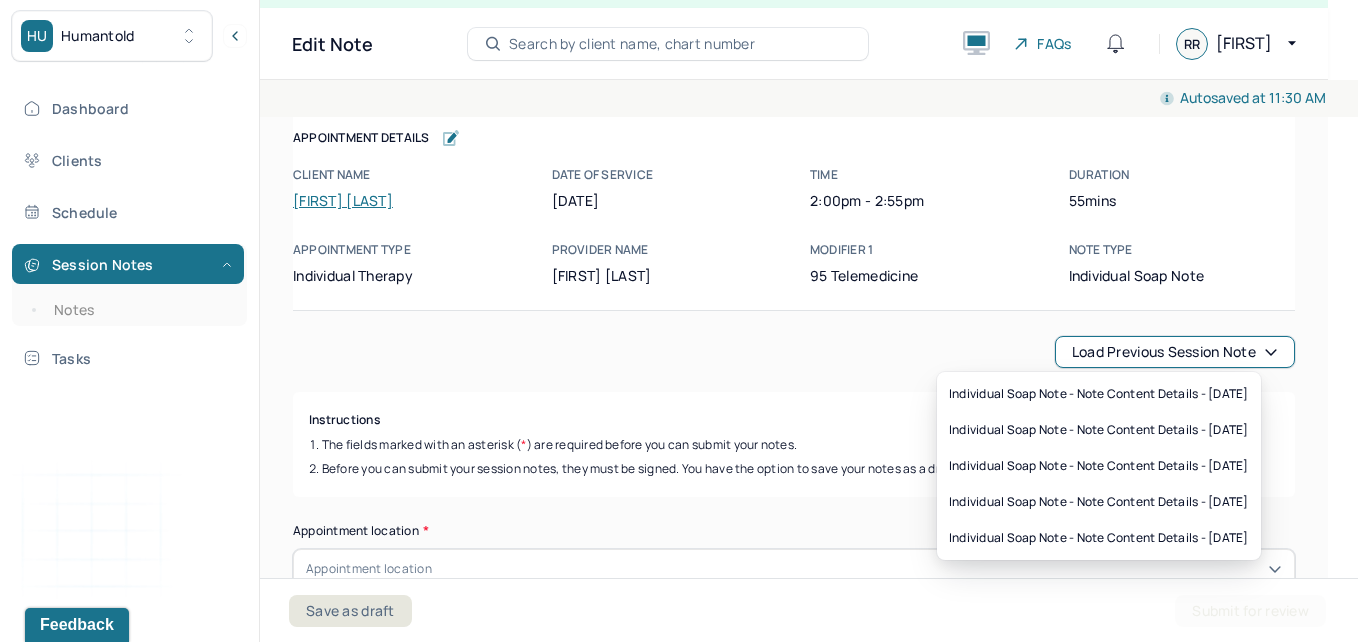 click on "Load previous session note" at bounding box center (1175, 352) 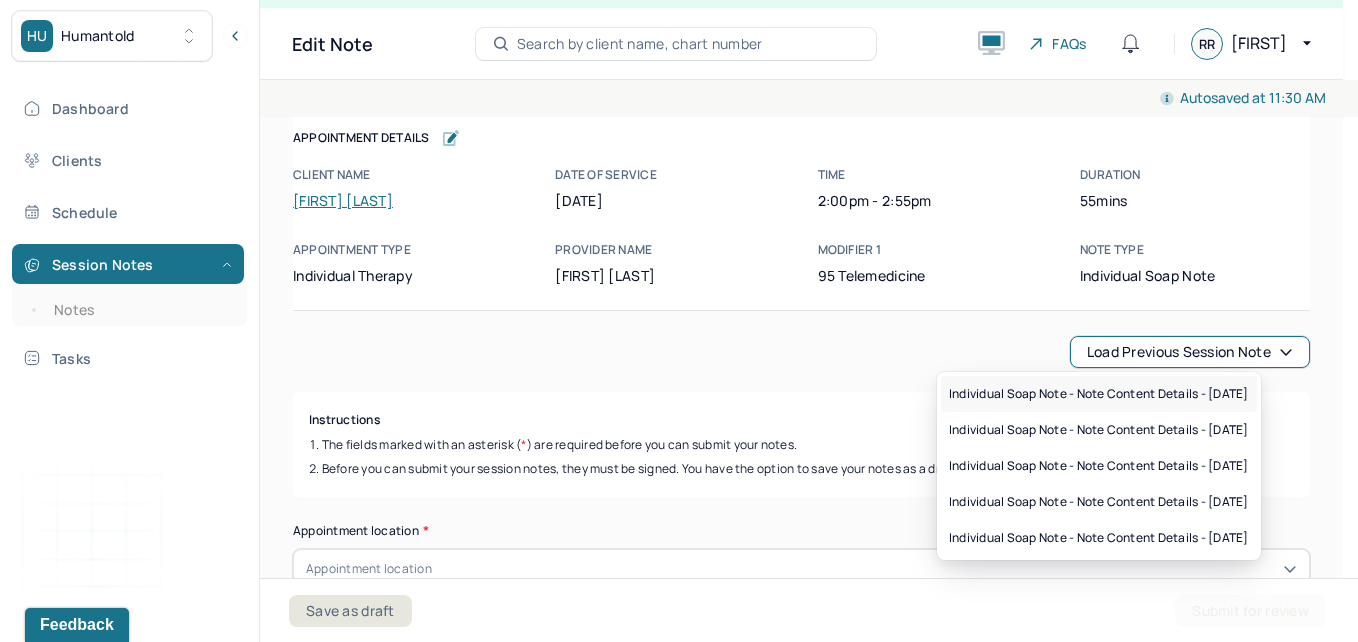 click on "Individual soap note   - Note content Details -   [DATE]" at bounding box center [1099, 394] 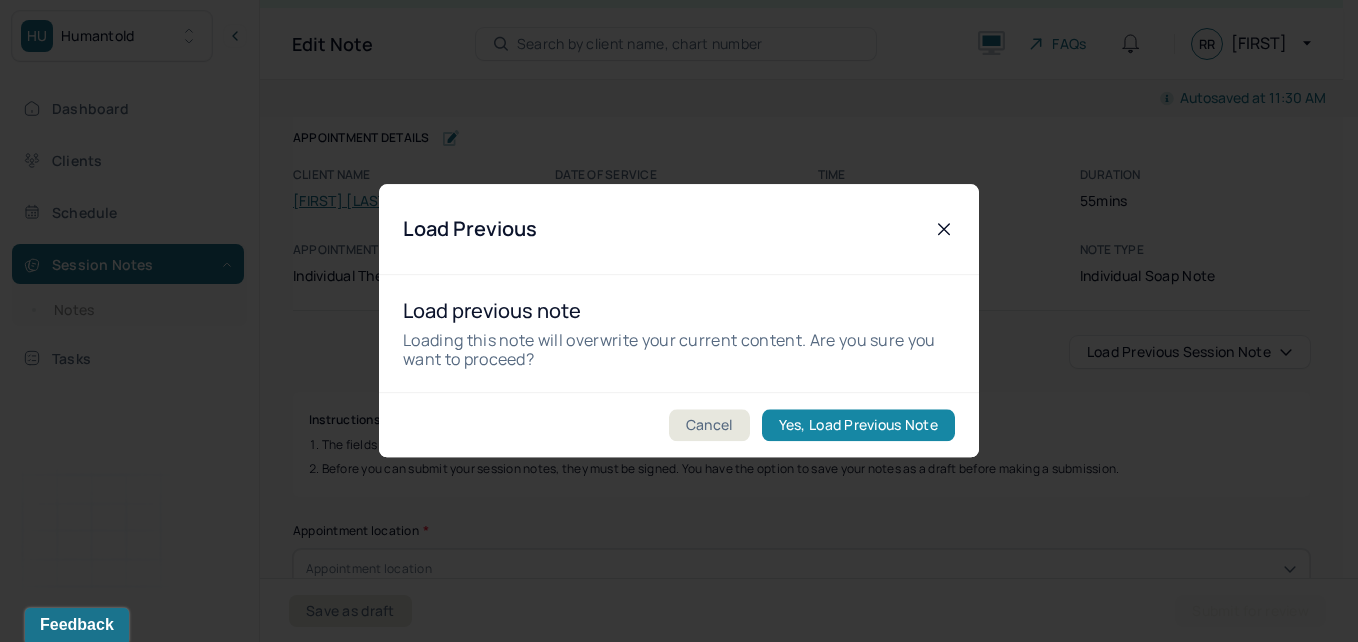 click on "Yes, Load Previous Note" at bounding box center [858, 426] 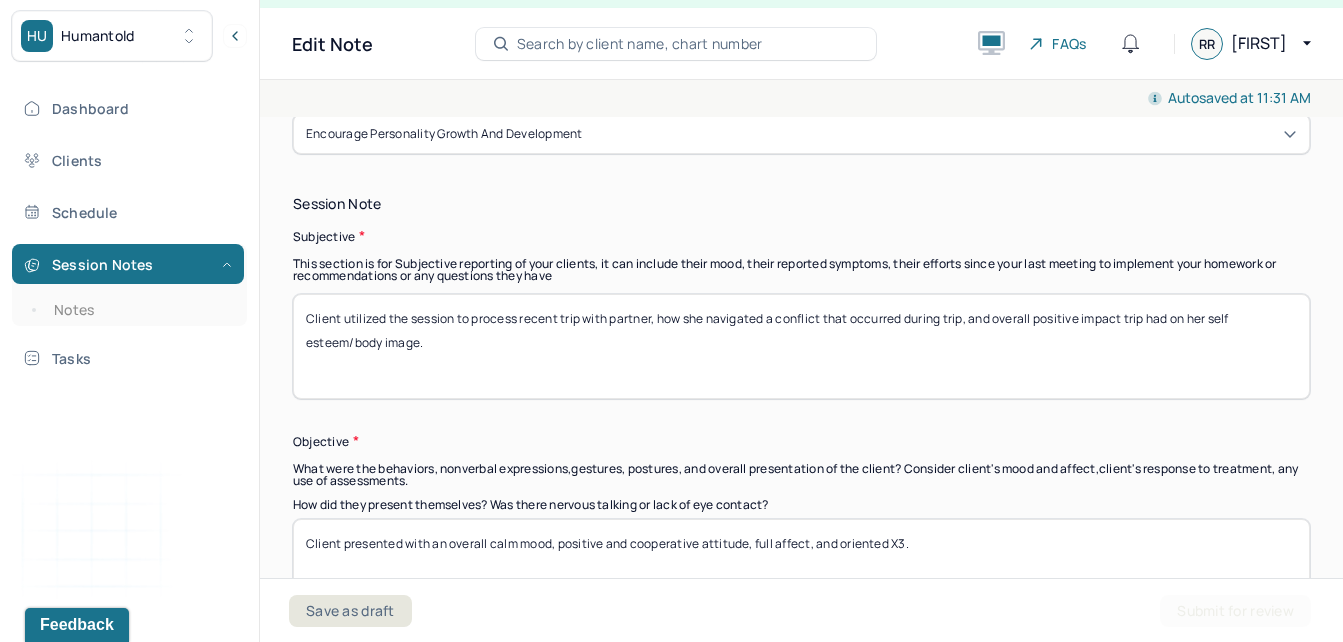 scroll, scrollTop: 1454, scrollLeft: 0, axis: vertical 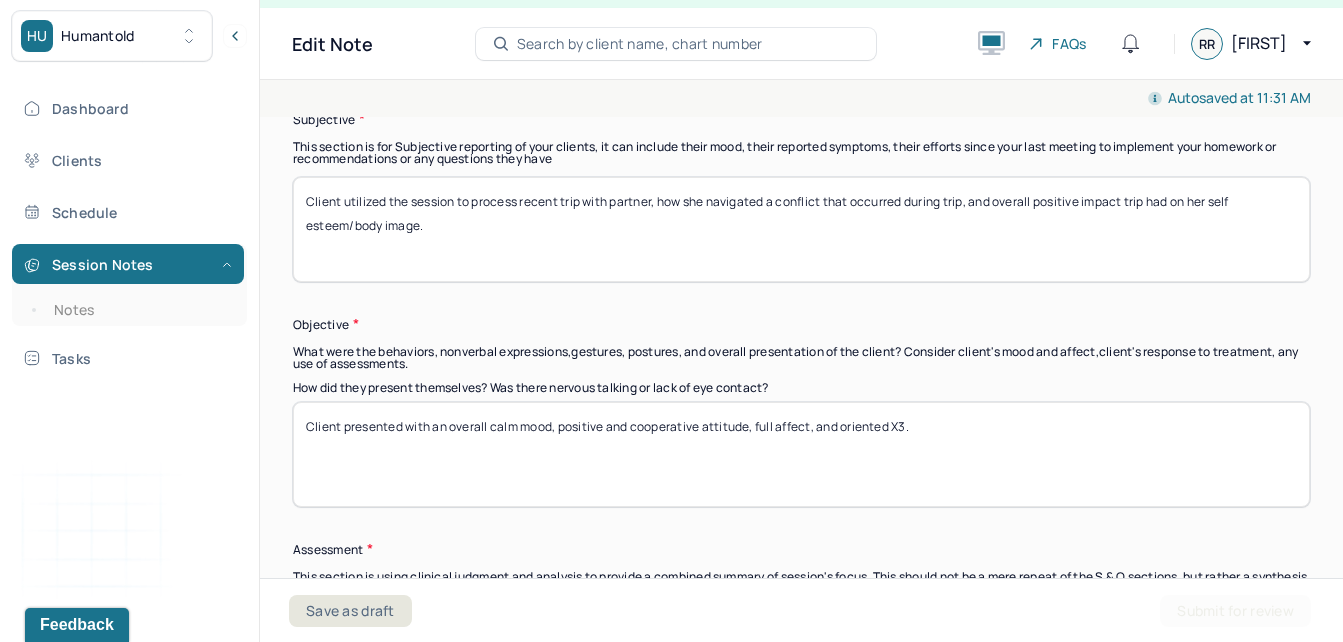drag, startPoint x: 431, startPoint y: 236, endPoint x: 191, endPoint y: 183, distance: 245.78242 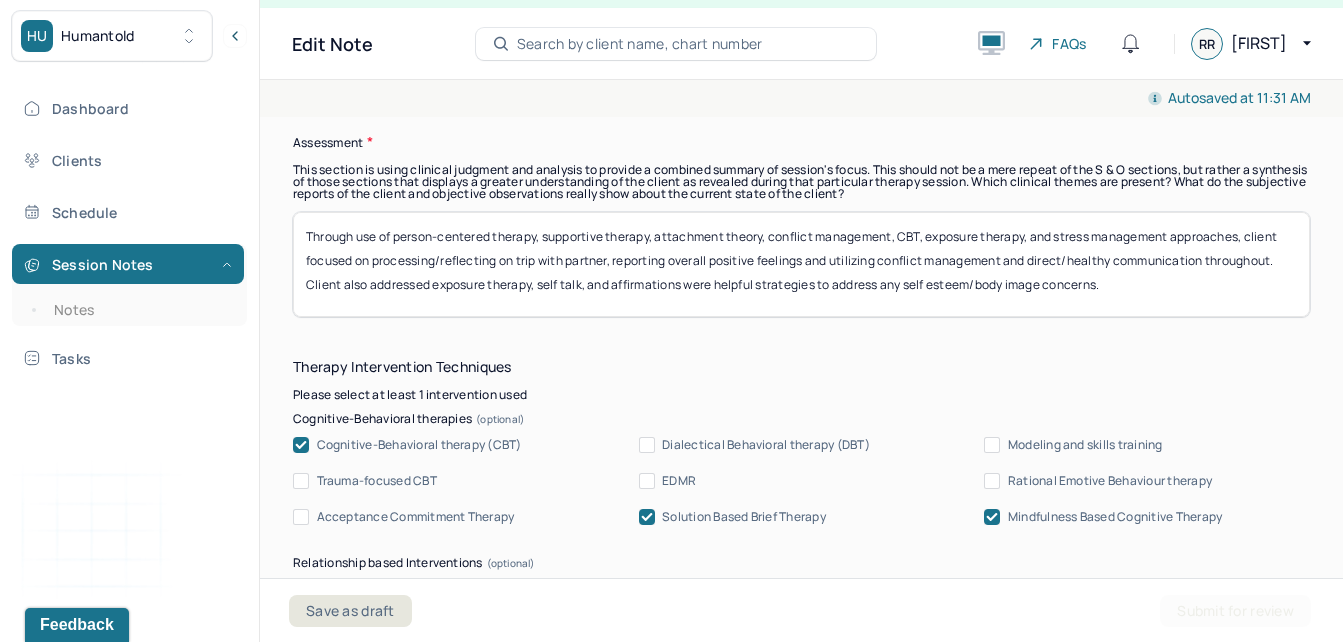scroll, scrollTop: 1900, scrollLeft: 0, axis: vertical 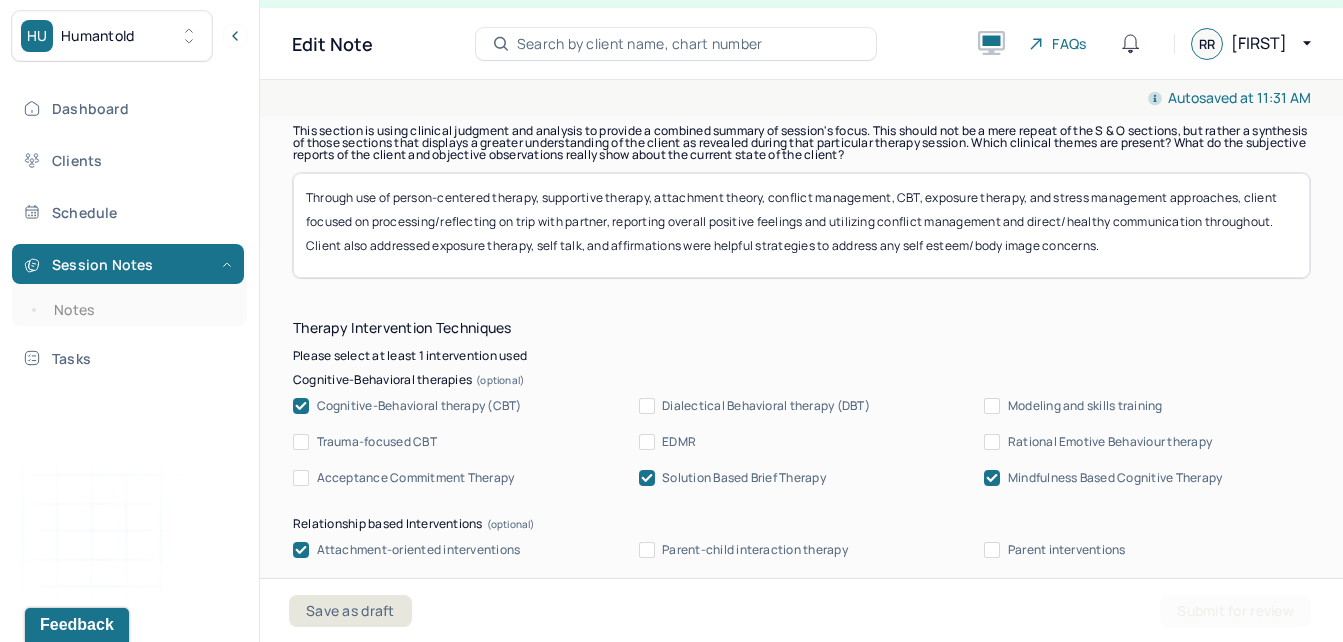 type 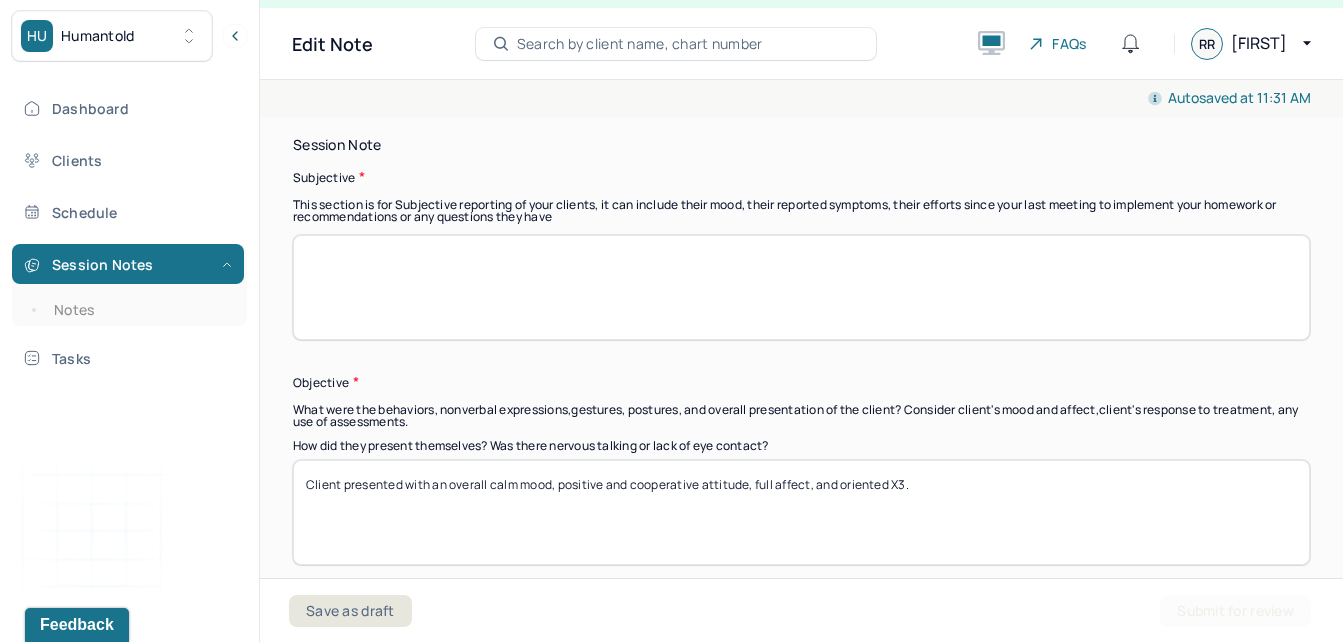 drag, startPoint x: 1202, startPoint y: 256, endPoint x: 221, endPoint y: 74, distance: 997.7399 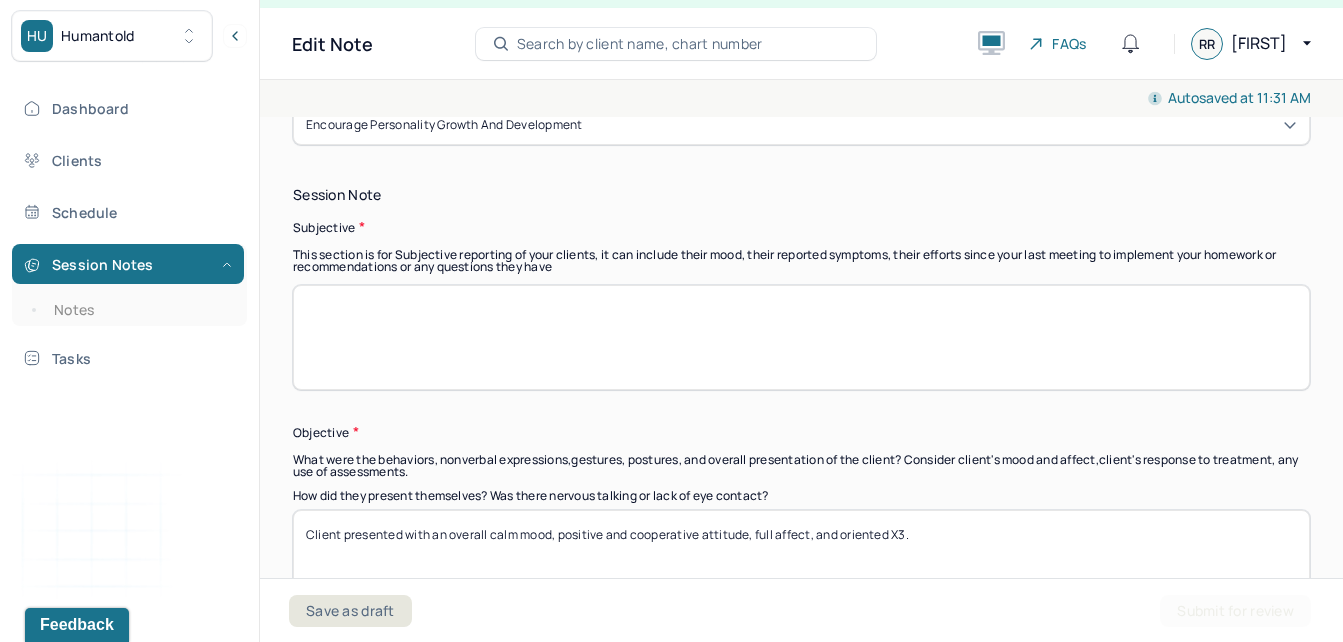 scroll, scrollTop: 1488, scrollLeft: 0, axis: vertical 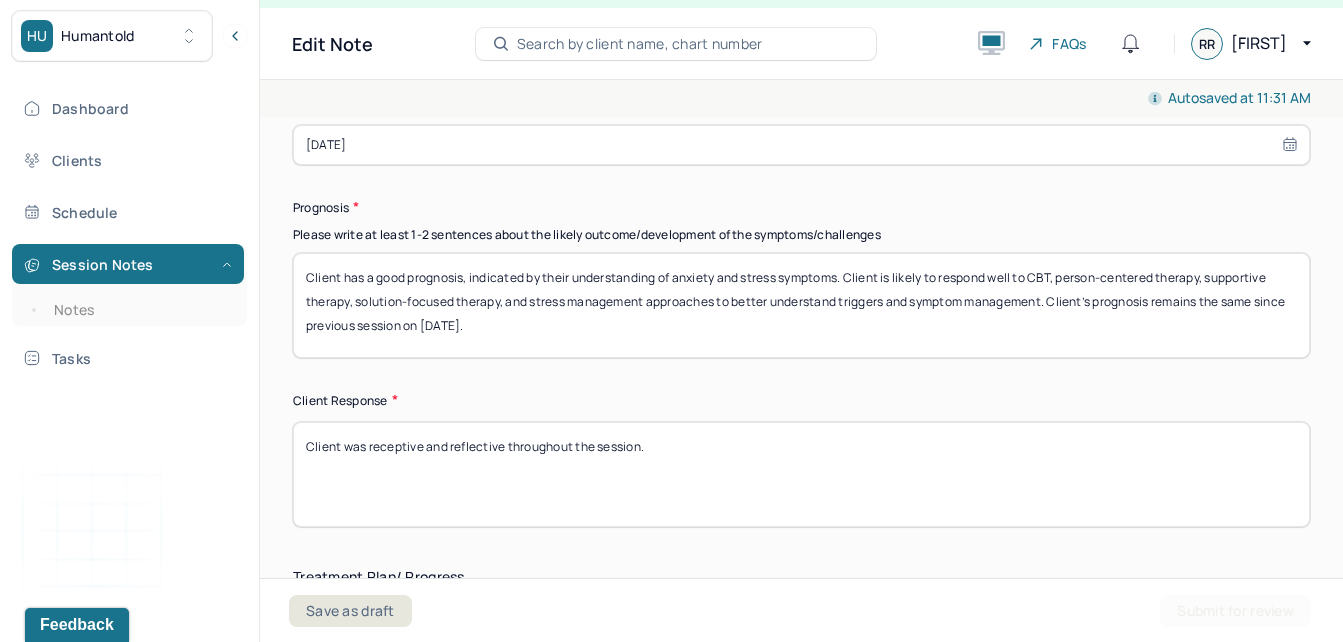 type on "Client denied experiencing any recent or current SI or engaging in any self harming behaviors at this time.
(Therapist received supporting documentation from client’s psychiatrist on [DATE] for ADHD treatment)." 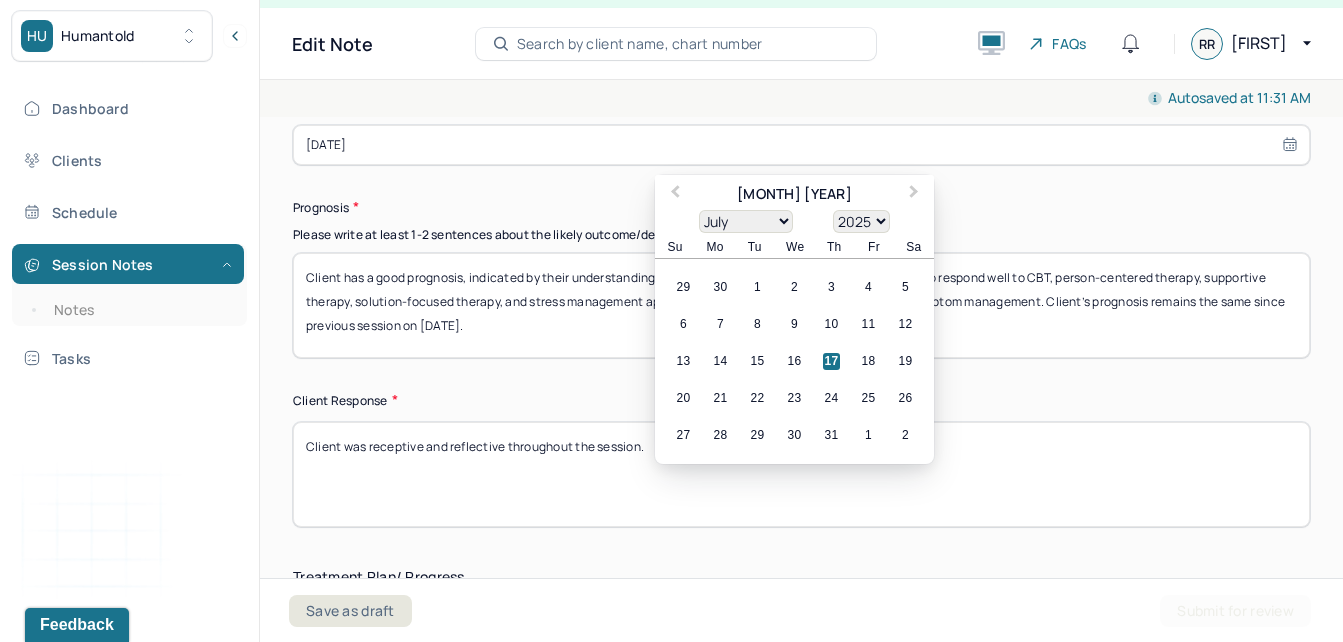 click on "[DATE]" at bounding box center (801, 145) 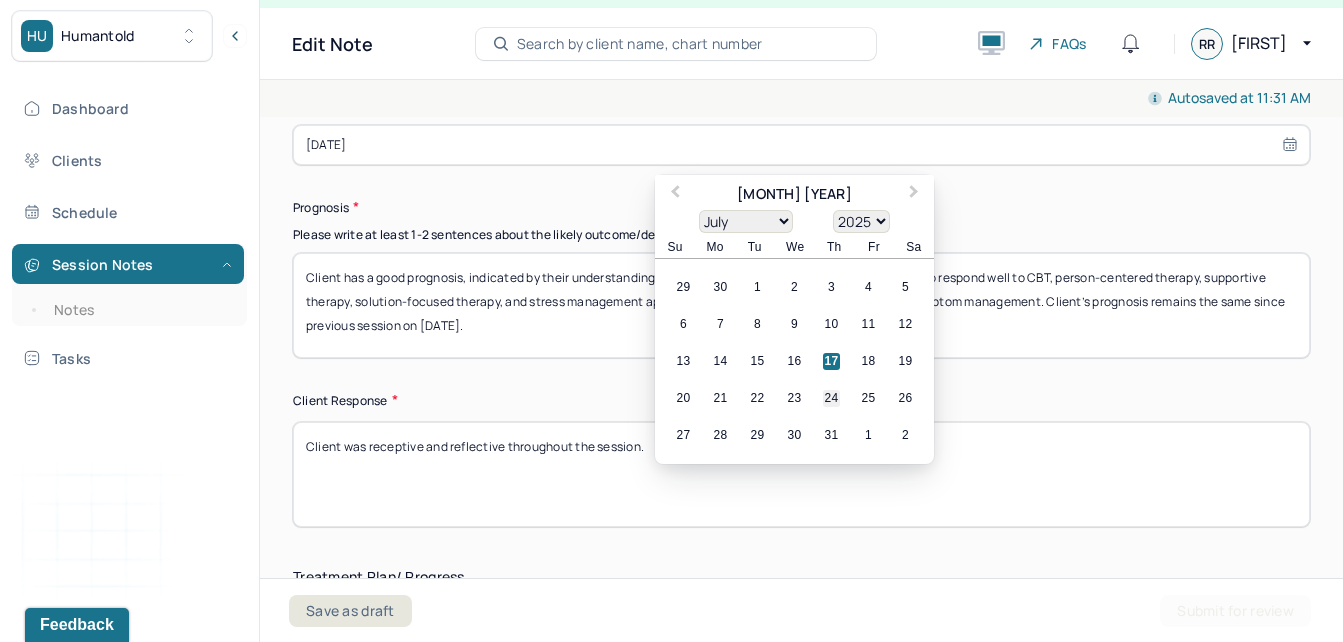 click on "24" at bounding box center [831, 398] 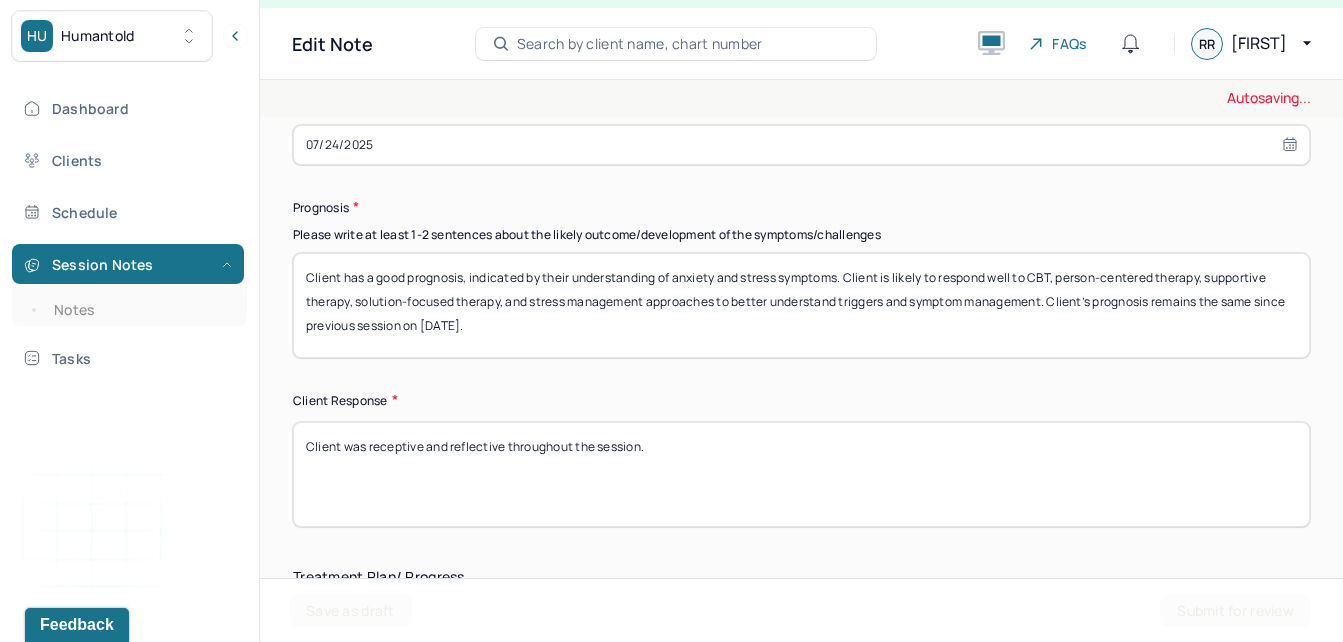 click on "Client has a good prognosis, indicated by their understanding of anxiety and stress symptoms. Client is likely to respond well to CBT, person-centered therapy, supportive therapy, solution-focused therapy, and stress management approaches to better understand triggers and symptom management. Client’s prognosis remains the same since previous session on [DATE]." at bounding box center (801, 305) 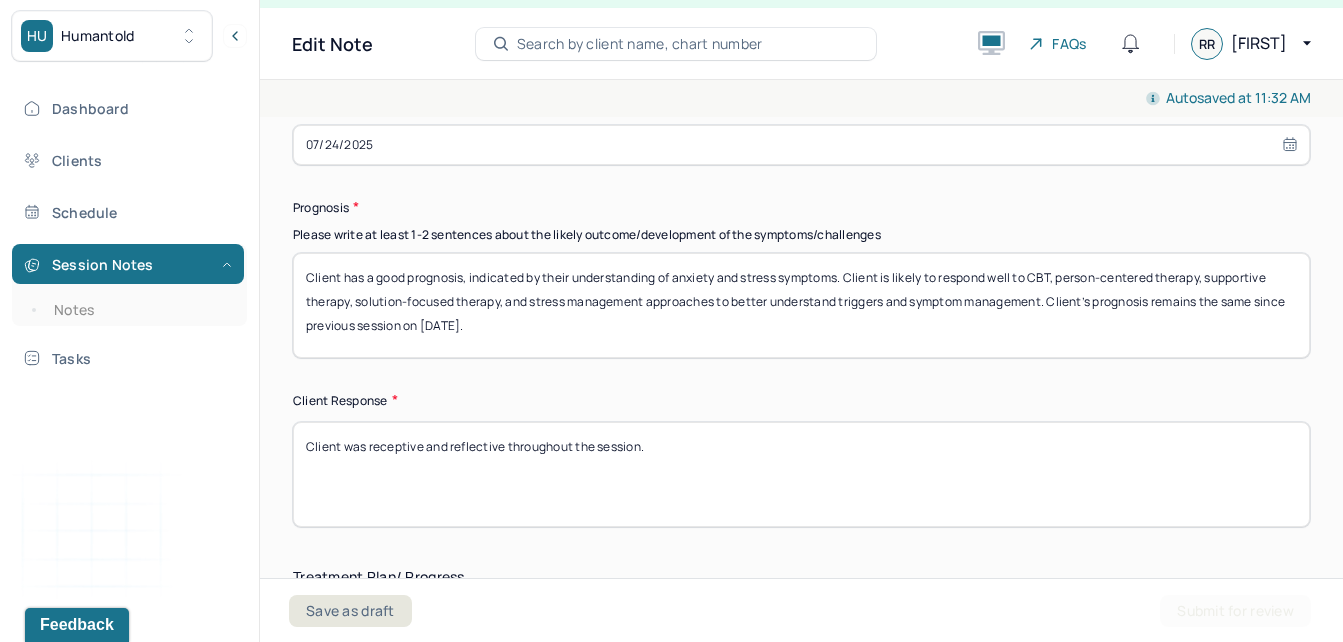 type on "Client has a good prognosis, indicated by their understanding of anxiety and stress symptoms. Client is likely to respond well to CBT, person-centered therapy, supportive therapy, solution-focused therapy, and stress management approaches to better understand triggers and symptom management. Client’s prognosis remains the same since previous session on [DATE]." 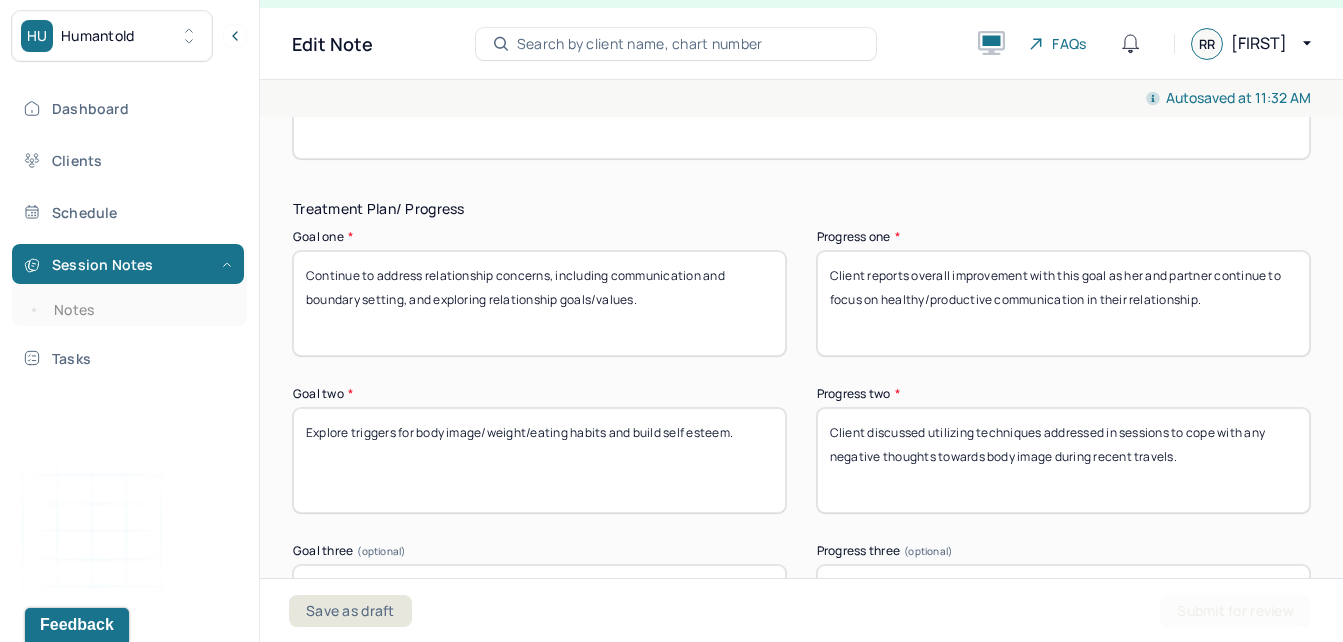 scroll, scrollTop: 3339, scrollLeft: 0, axis: vertical 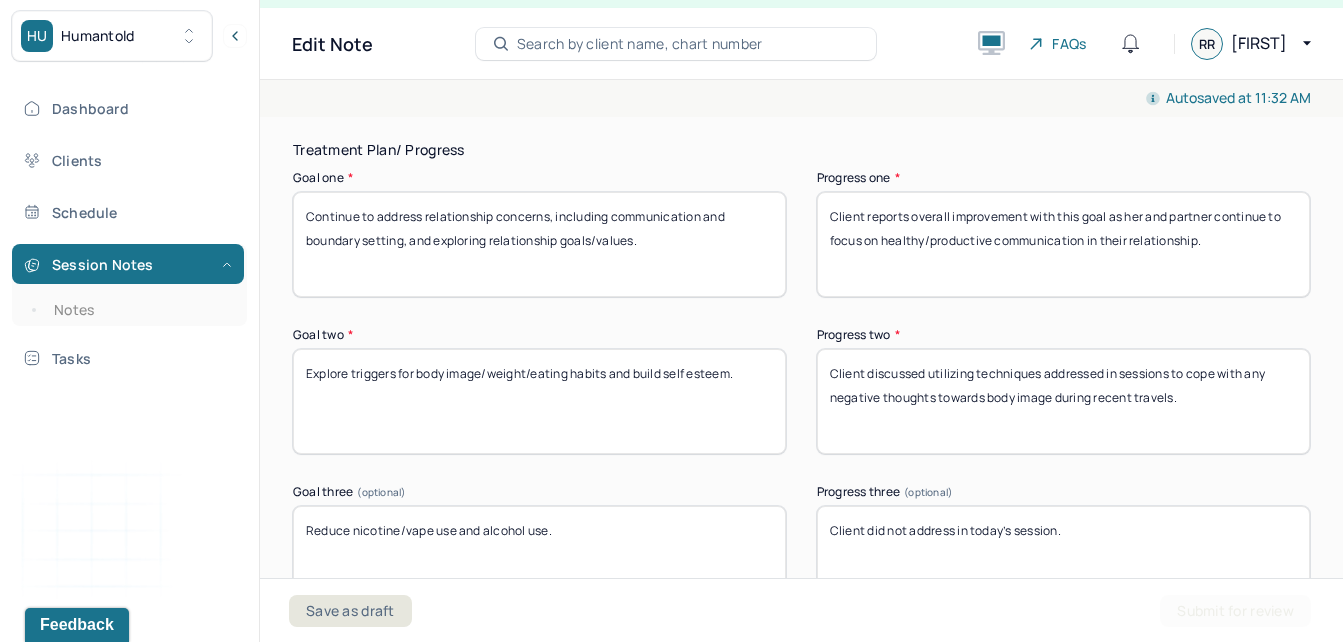 click on "Continue to address relationship concerns, including communication and boundary setting, and exploring relationship goals/values." at bounding box center (539, 244) 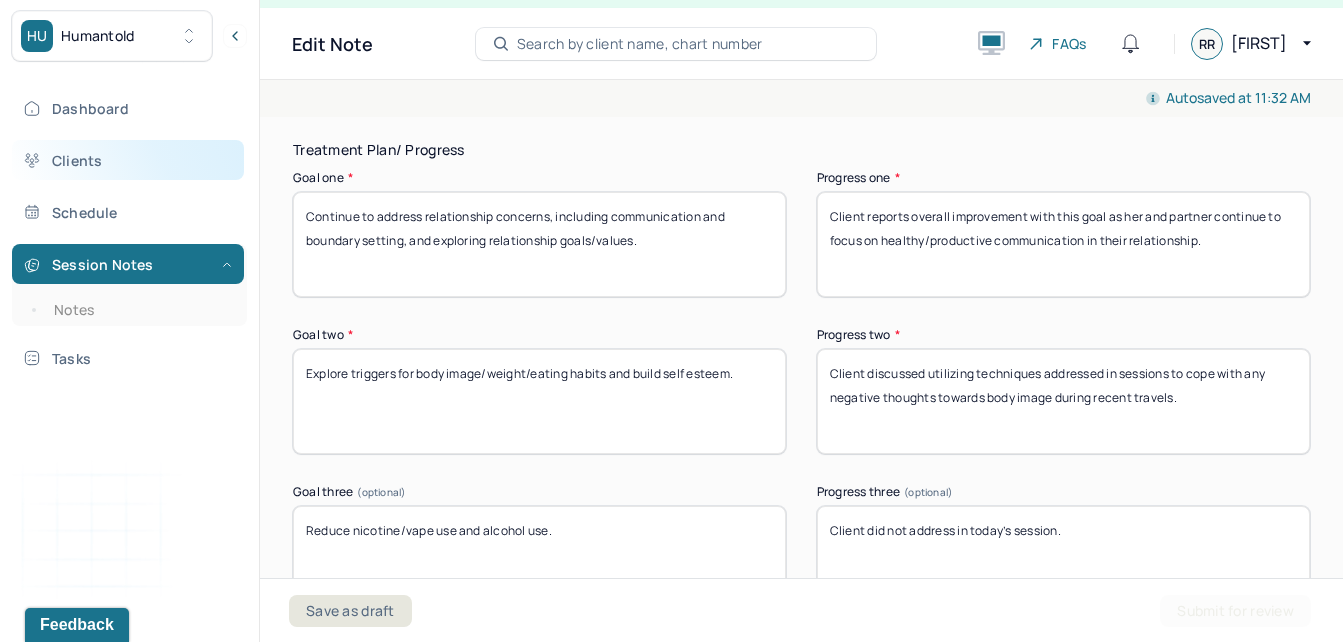 drag, startPoint x: 711, startPoint y: 262, endPoint x: 199, endPoint y: 142, distance: 525.8745 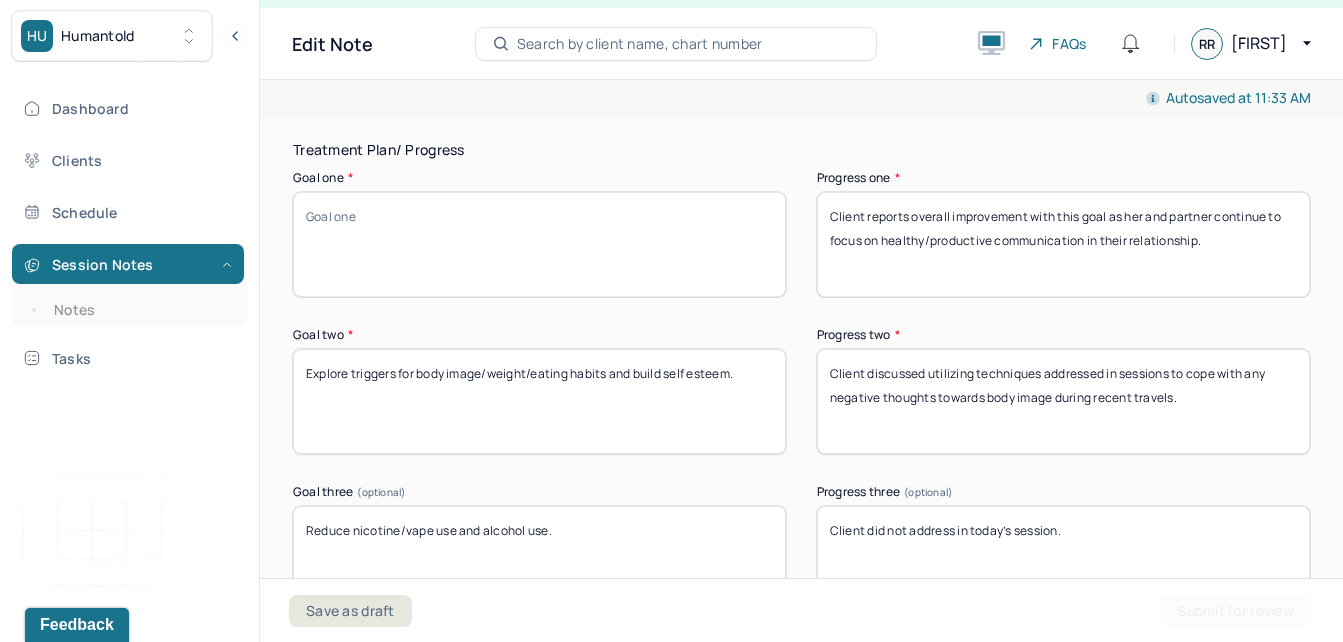 drag, startPoint x: 437, startPoint y: 187, endPoint x: 338, endPoint y: 243, distance: 113.74094 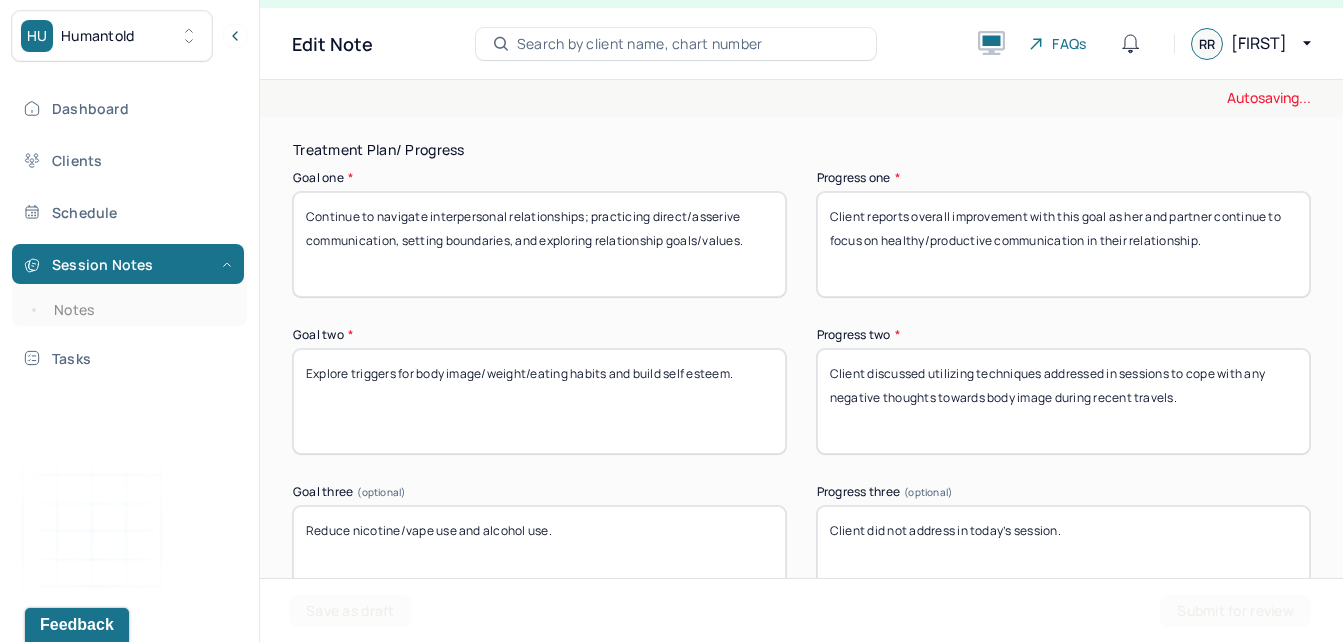 type on "Continue to navigate interpersonal relationships; practicing direct/asserive communication, setting boundaries, and exploring relationship goals/values." 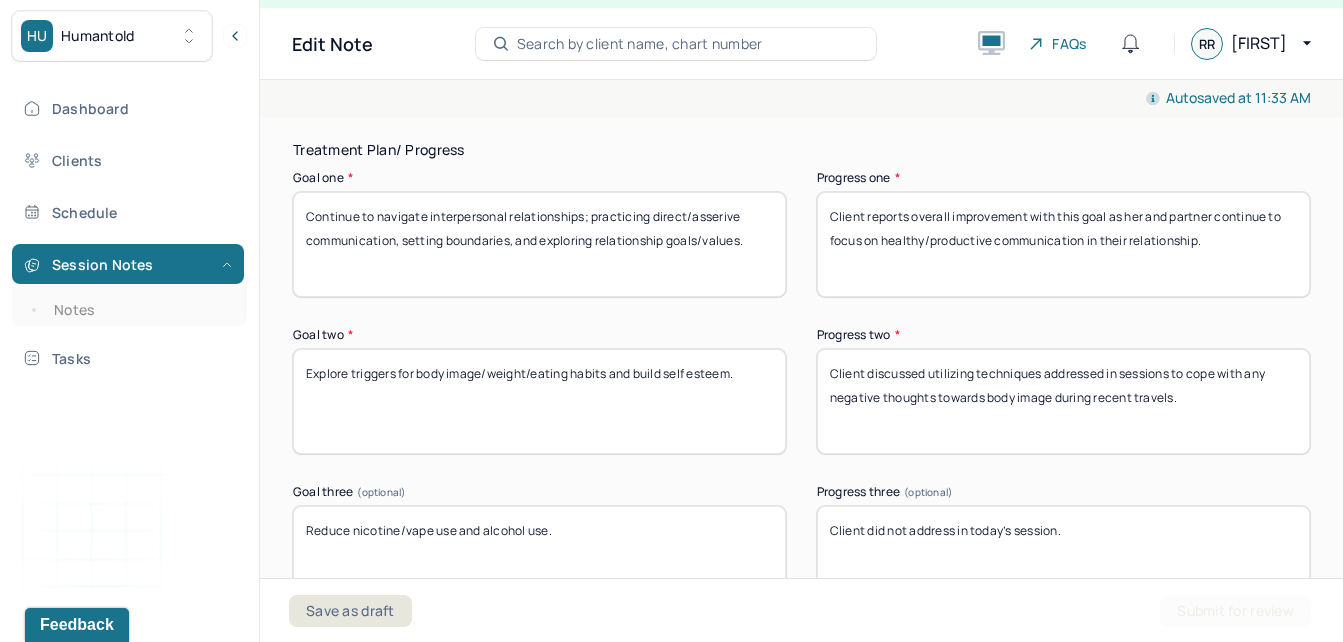 drag, startPoint x: 771, startPoint y: 372, endPoint x: 393, endPoint y: 303, distance: 384.246 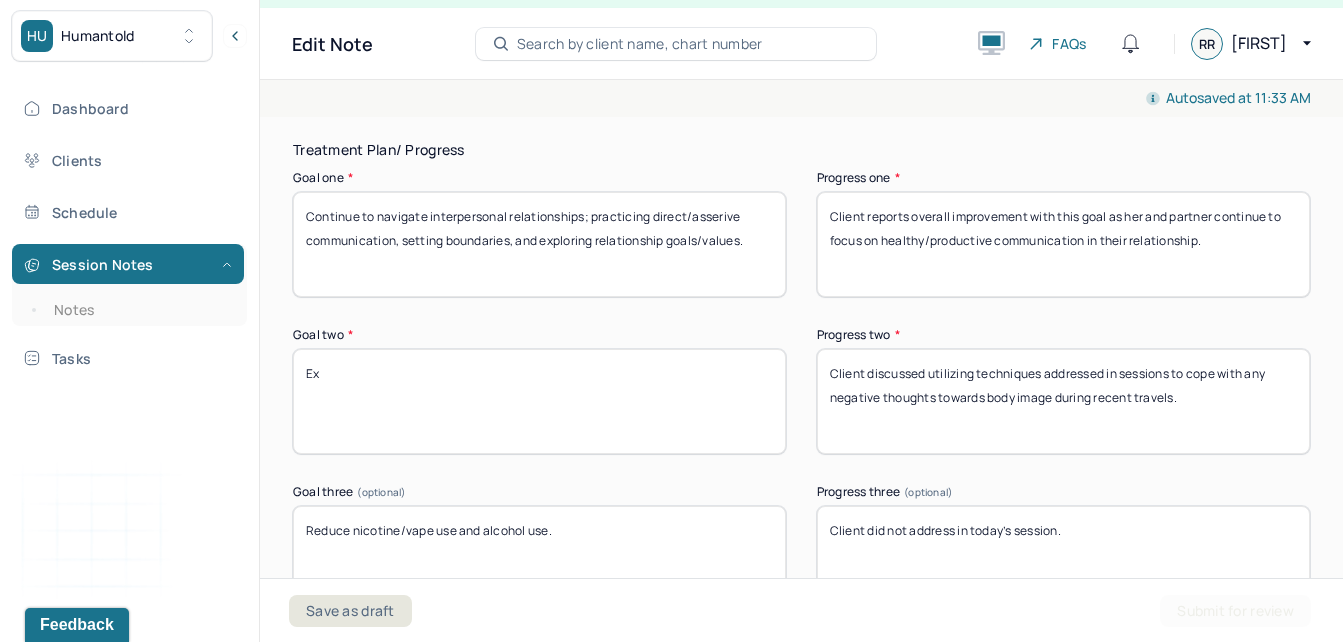 type on "E" 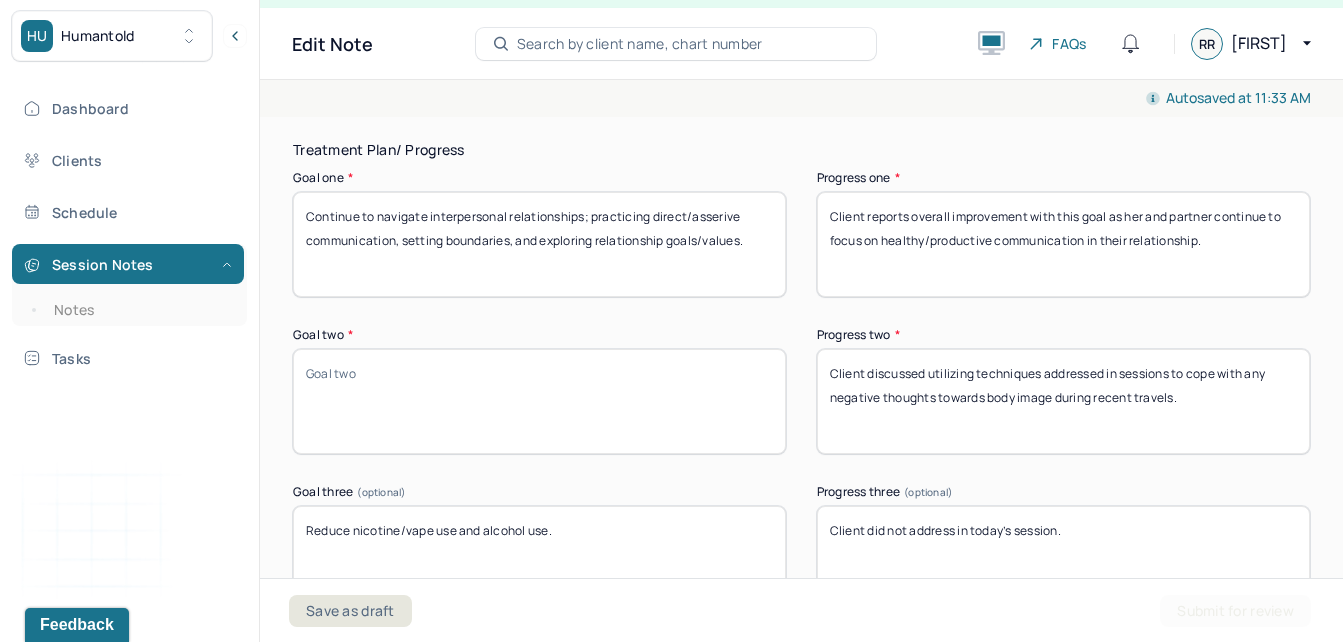 paste on "Continue self esteem building towards body image related concerns." 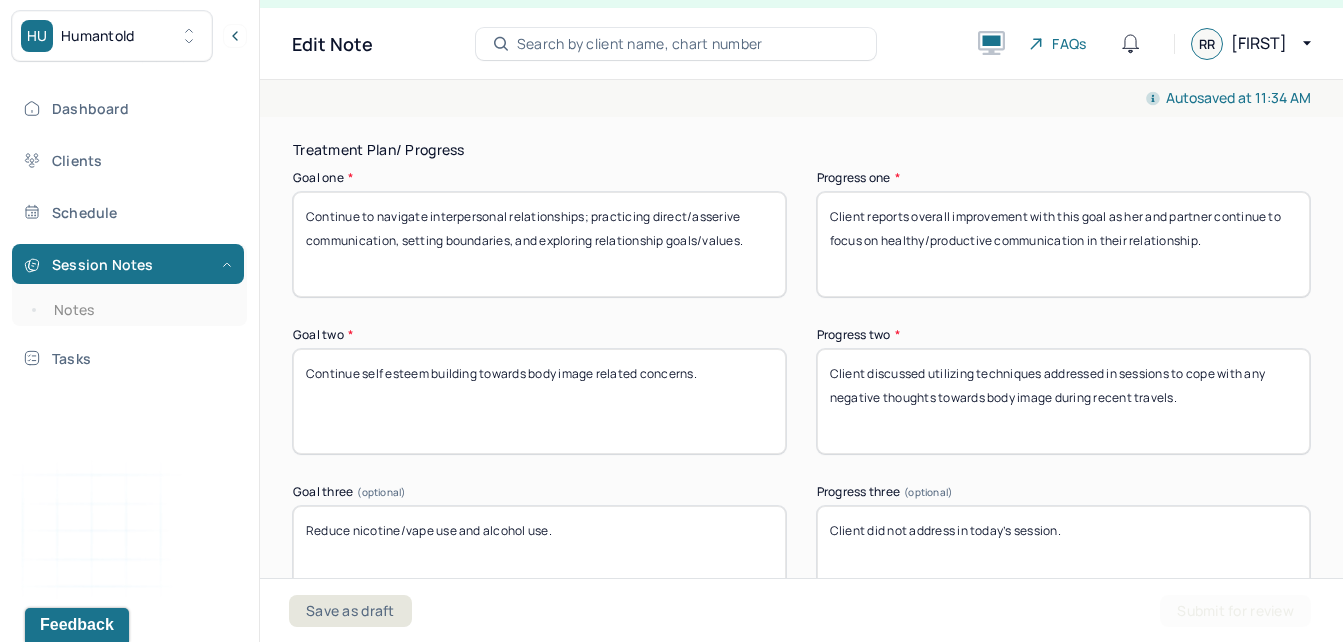 click on "Continue self esteem building towards body image related concerns." at bounding box center (539, 401) 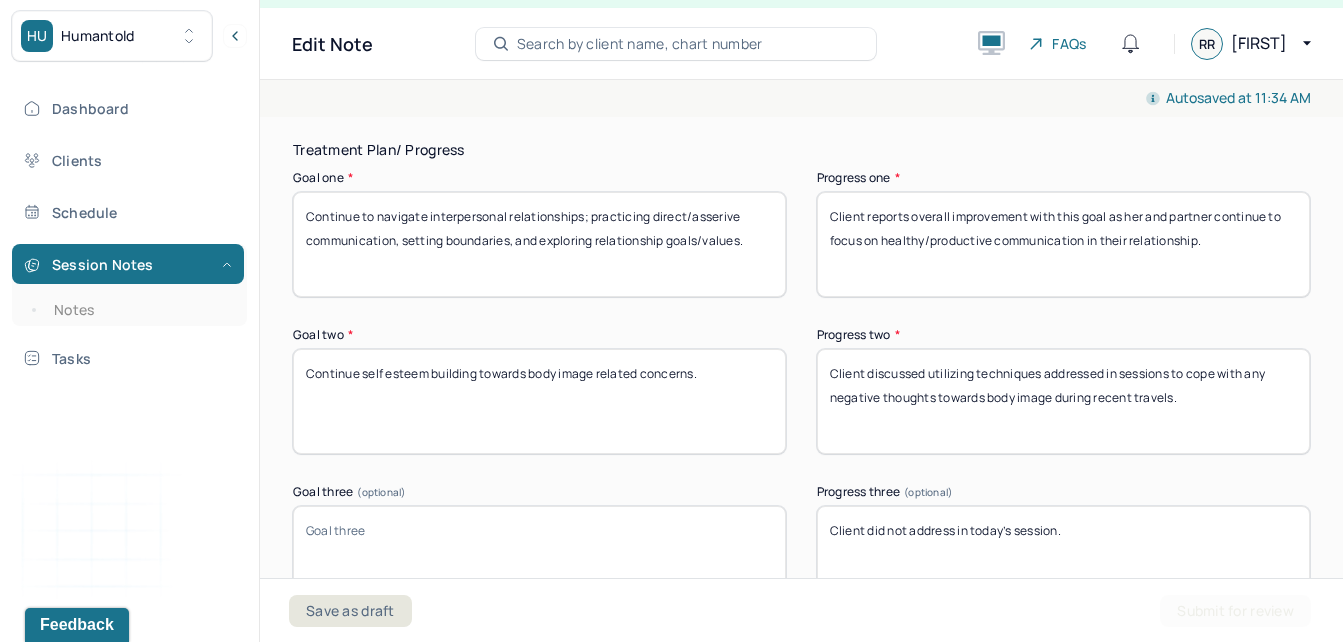 paste on "Reduce nicotine use, cannabis use, and alcohol use." 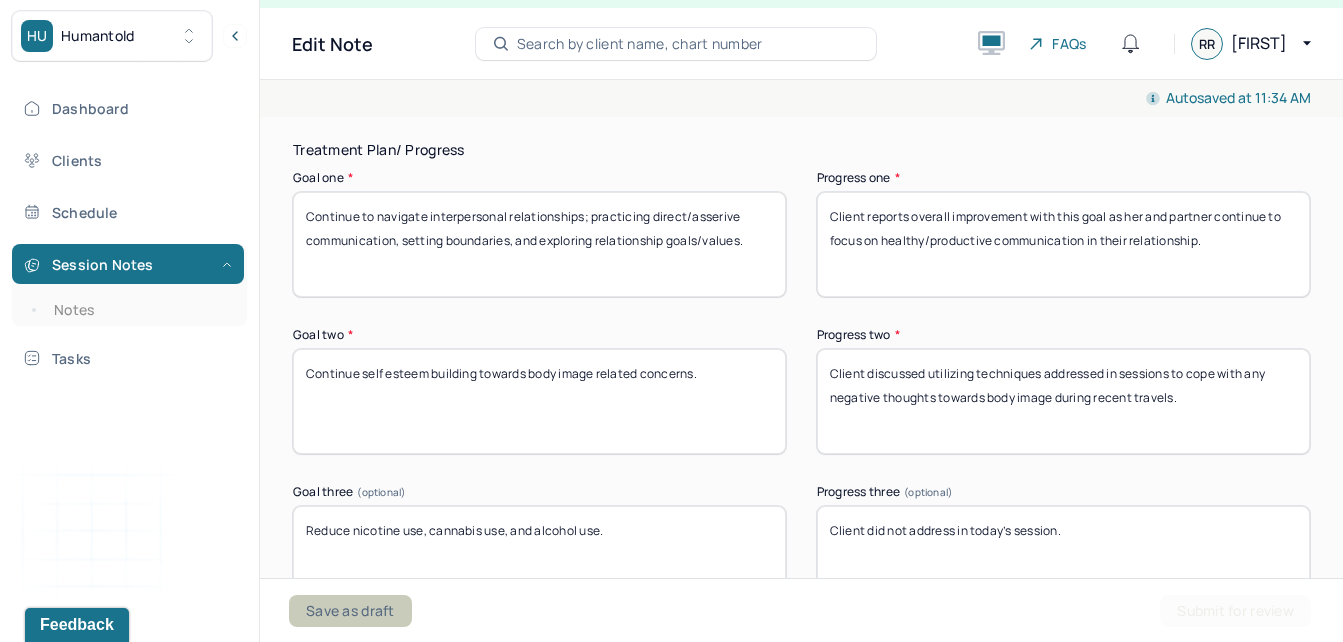 type on "Reduce nicotine use, cannabis use, and alcohol use." 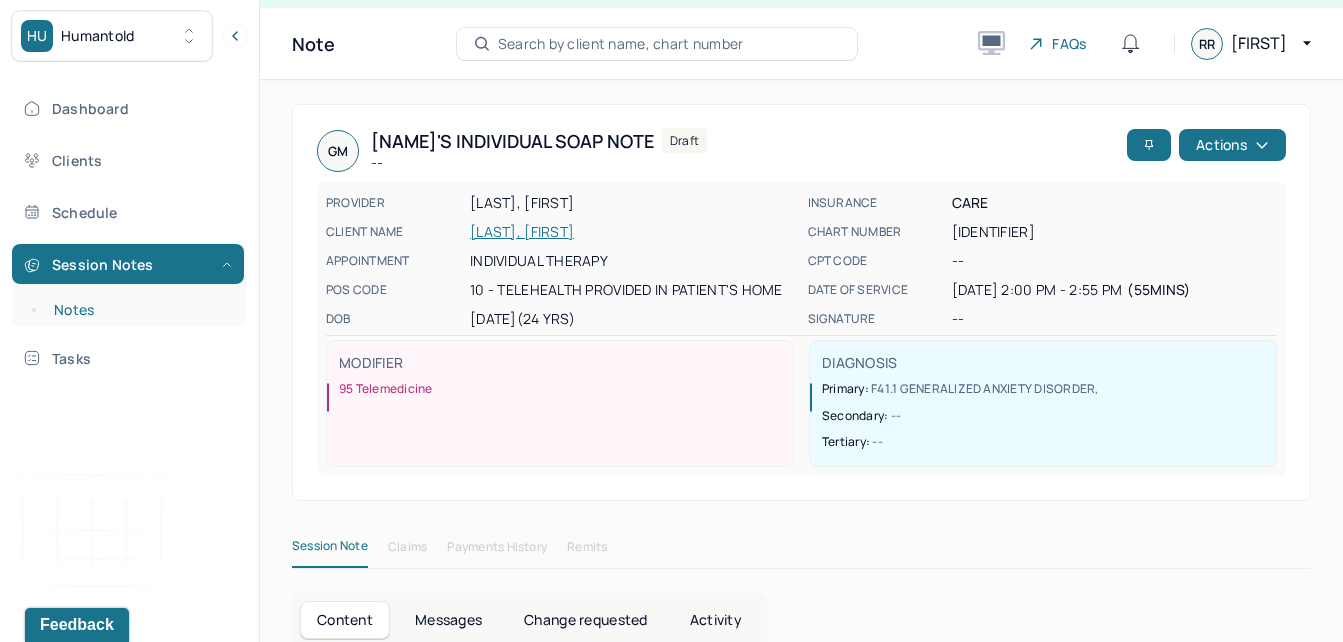click on "Notes" at bounding box center (139, 310) 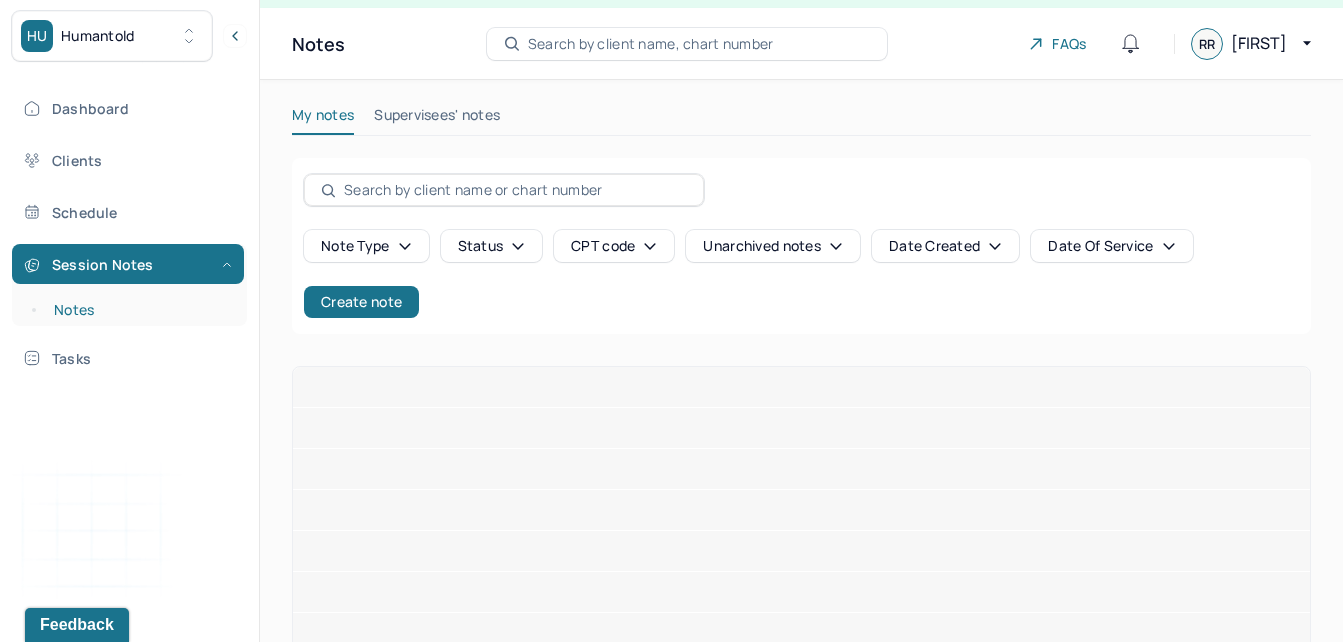 scroll, scrollTop: 0, scrollLeft: 0, axis: both 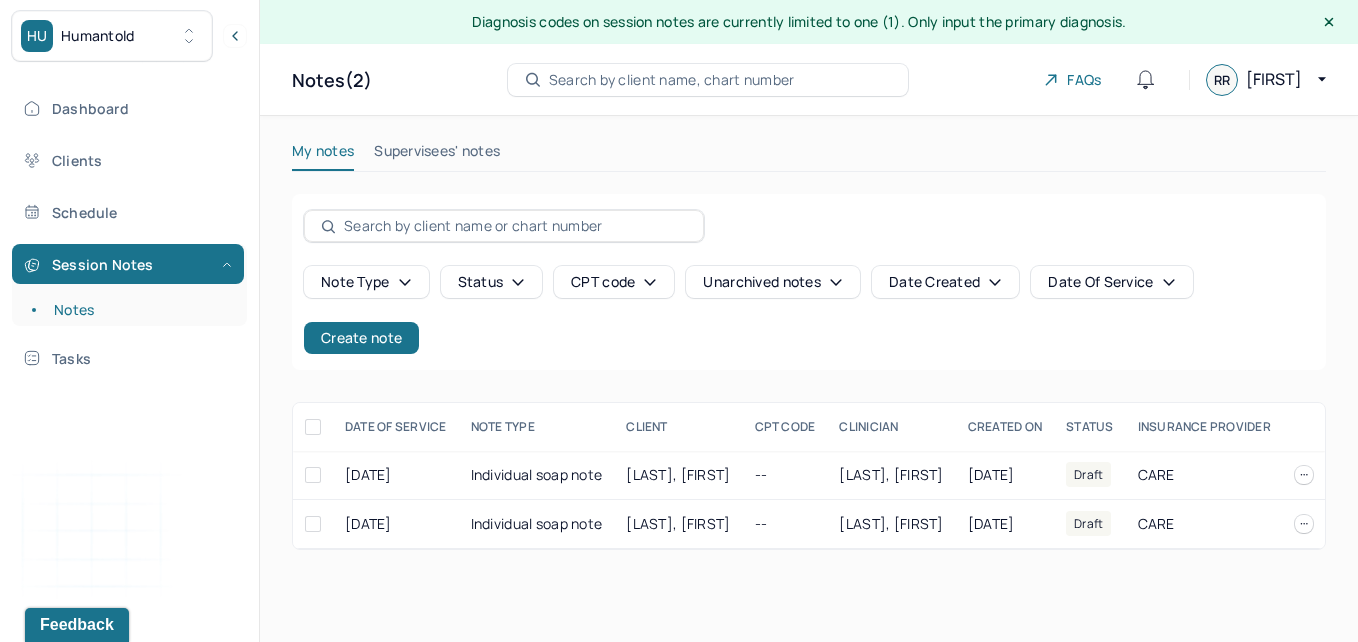 click on "Note type     Status     CPT code     Unarchived notes     Date Created     Date Of Service     Create note" at bounding box center [809, 282] 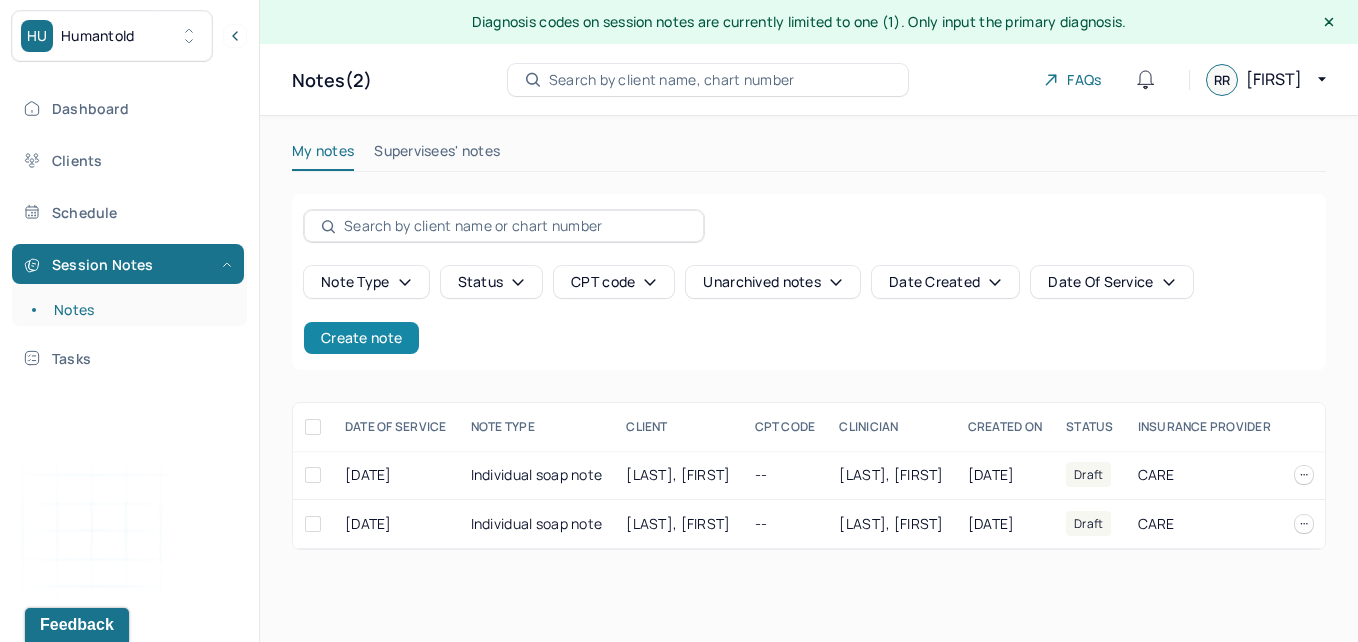 click on "Create note" at bounding box center (361, 338) 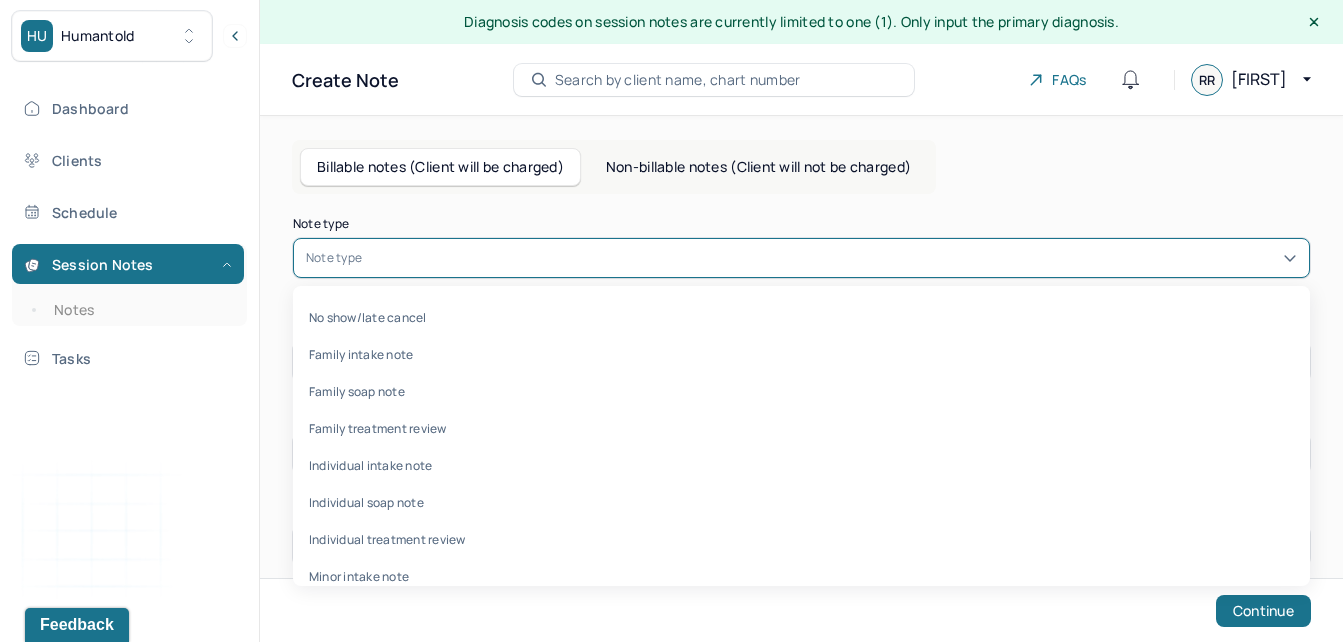 click at bounding box center [831, 258] 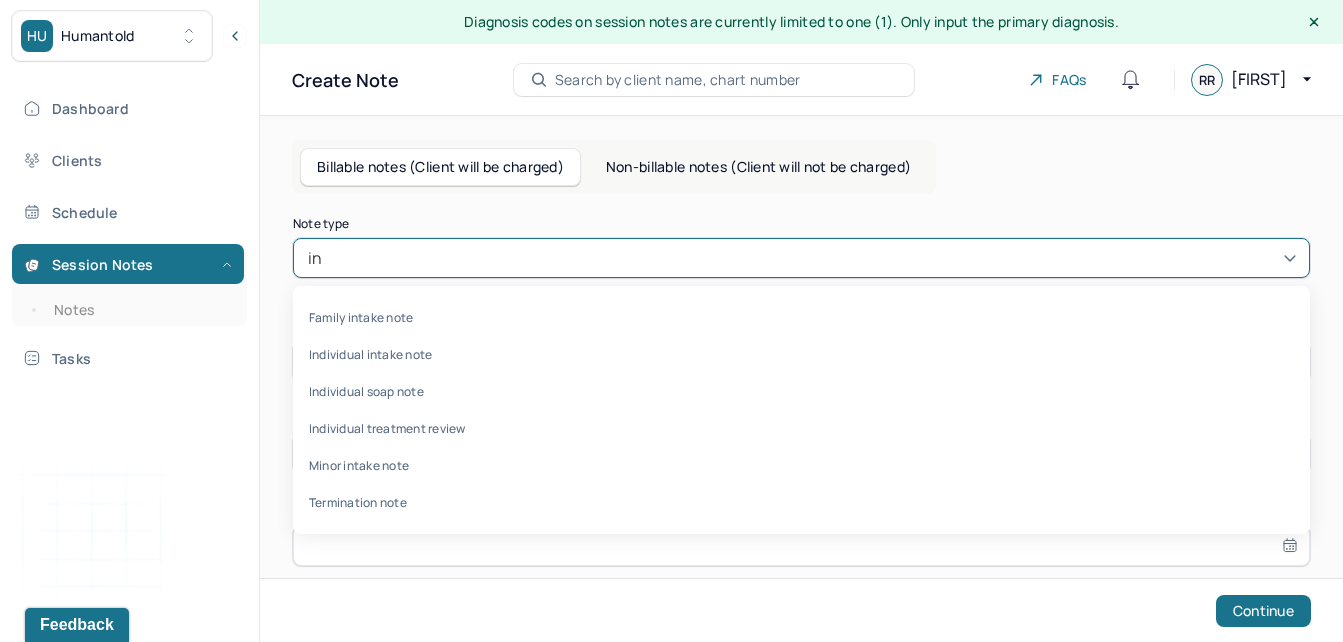 type on "ind" 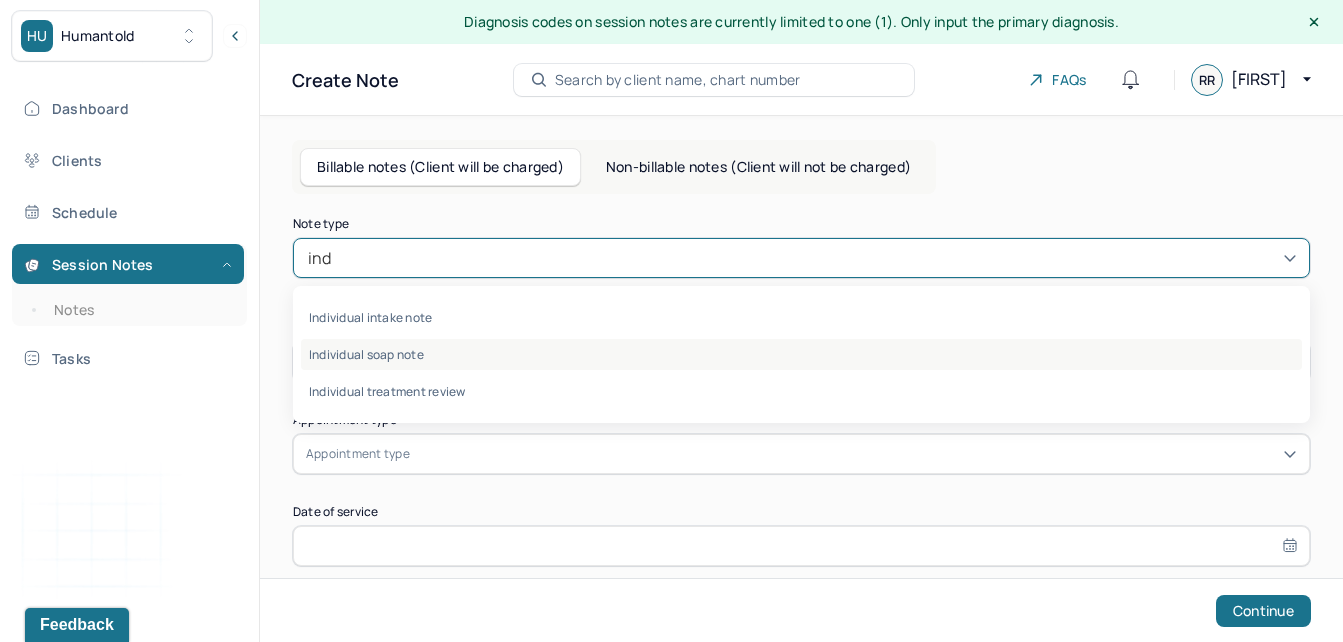 click on "Individual soap note" at bounding box center [801, 354] 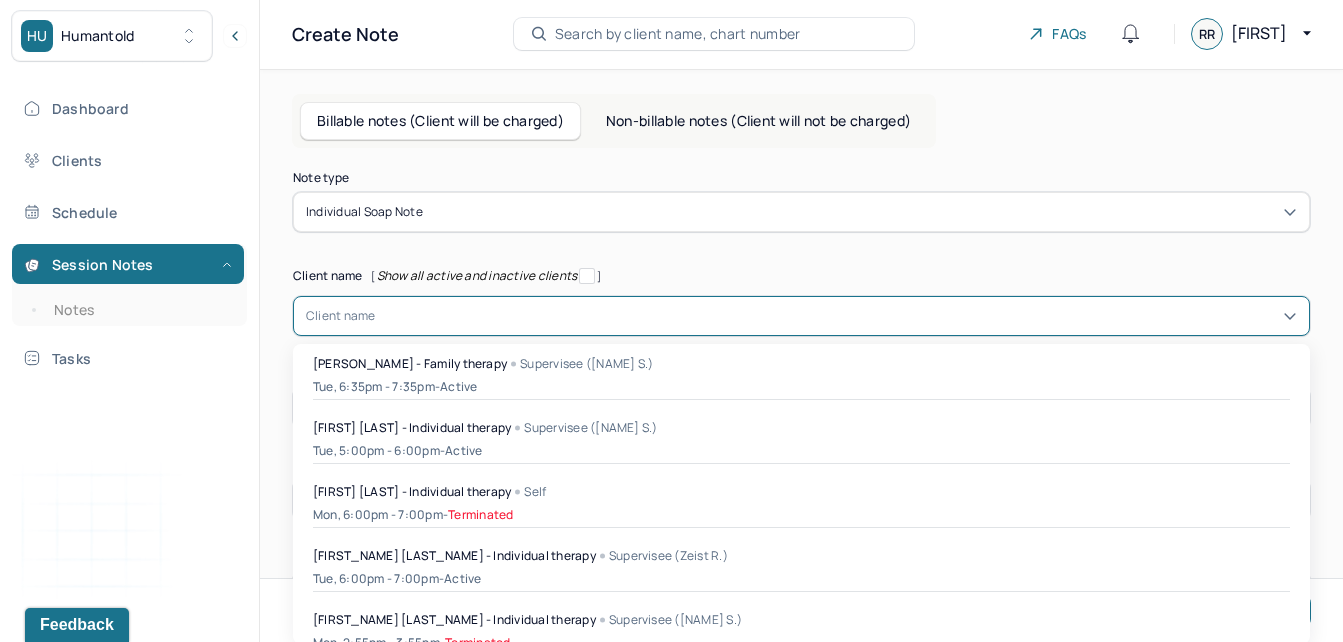 scroll, scrollTop: 56, scrollLeft: 0, axis: vertical 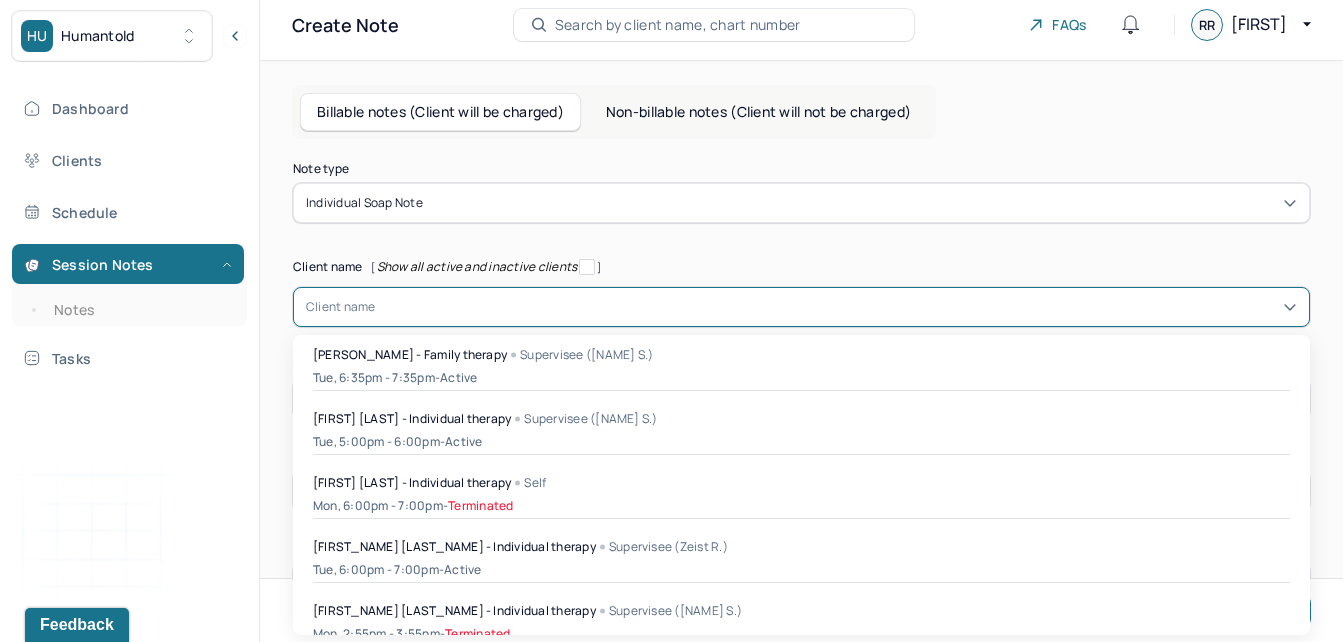 click on "48 results available. Use Up and Down to choose options, press Enter to select the currently focused option, press Escape to exit the menu, press Tab to select the option and exit the menu. Client name [NAME] - Family therapy Supervisee (Kirti S.)
Tue, 6:35pm - 7:35pm  -  active Aliah Tull- Rampersaud - Individual therapy Supervisee (Kirti S.)
Tue, 5:00pm - 6:00pm  -  active Alishah Parker - Individual therapy Self
Mon, 6:00pm - 7:00pm  -  Terminated Amanda Hanifin - Individual therapy Supervisee (Zeist R.)
Tue, 6:00pm - 7:00pm  -  active Anna Shen - Individual therapy Supervisee (Kirti S.)
Mon, 2:55pm - 3:55pm  -  Terminated Carly Coats - Individual therapy Self
Wed, 1:00pm - 1:55pm  -  active Chehak Gogia - Individual therapy Supervisee (Zeist R.)
Mon, 6:00pm - 7:00pm  -  active Christia Ninan - Child therapy Supervisee (Shengzi S.)" at bounding box center [801, 307] 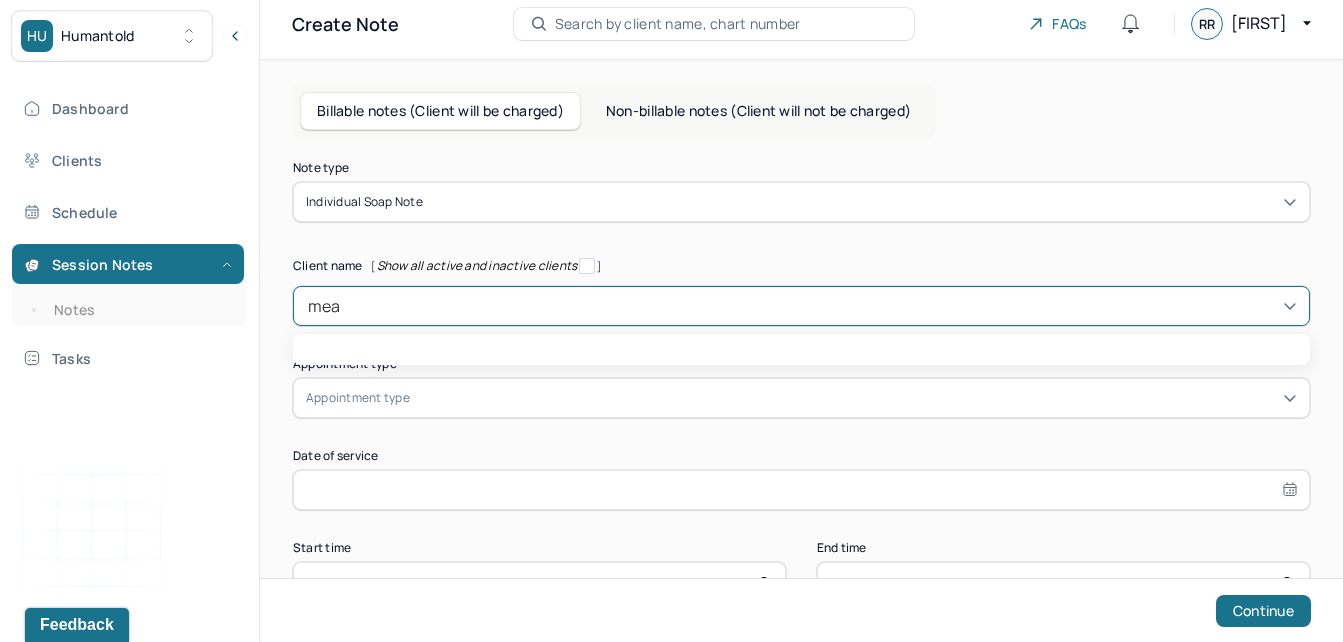 type on "[NAME]" 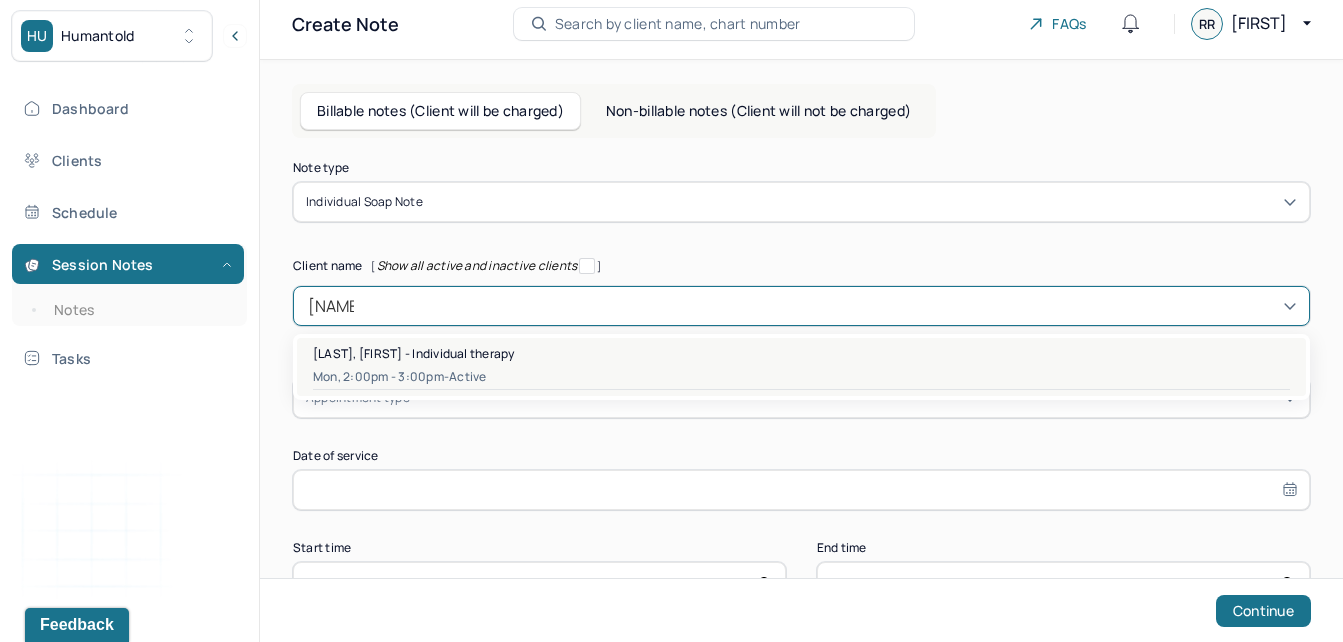 click on "[LAST], [FIRST] - Individual therapy" at bounding box center [414, 353] 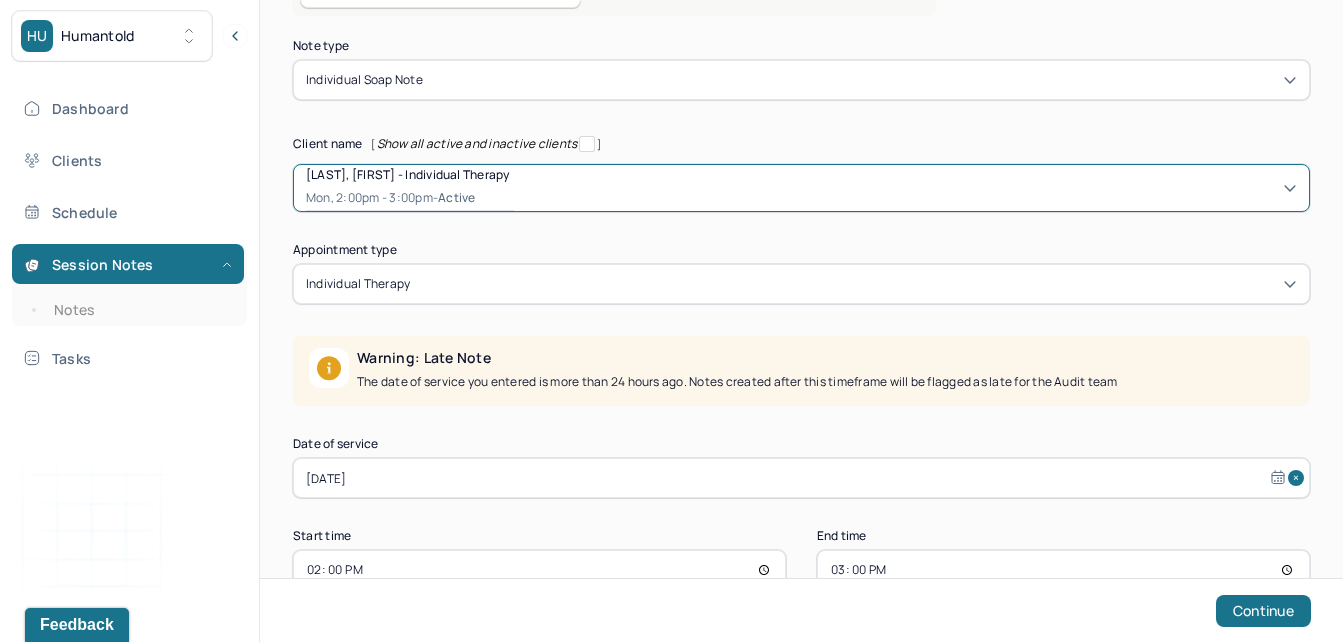 scroll, scrollTop: 232, scrollLeft: 0, axis: vertical 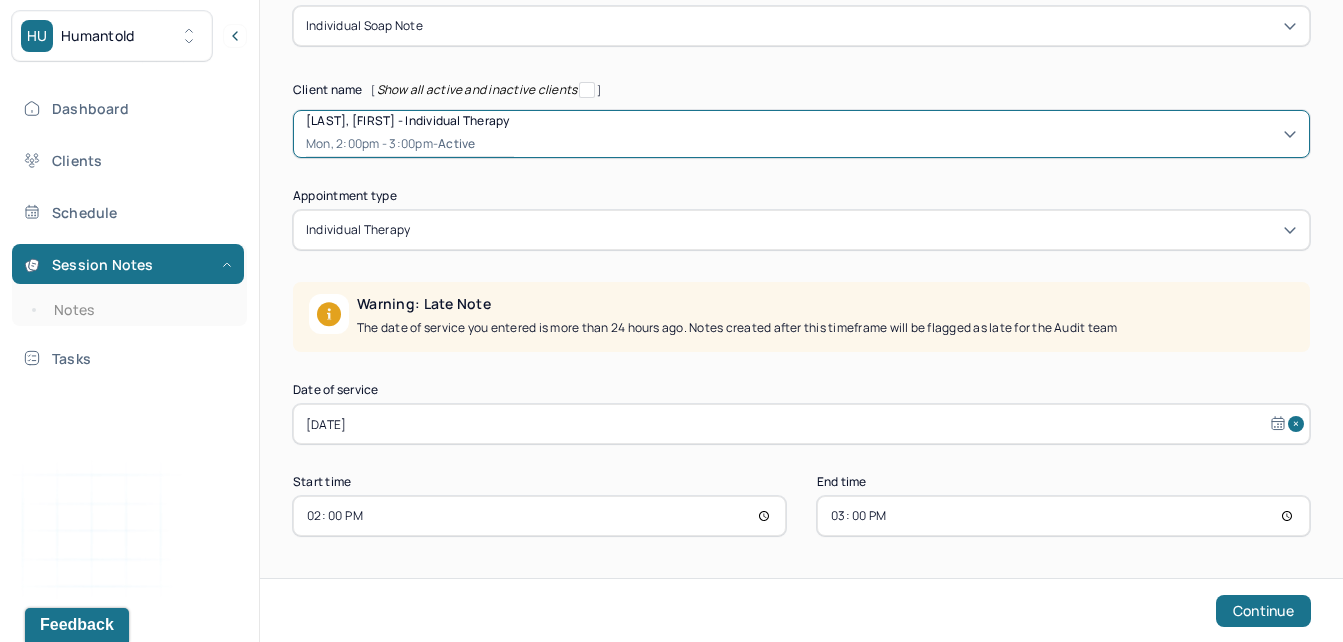 select on "6" 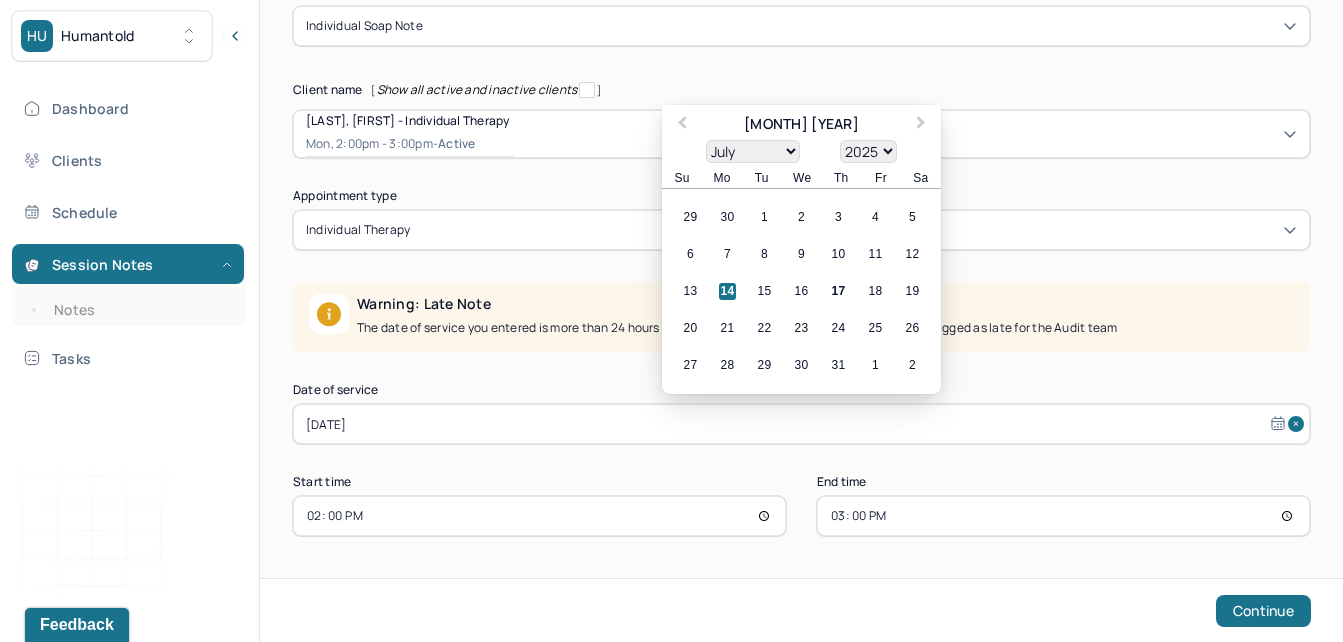 click on "[DATE]" at bounding box center (801, 424) 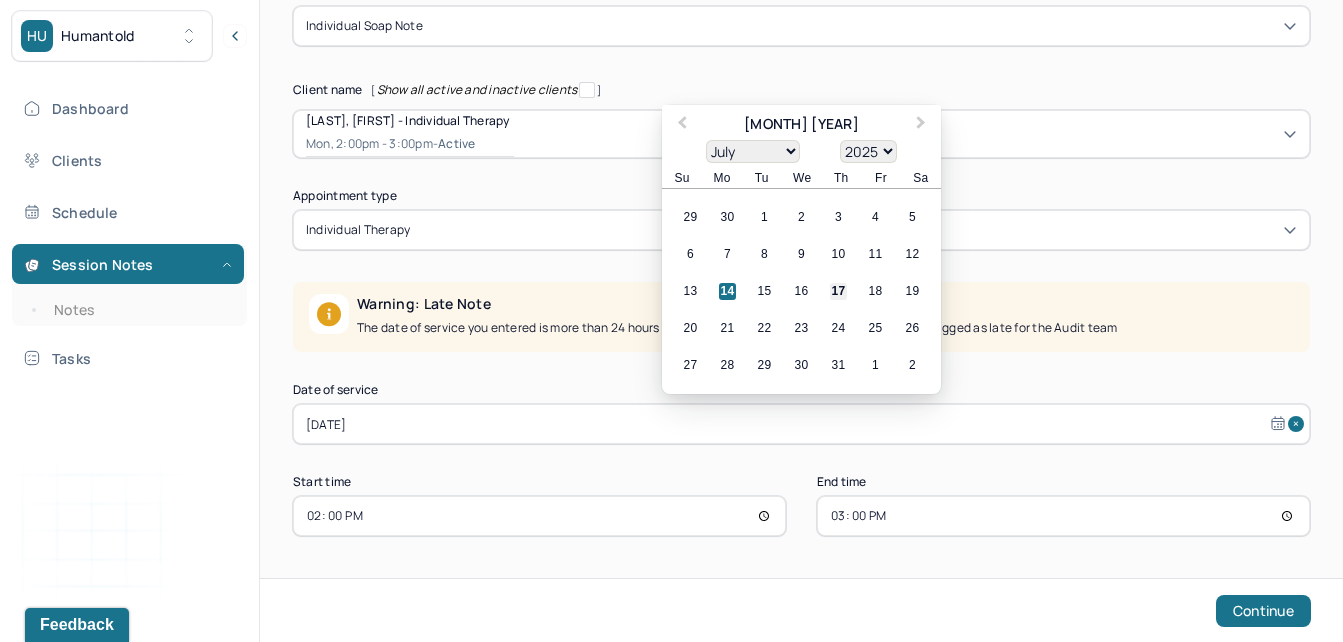 click on "17" at bounding box center (838, 291) 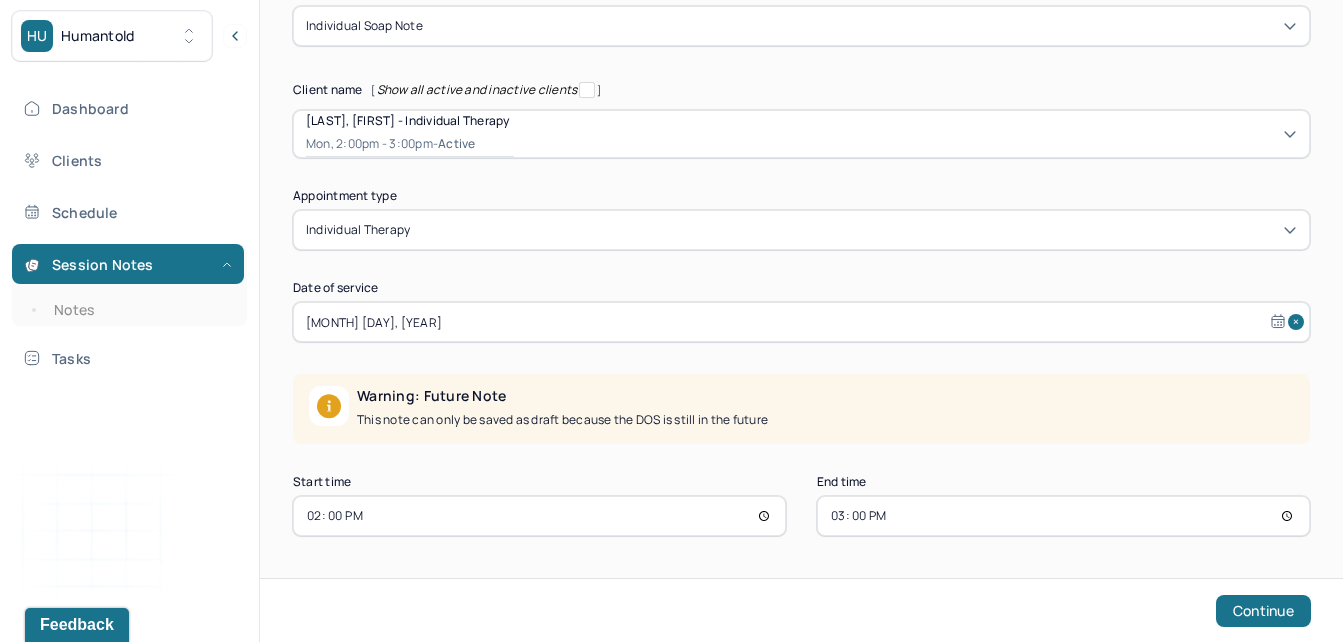click on "14:00" at bounding box center (539, 516) 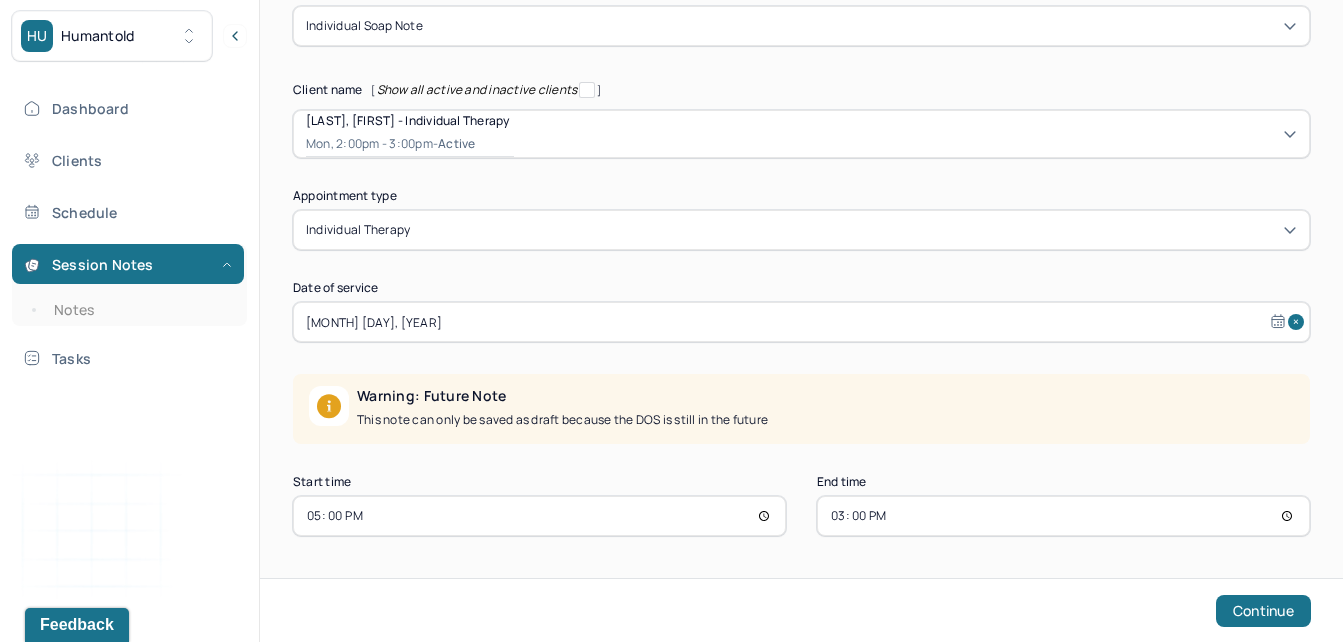 click on "15:00" at bounding box center [1063, 516] 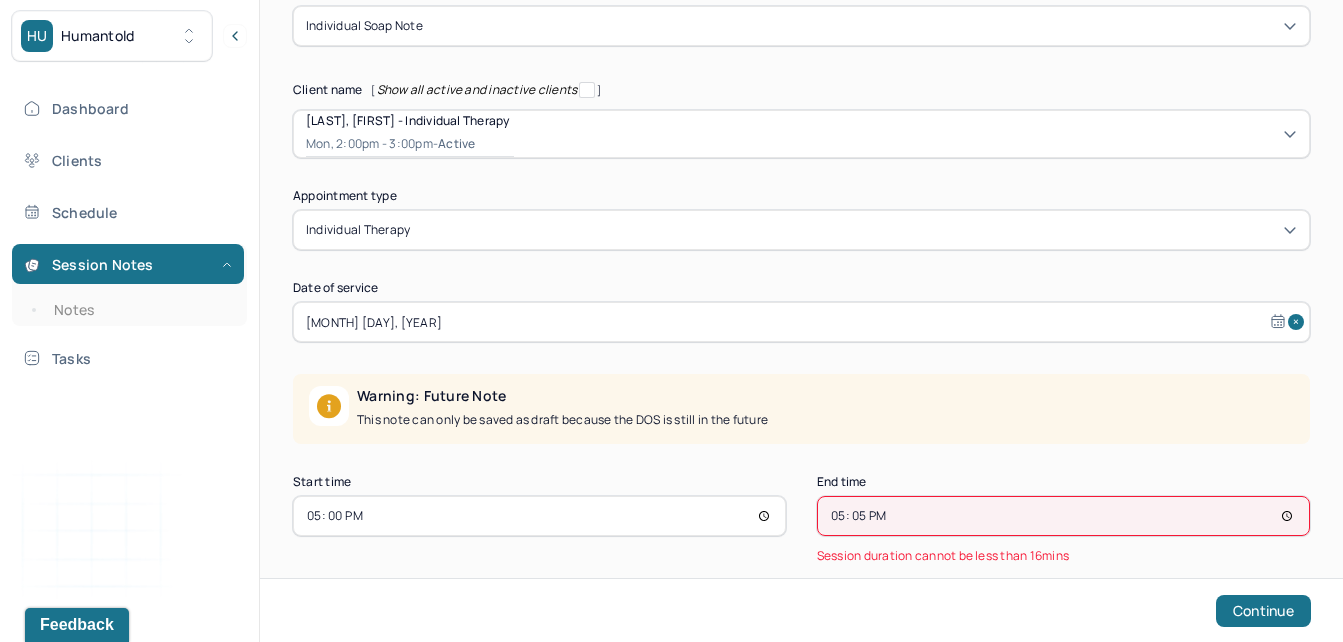type on "17:55" 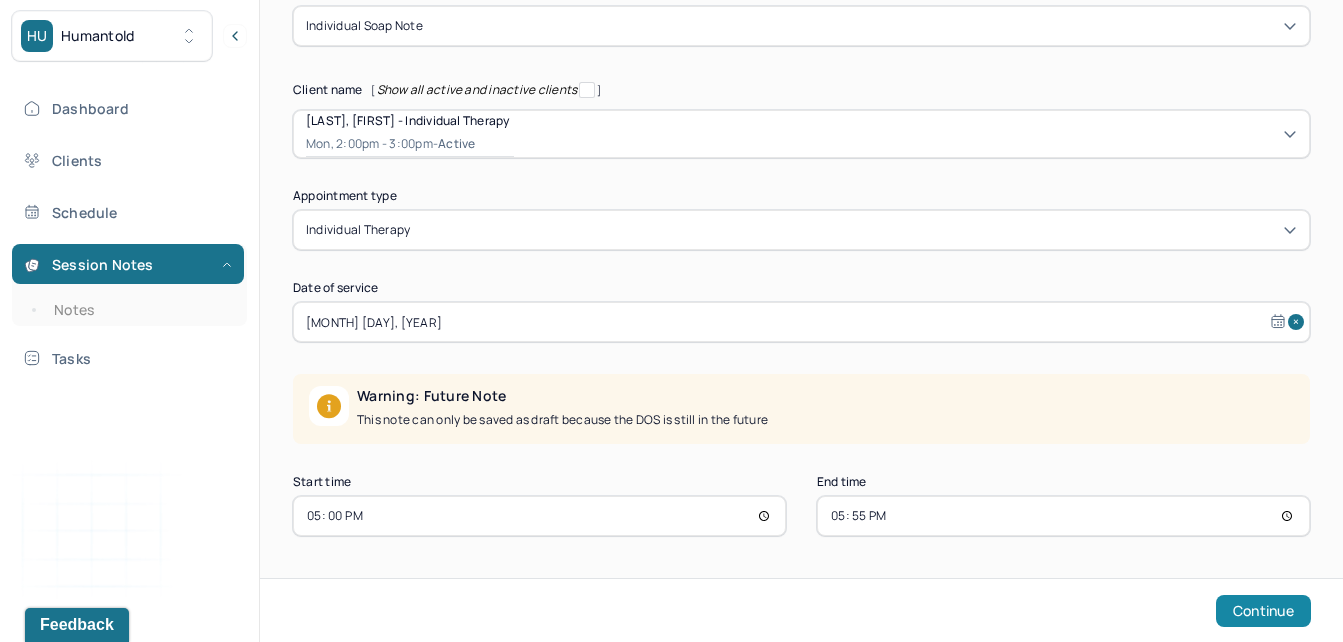 click on "Continue" at bounding box center [1263, 611] 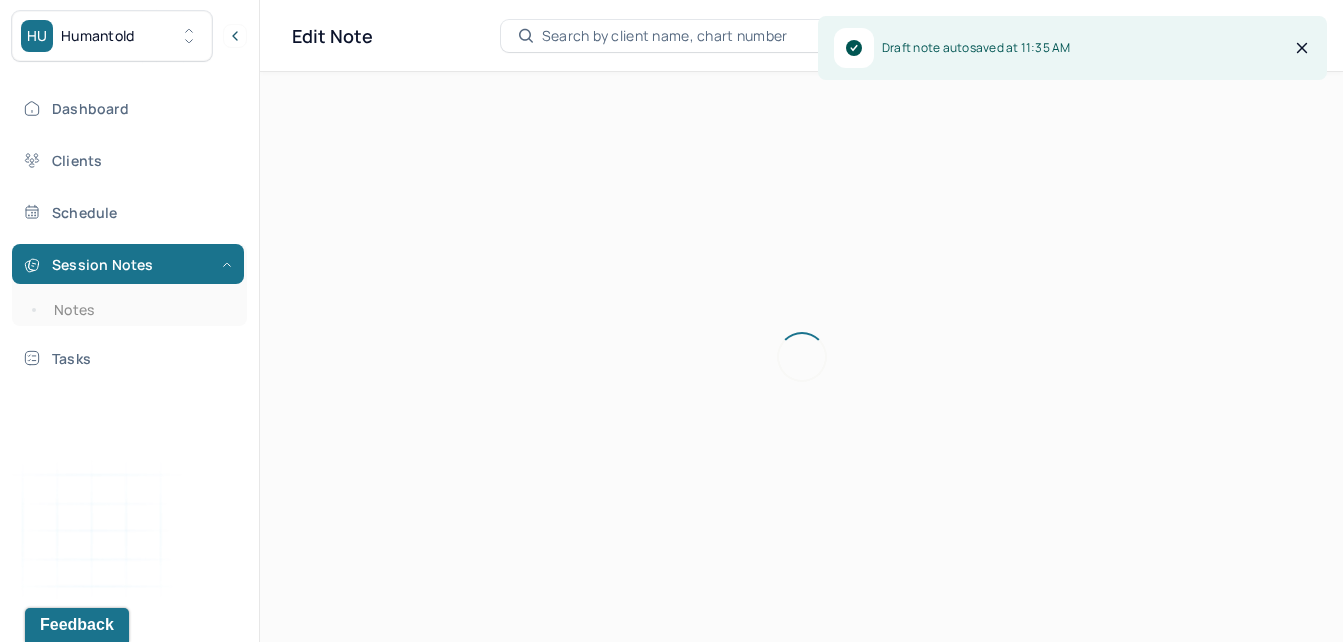 scroll, scrollTop: 36, scrollLeft: 0, axis: vertical 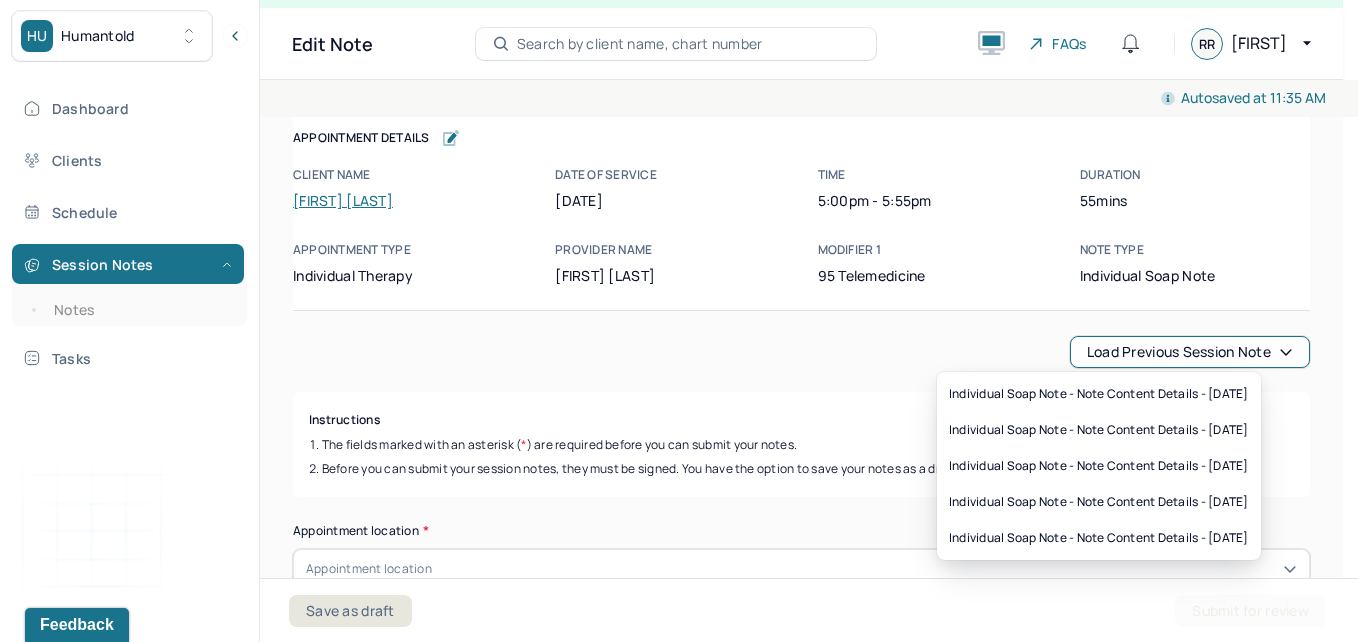 click on "Load previous session note" at bounding box center [1190, 352] 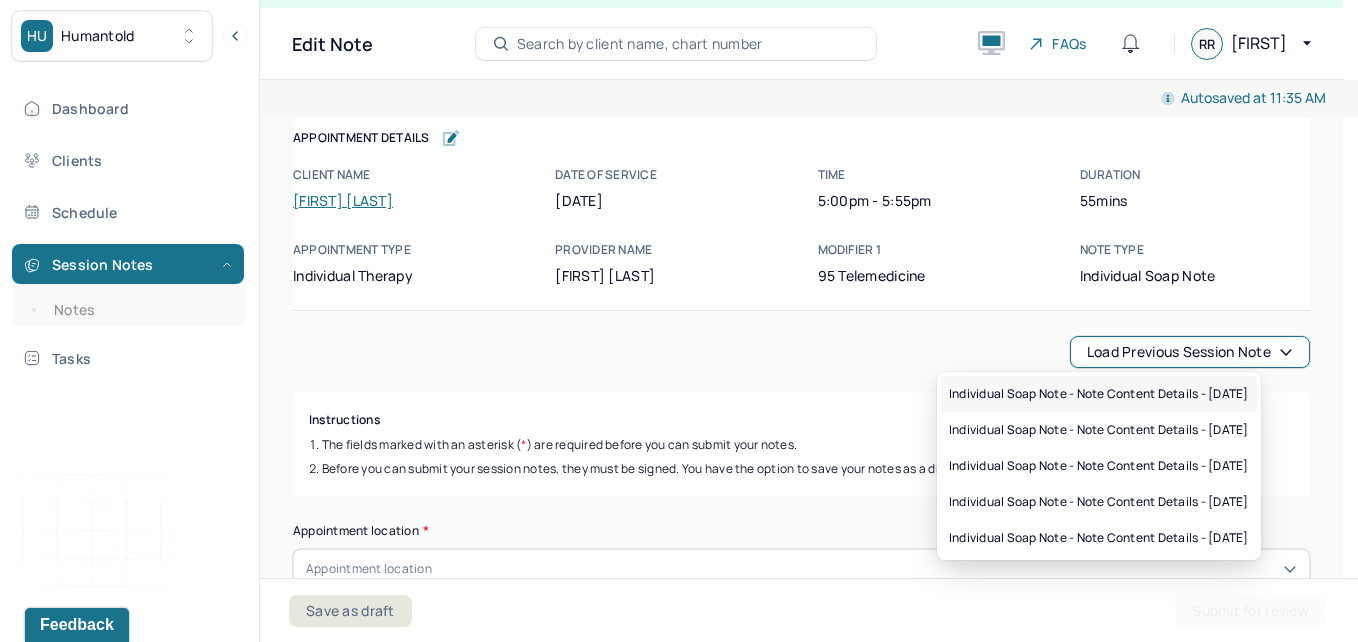 click on "Individual soap note   - Note content Details -   [DATE]" at bounding box center [1099, 394] 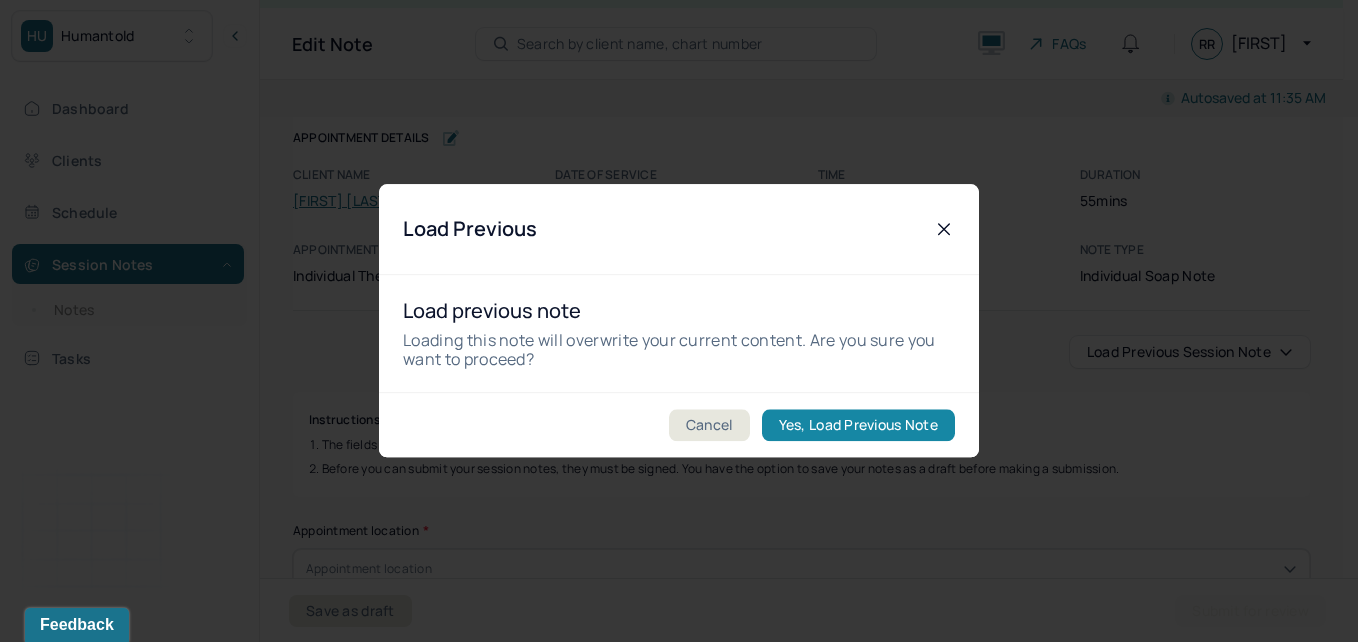 click on "Yes, Load Previous Note" at bounding box center (858, 426) 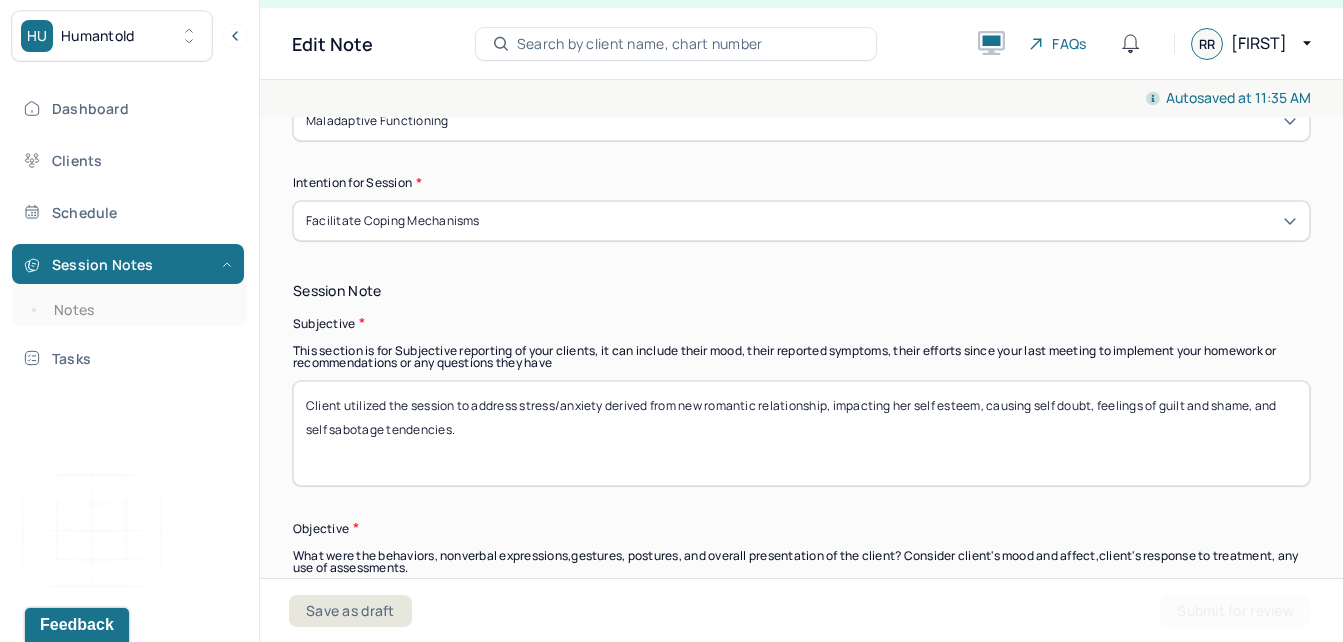 scroll, scrollTop: 1270, scrollLeft: 0, axis: vertical 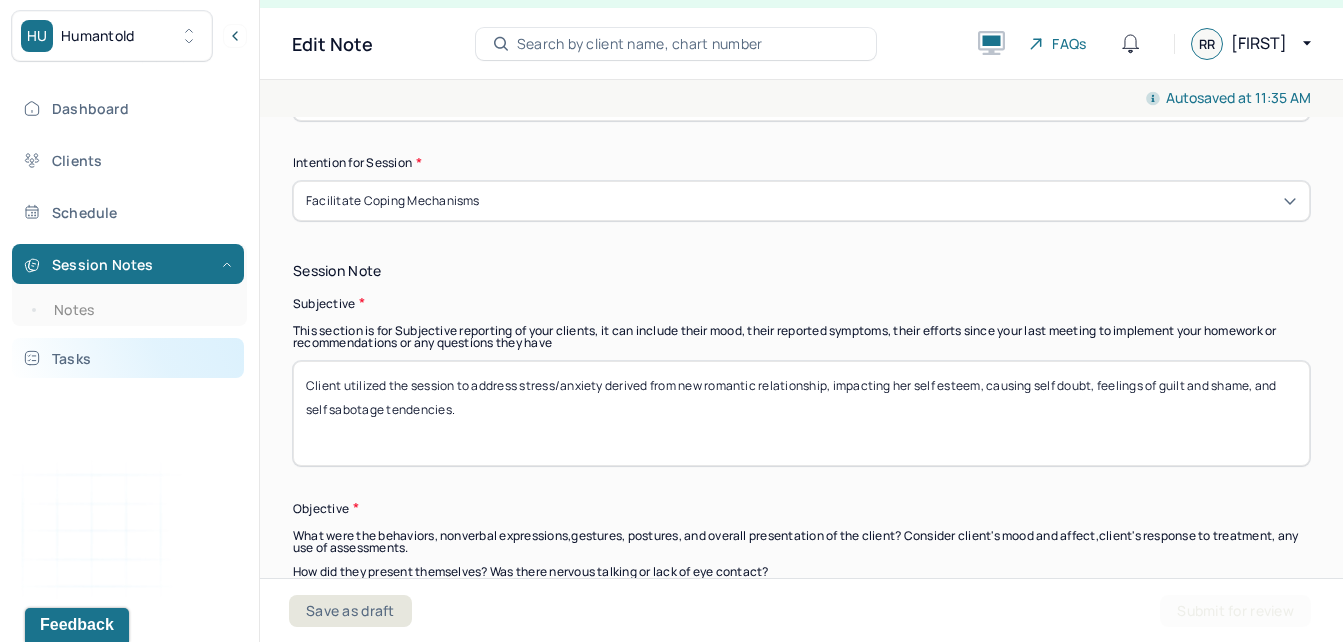 drag, startPoint x: 584, startPoint y: 419, endPoint x: 231, endPoint y: 355, distance: 358.7548 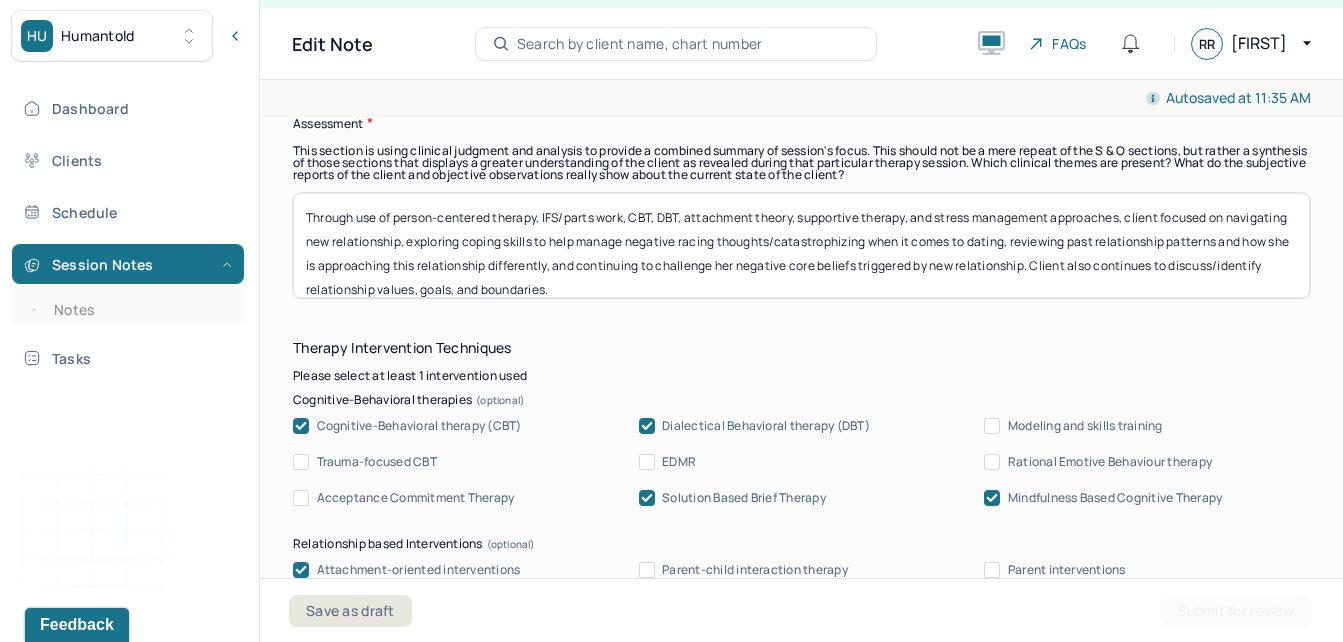 scroll, scrollTop: 1900, scrollLeft: 0, axis: vertical 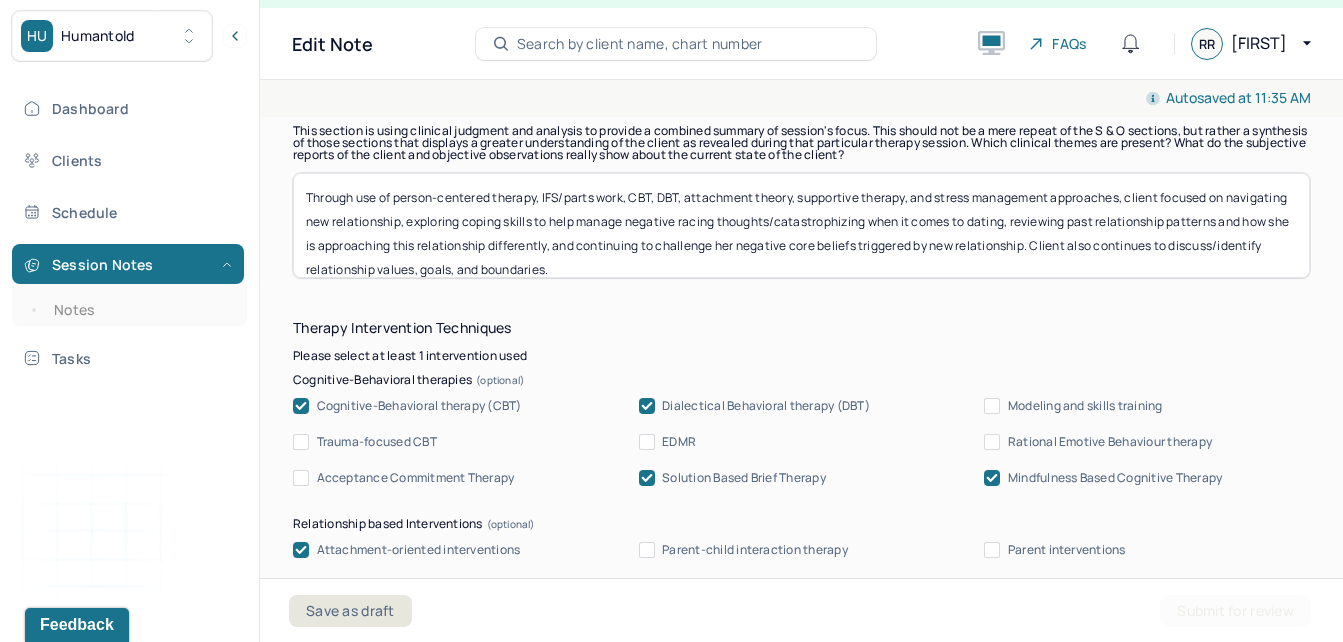 type 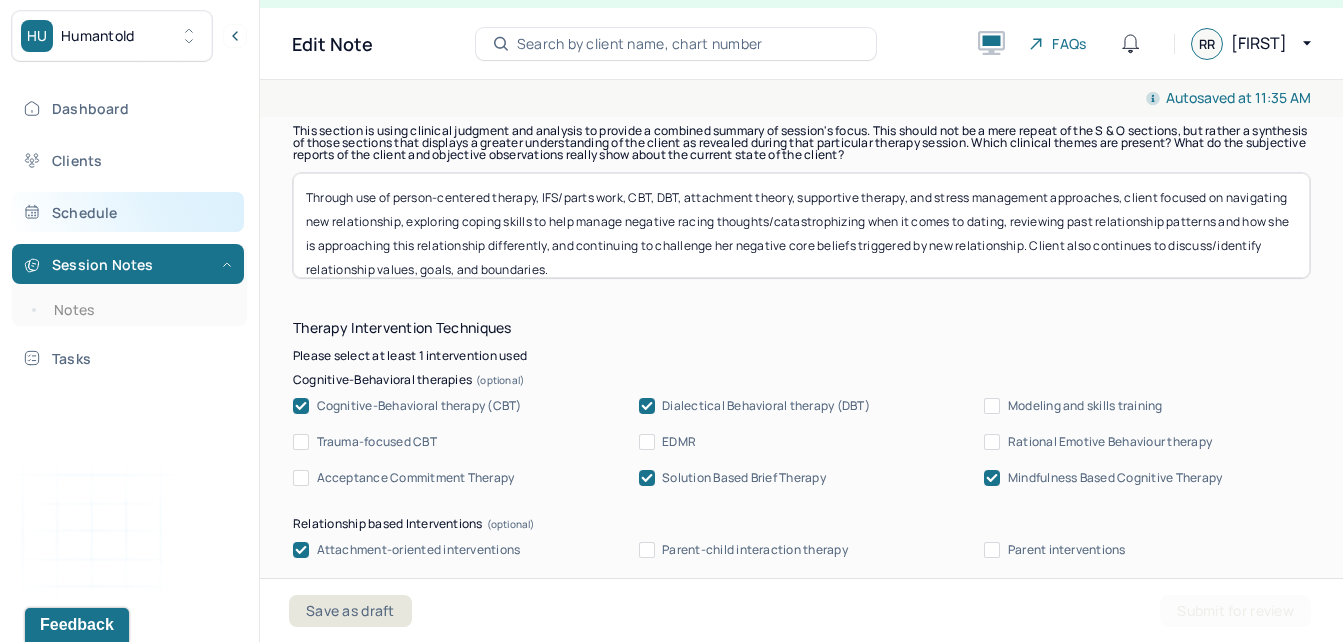 drag, startPoint x: 741, startPoint y: 271, endPoint x: 229, endPoint y: 201, distance: 516.763 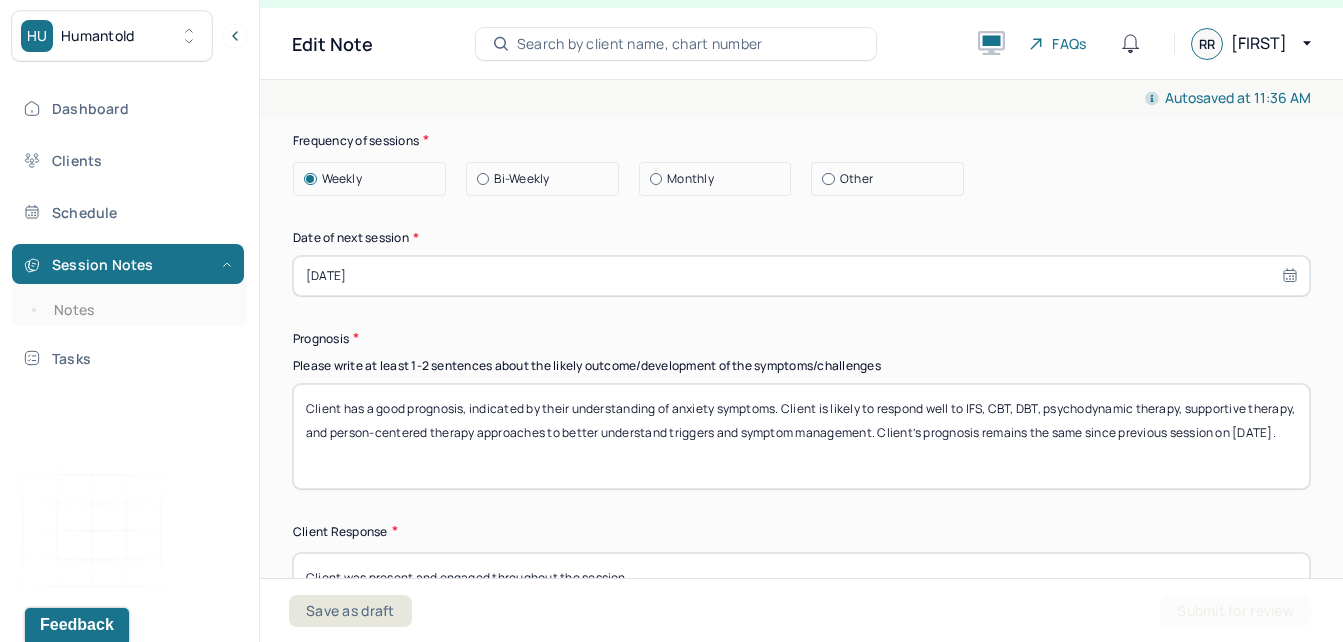 scroll, scrollTop: 2820, scrollLeft: 0, axis: vertical 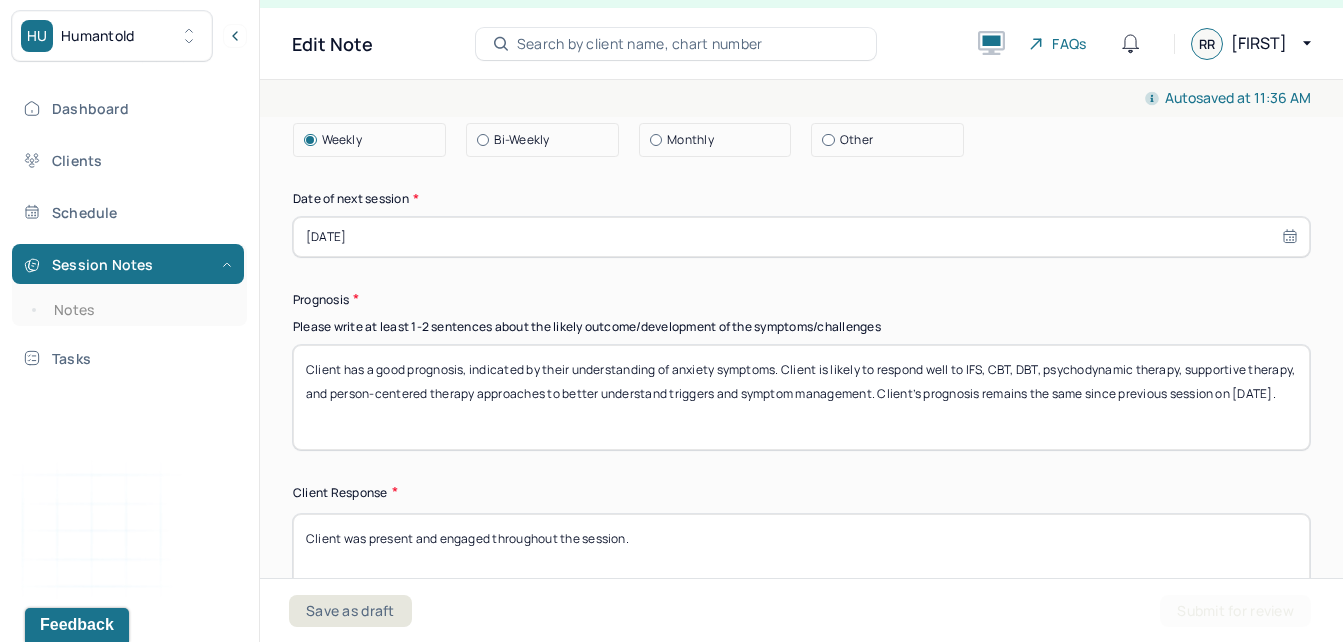 type 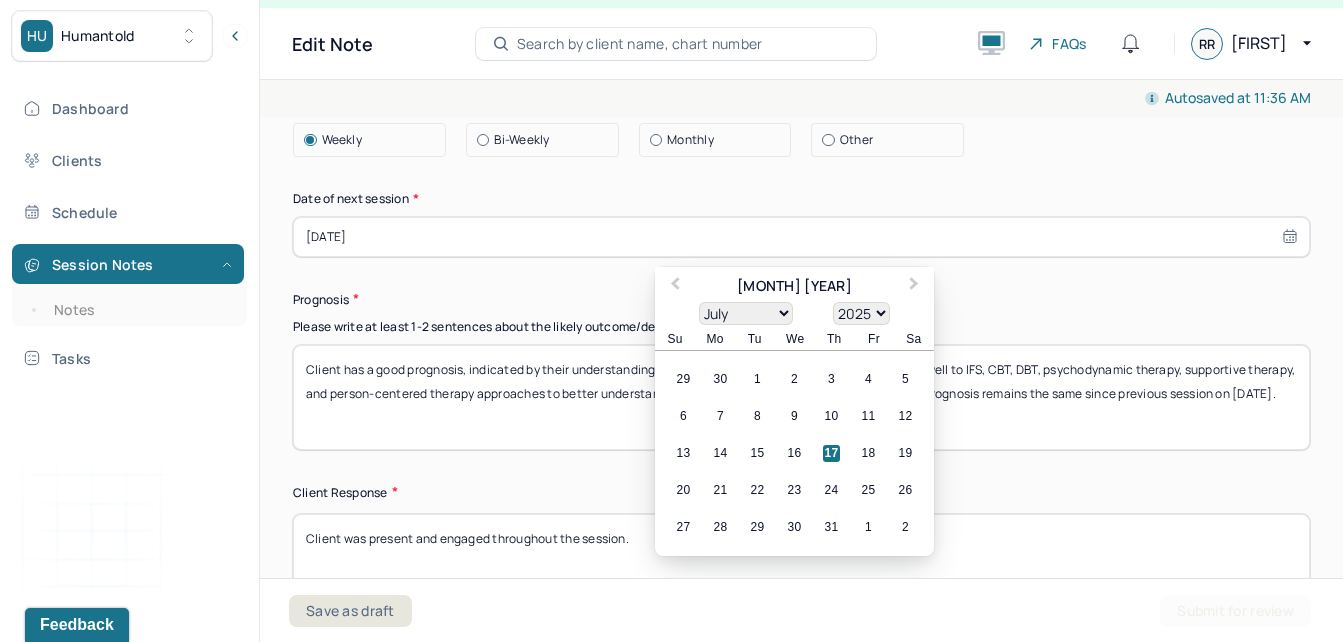 click on "[DATE]" at bounding box center (801, 237) 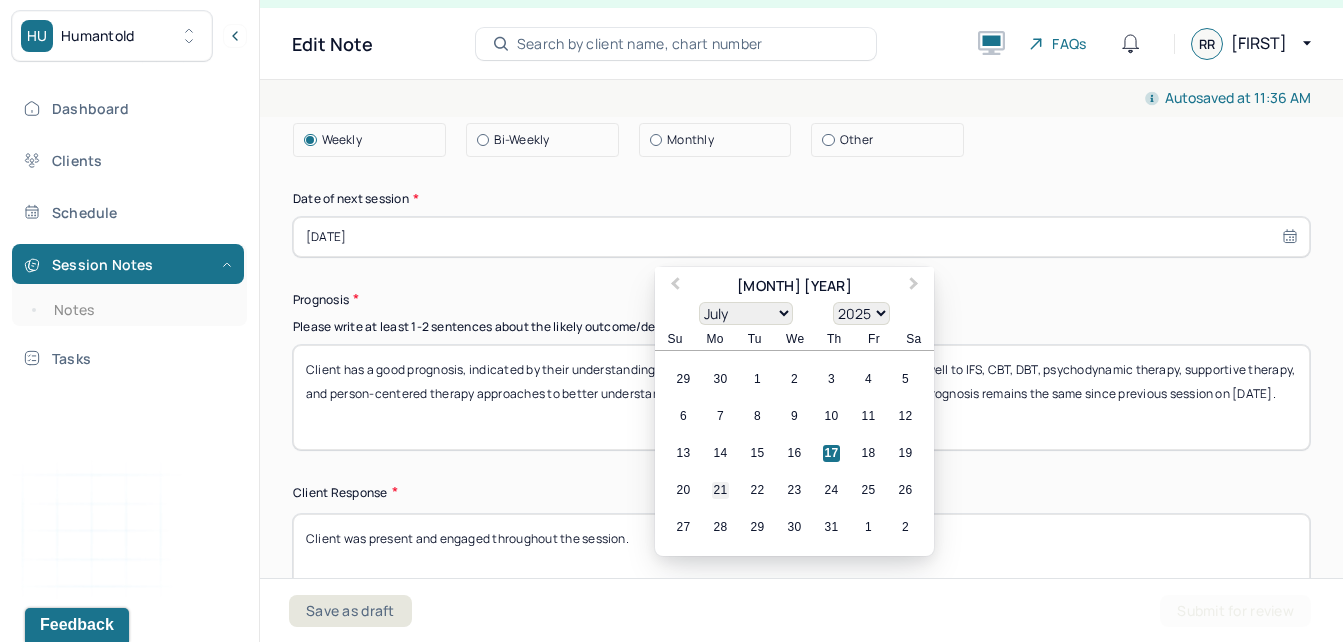 click on "21" at bounding box center (720, 490) 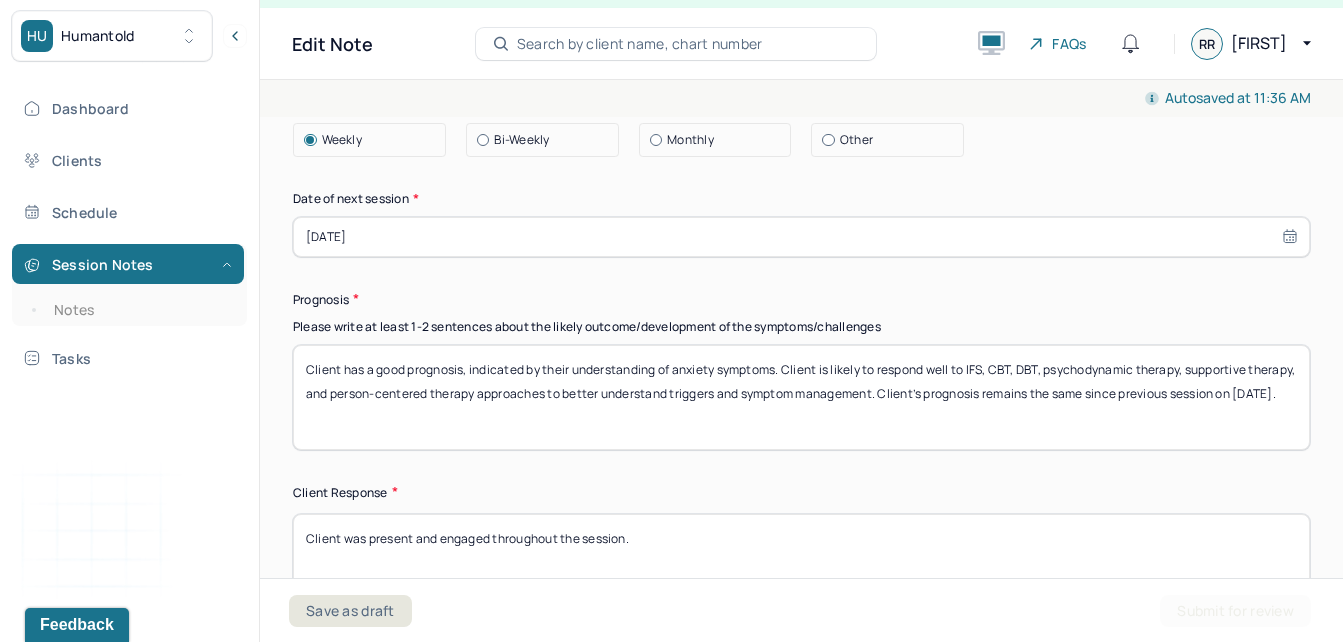 click on "Client has a good prognosis, indicated by their understanding of anxiety symptoms. Client is likely to respond well to IFS, CBT, DBT, psychodynamic therapy, supportive therapy, and person-centered therapy approaches to better understand triggers and symptom management. Client’s prognosis remains the same since previous session on [DATE]." at bounding box center (801, 397) 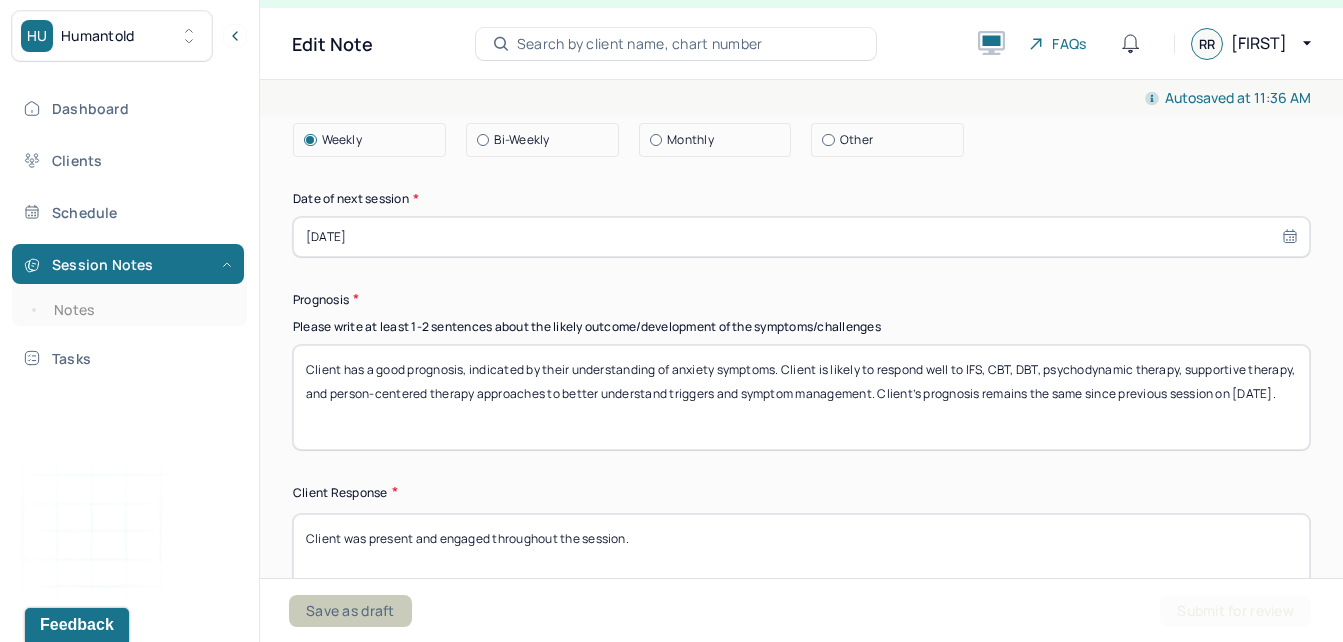 type on "Client has a good prognosis, indicated by their understanding of anxiety symptoms. Client is likely to respond well to IFS, CBT, DBT, psychodynamic therapy, supportive therapy, and person-centered therapy approaches to better understand triggers and symptom management. Client’s prognosis remains the same since previous session on [DATE]." 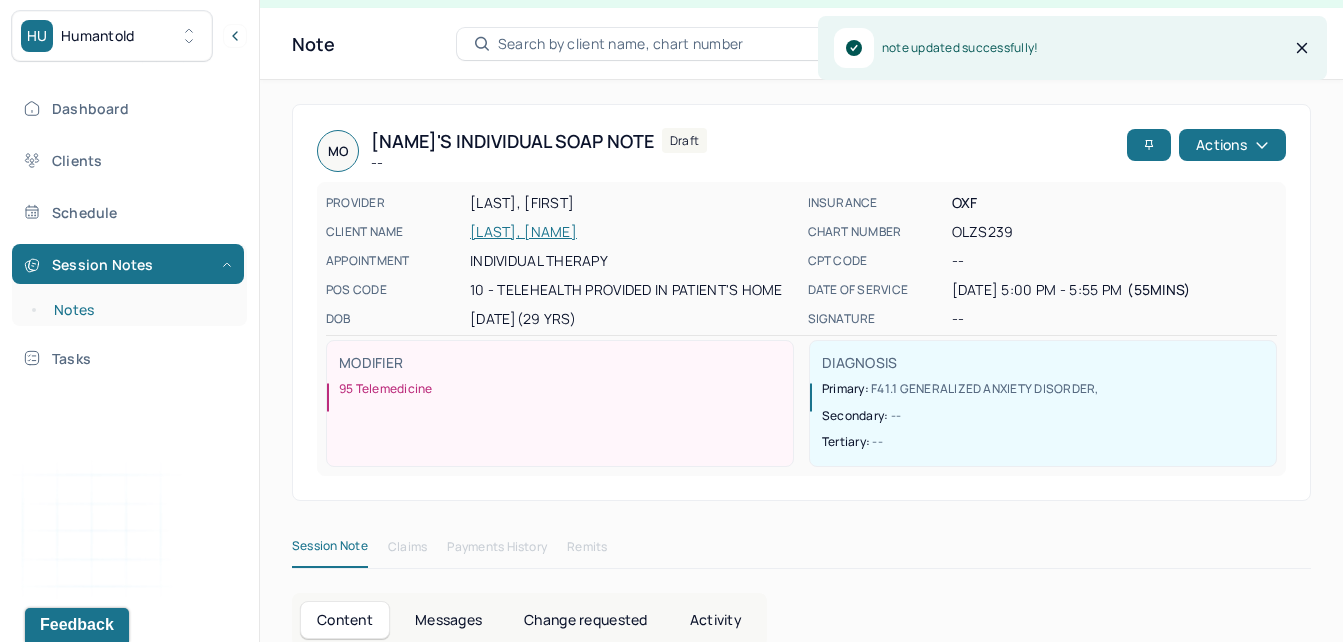 click on "Notes" at bounding box center (139, 310) 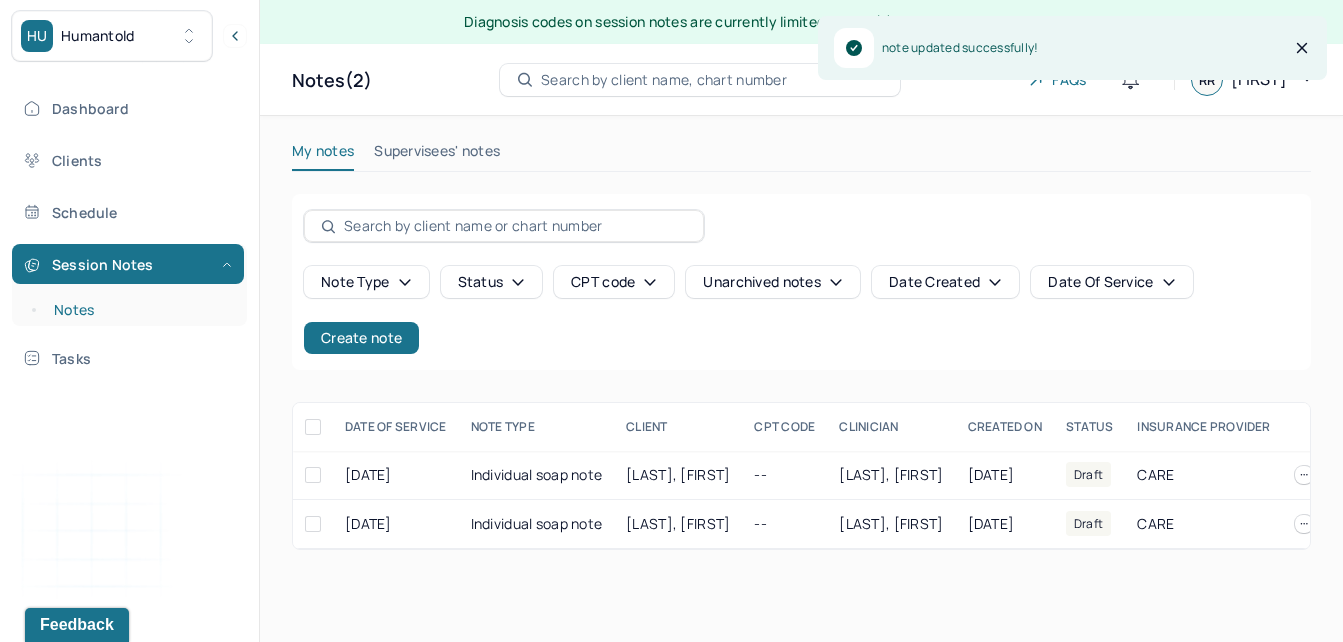 scroll, scrollTop: 0, scrollLeft: 0, axis: both 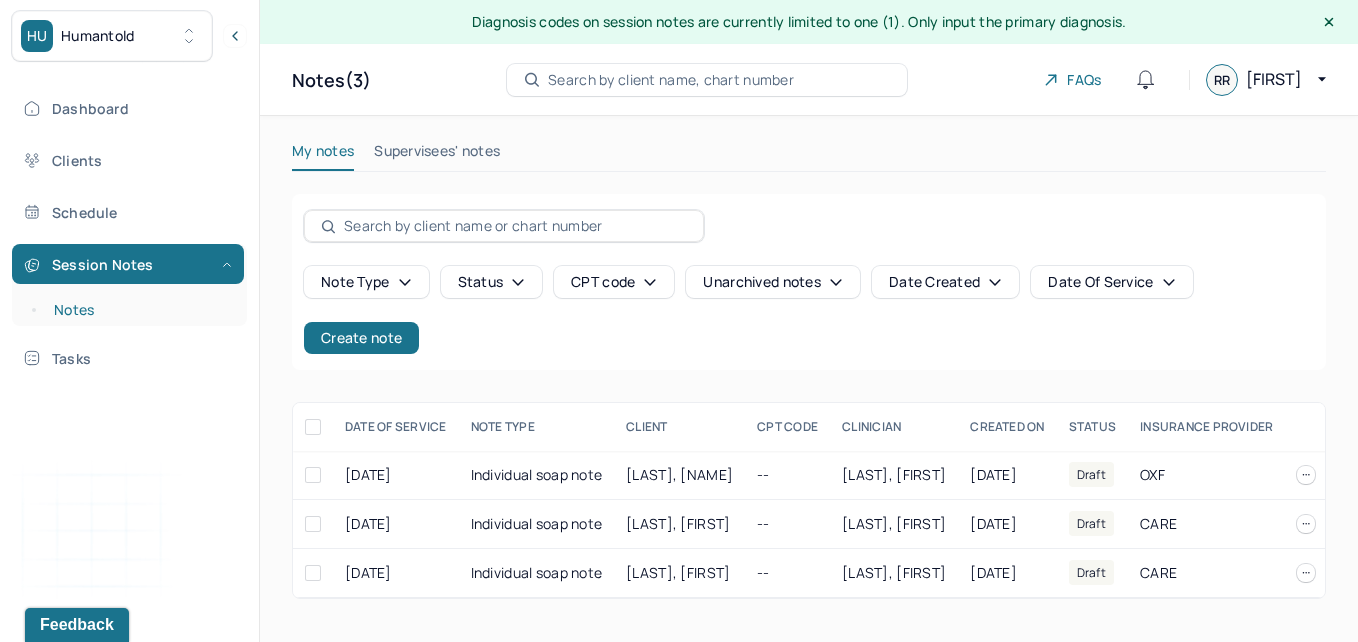 click on "Notes" at bounding box center [139, 310] 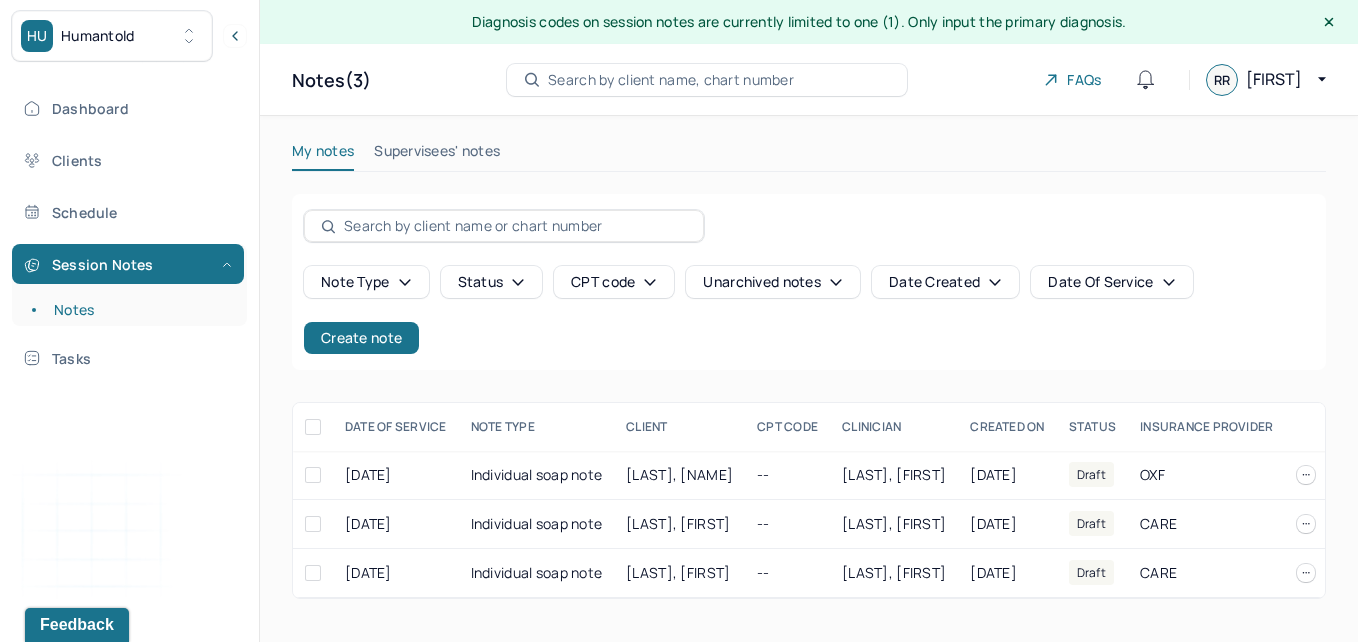 click on "My notes     Supervisees' notes     Note type     Status     CPT code     Unarchived notes     Date Created     Date Of Service     Create note   DATE OF SERVICE NOTE TYPE CLIENT CPT CODE CLINICIAN CREATED ON STATUS INSURANCE PROVIDER [DATE] Individual soap note OCONNOR, MEAGAN -- RELKIN, RACHEL [DATE] Draft OXF     [DATE] Individual soap note MUSCOLINO, GIANNA -- RELKIN, RACHEL [DATE] Draft CARE     [DATE] Individual soap note POTTER, KENZIE -- RELKIN, RACHEL [DATE] Draft CARE     OCONNOR, MEAGAN Draft       [DATE] Individual soap note Provider: RELKIN, RACHEL Created on: [DATE]   MUSCOLINO, GIANNA Draft       [DATE] Individual soap note Provider: RELKIN, RACHEL Created on: [DATE]   POTTER, KENZIE Draft       [DATE] Individual soap note Provider: RELKIN, RACHEL Created on: [DATE]" at bounding box center [809, 369] 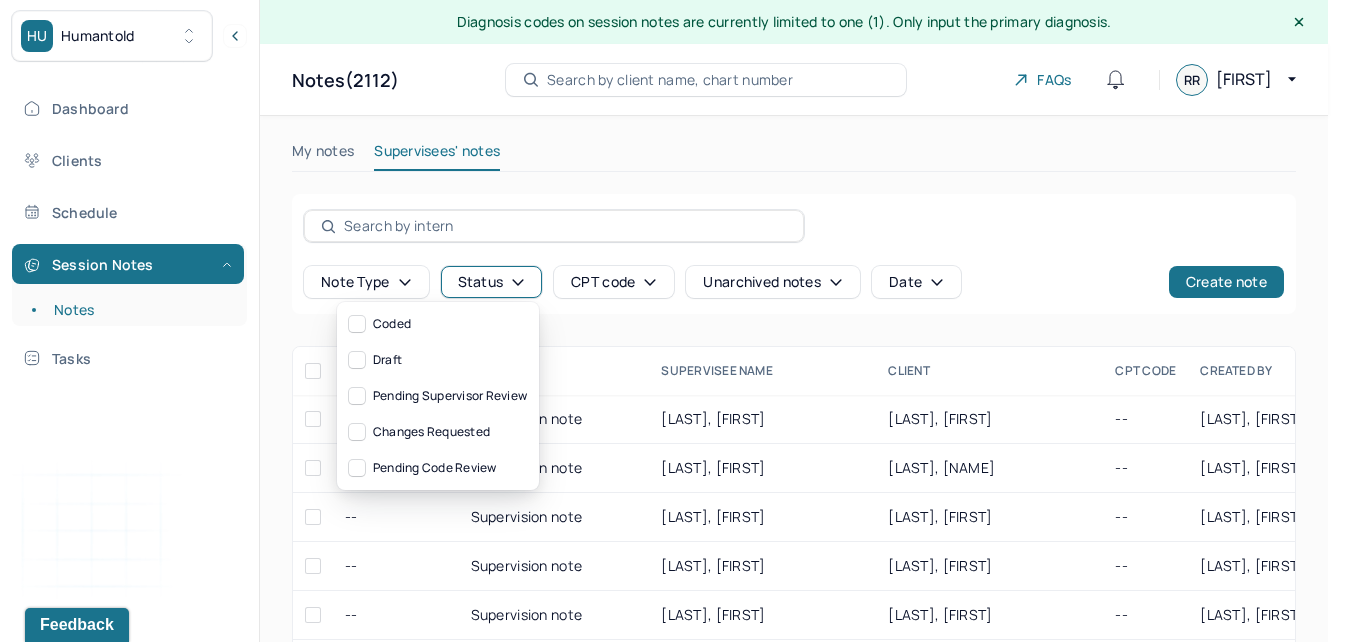 click on "Status" at bounding box center (492, 282) 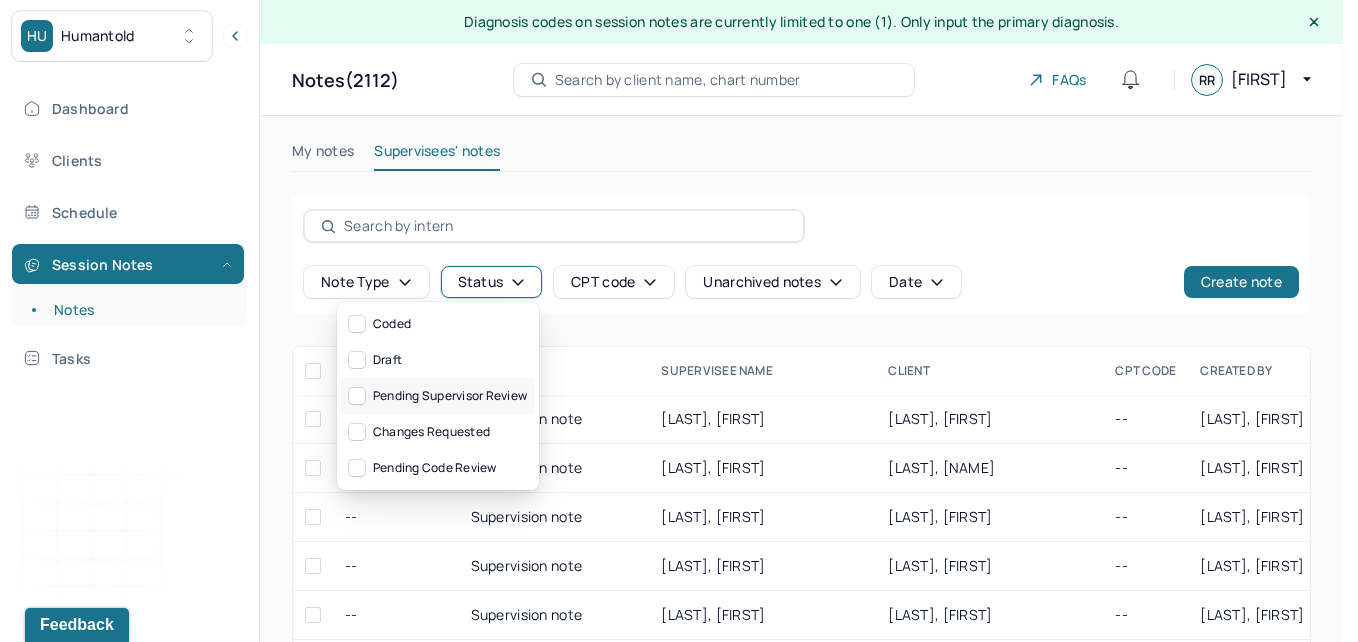 click on "Pending supervisor review" at bounding box center [438, 396] 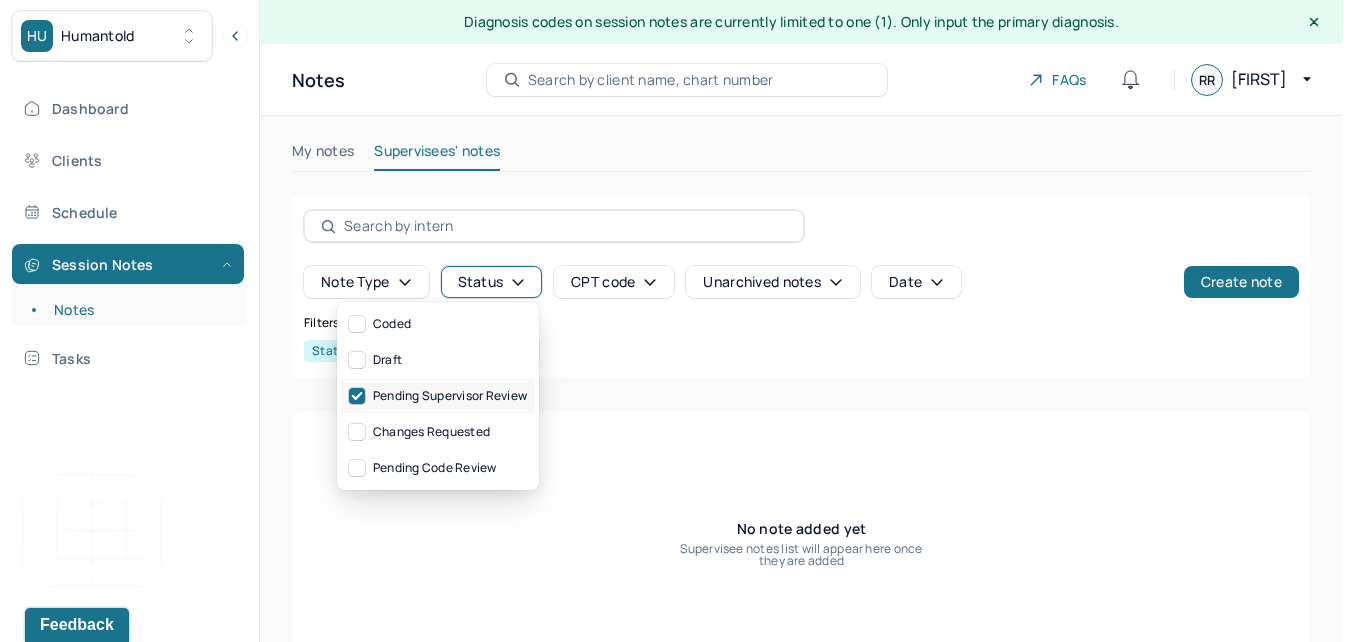 click on "Pending supervisor review" at bounding box center (438, 396) 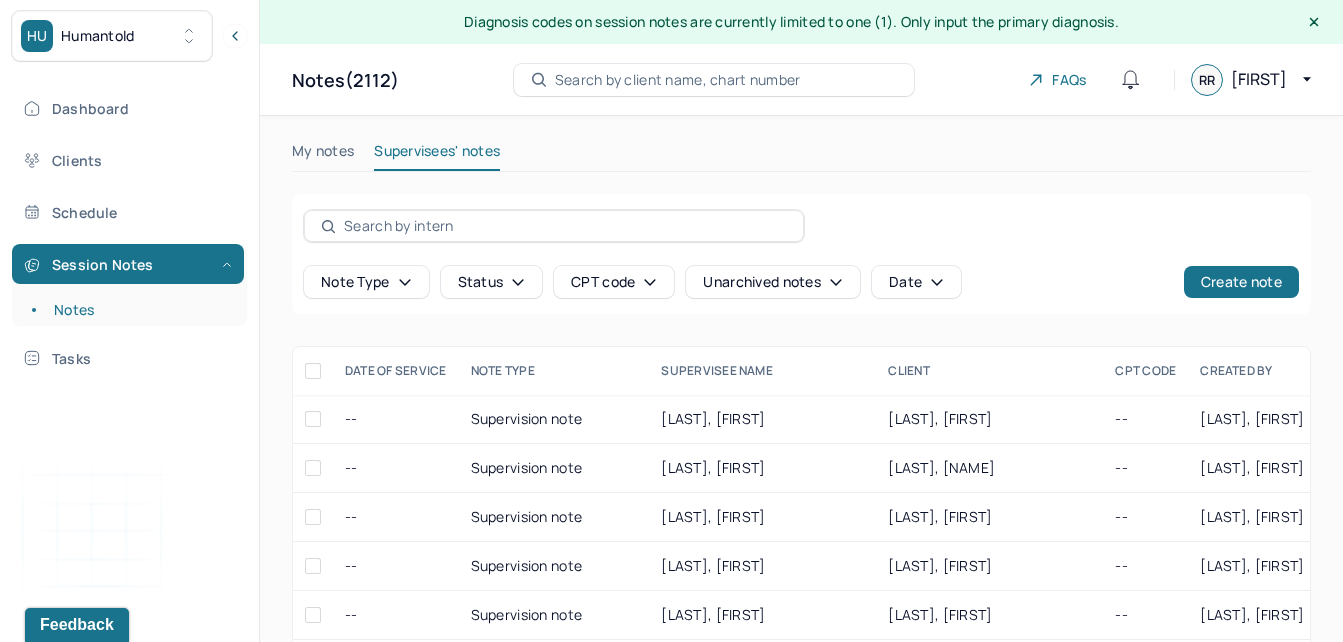 click on "My notes     Supervisees' notes     Note type     Status     CPT code     Unarchived notes     Date     Create note   DATE OF SERVICE NOTE TYPE SUPERVISEE NAME Client CPT CODE CREATED BY CREATED ON STATUS INSURANCE PROVIDER -- Supervision note [LAST_NAME], [FIRST_NAME] CRONIN, THOMAS -- [LAST_NAME], [FIRST_NAME] [DATE] Coded UHC -- Supervision note [LAST_NAME], [FIRST_NAME] BUDNICK, ALEXANDRA -- [LAST_NAME], [FIRST_NAME] [DATE] Coded CARE -- Supervision note [LAST_NAME], [FIRST_NAME] BOGNER, SAMANTHA -- [LAST_NAME], [FIRST_NAME] [DATE] Coded CARE -- Supervision note [LAST_NAME], [FIRST_NAME] CODY, ANAYCE -- [LAST_NAME], [FIRST_NAME] [DATE] Coded CARE -- Supervision note [LAST_NAME], [FIRST_NAME] GELTNER, JORDAN -- [LAST_NAME], [FIRST_NAME] [DATE] Coded BCBS -- Supervision note [LAST_NAME], [FIRST_NAME] CANIDATE, TIANA -- [LAST_NAME], [FIRST_NAME] [DATE] Coded CARE -- Pause notification note [LAST_NAME], [FIRST_NAME] BANGIA, ISHA -- [LAST_NAME], [FIRST_NAME] [DATE] Coded BCBS -- Pause notification note [LAST_NAME], [FIRST_NAME] MARTIN-CHANCE, RONI -- [LAST_NAME], [FIRST_NAME] [DATE] Coded CARE -- Termination note [LAST_NAME], [FIRST_NAME] DEDMARI, MEHAK -- [LAST_NAME], [FIRST_NAME] [DATE] Coded CIG --" at bounding box center [801, 500] 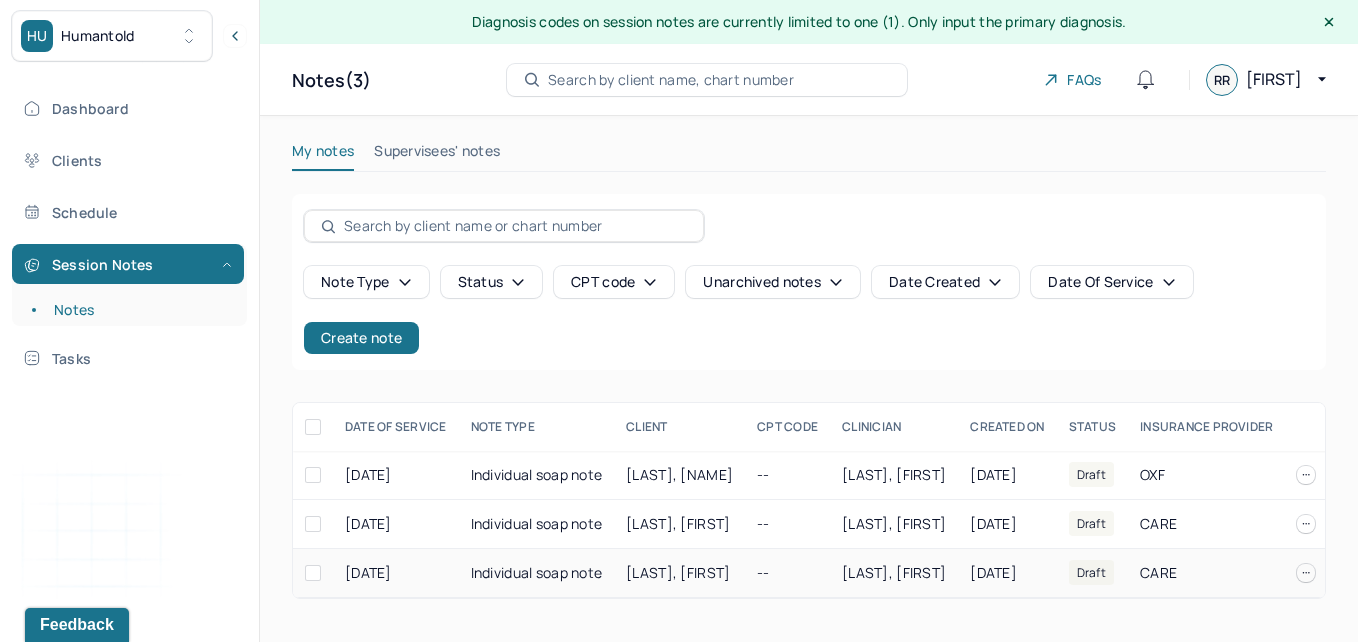 click on "Individual soap note" at bounding box center [537, 573] 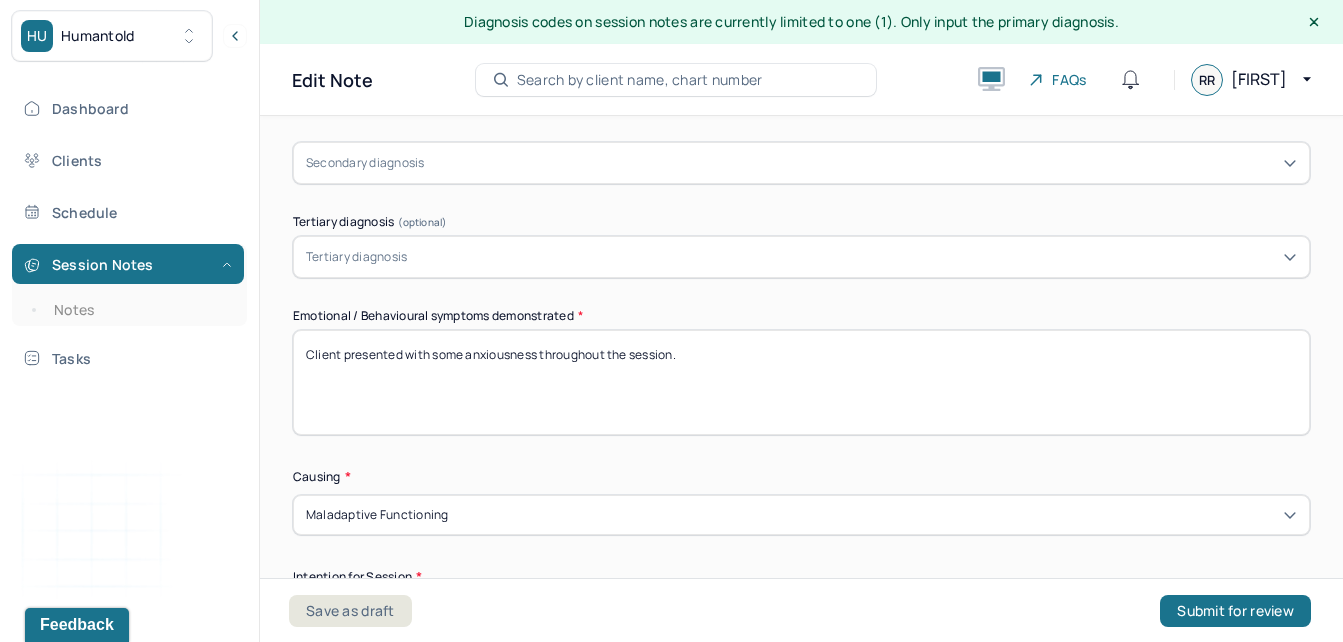 scroll, scrollTop: 959, scrollLeft: 0, axis: vertical 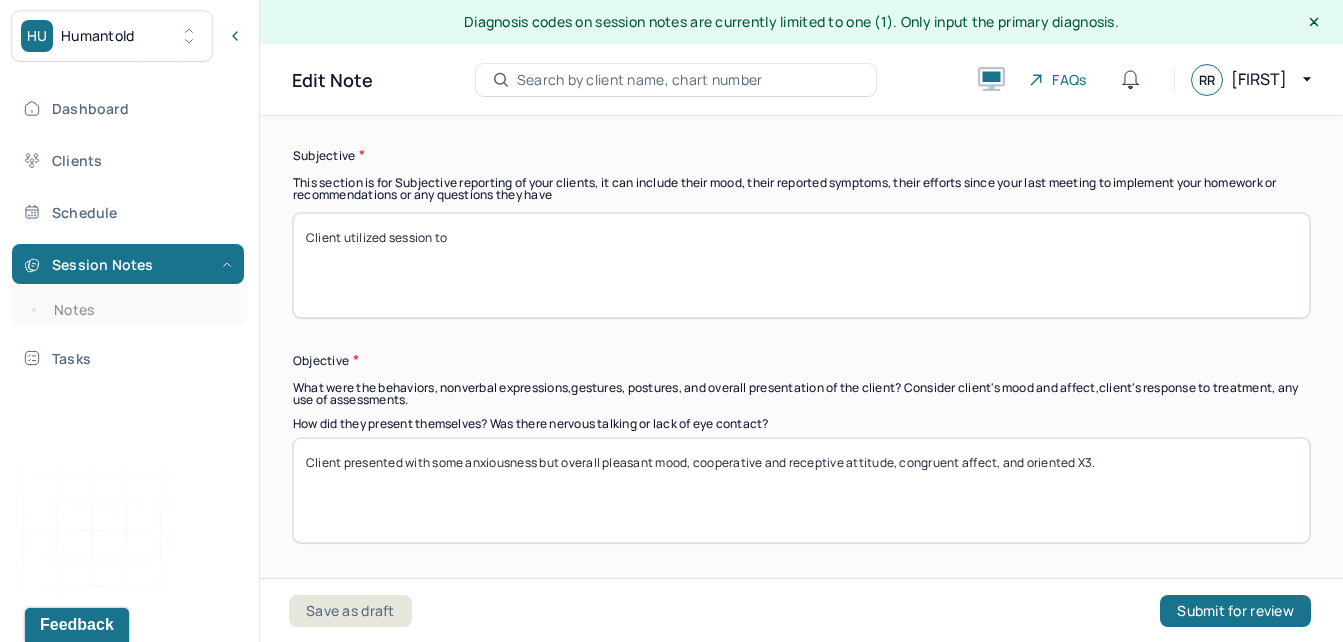 click on "Client utilized session to" at bounding box center [801, 265] 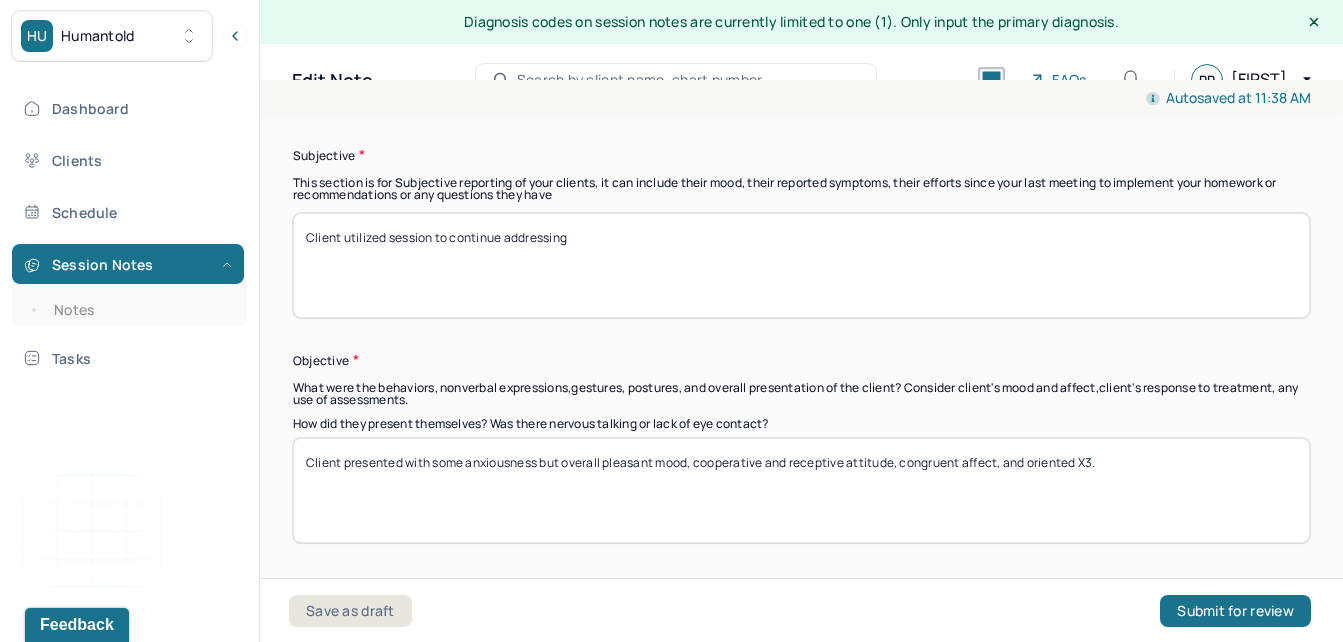 click on "Client utilized session to conitnue addressing" at bounding box center [801, 265] 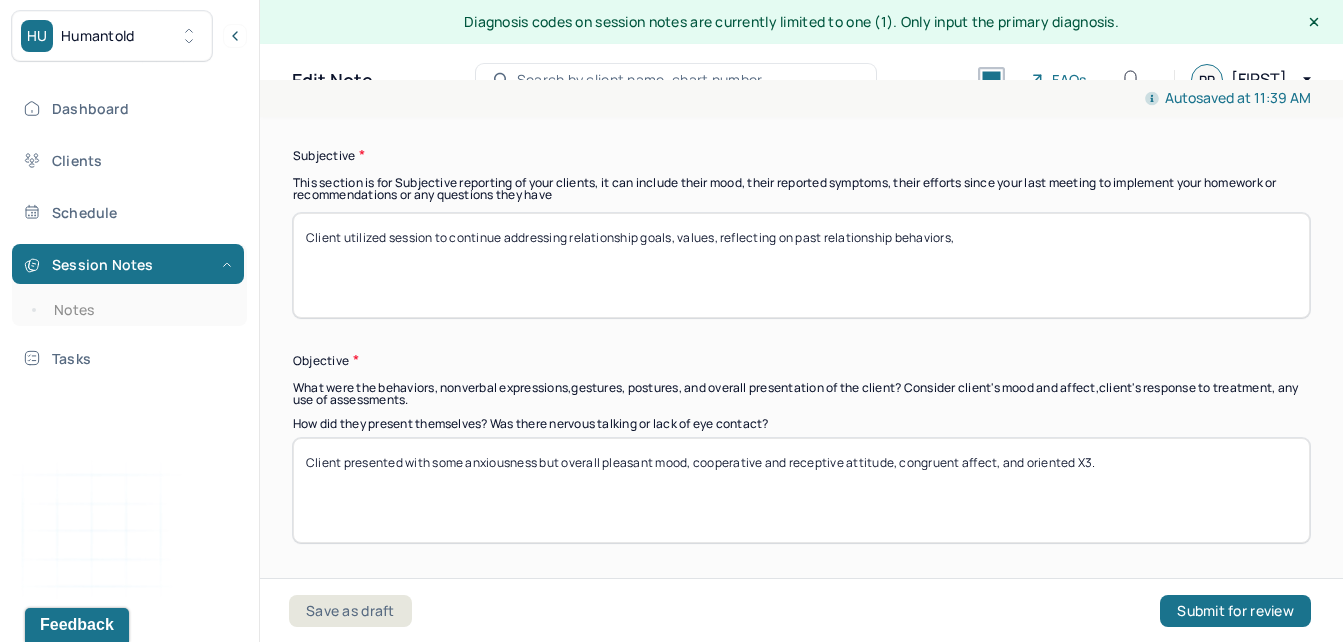 click on "Client utilized session to continue addressing relationship goals, values, reflecting on psat relationship behaviors," at bounding box center [801, 265] 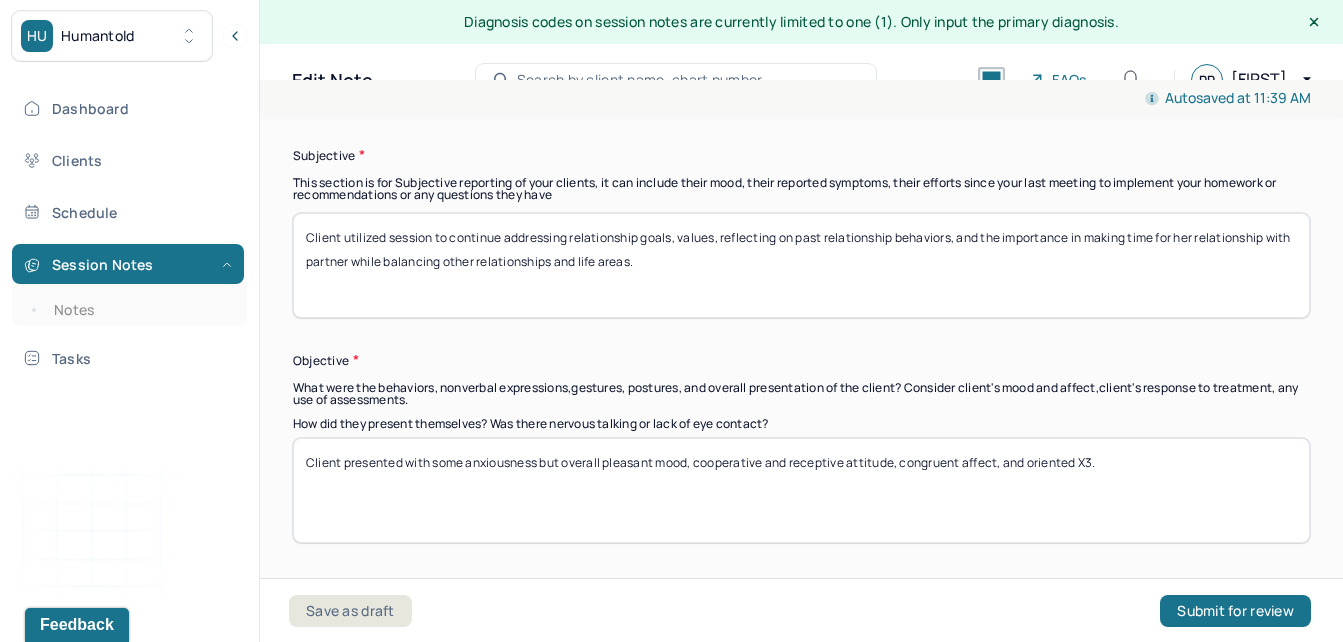 type on "Client utilized session to continue addressing relationship goals, values, reflecting on past relationship behaviors, and the importance in making time for her relationship with partner while balancing other relationships and life areas." 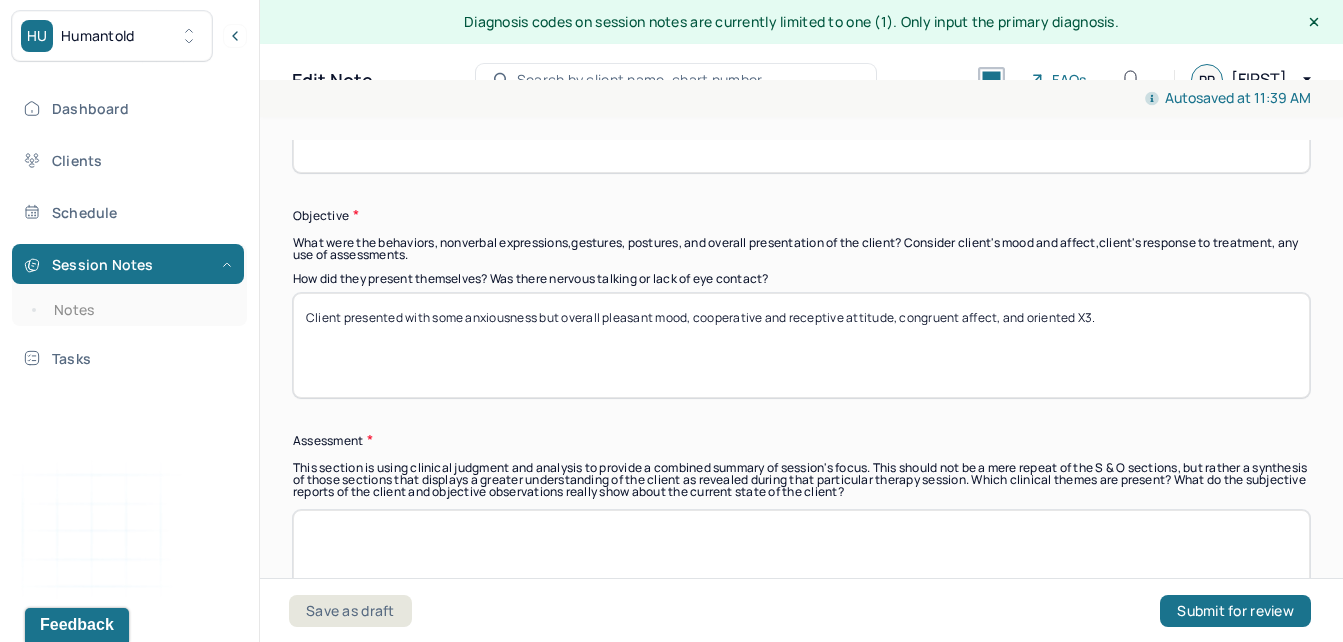 scroll, scrollTop: 1667, scrollLeft: 0, axis: vertical 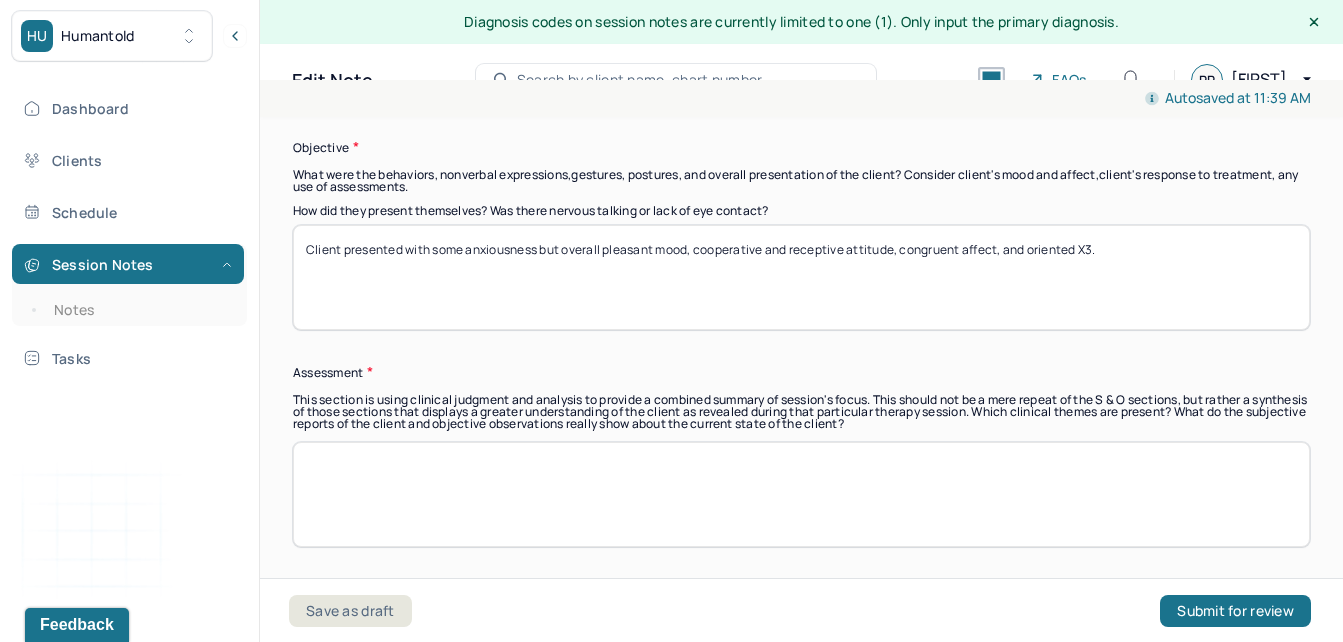 drag, startPoint x: 657, startPoint y: 245, endPoint x: 458, endPoint y: 270, distance: 200.56421 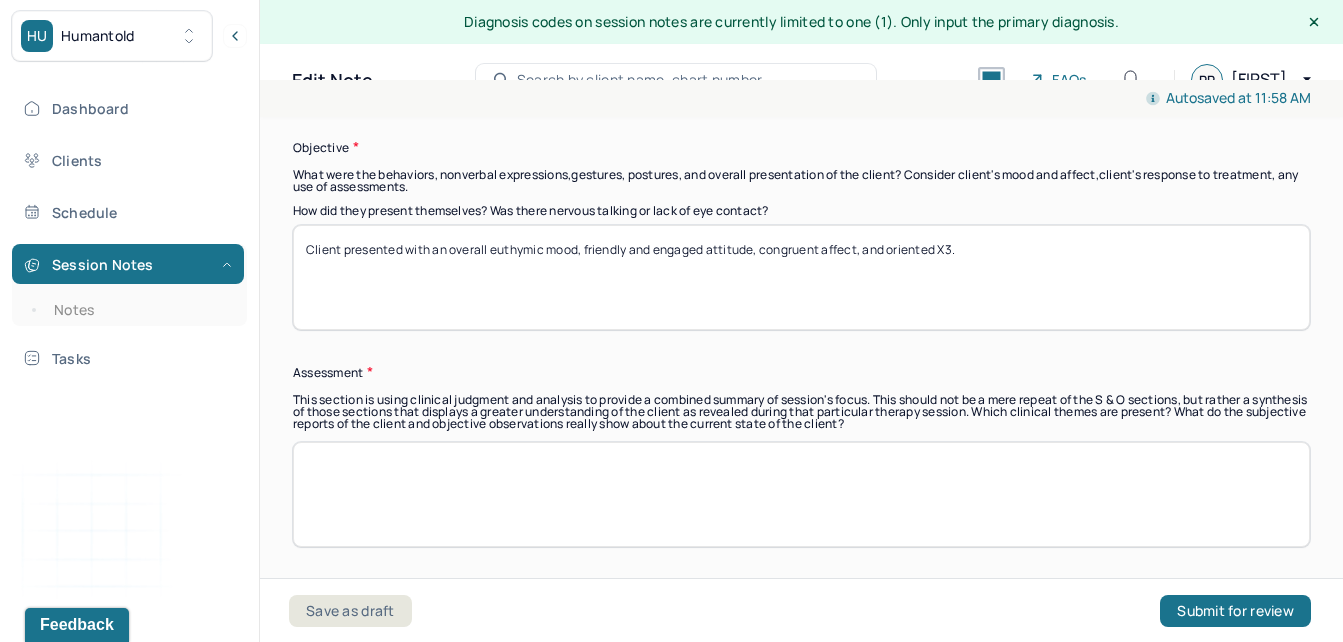 click on "Client presented with an overall euthymic mood, cooperative and receptive attitude, congruent affect, and oriented X3." at bounding box center [801, 277] 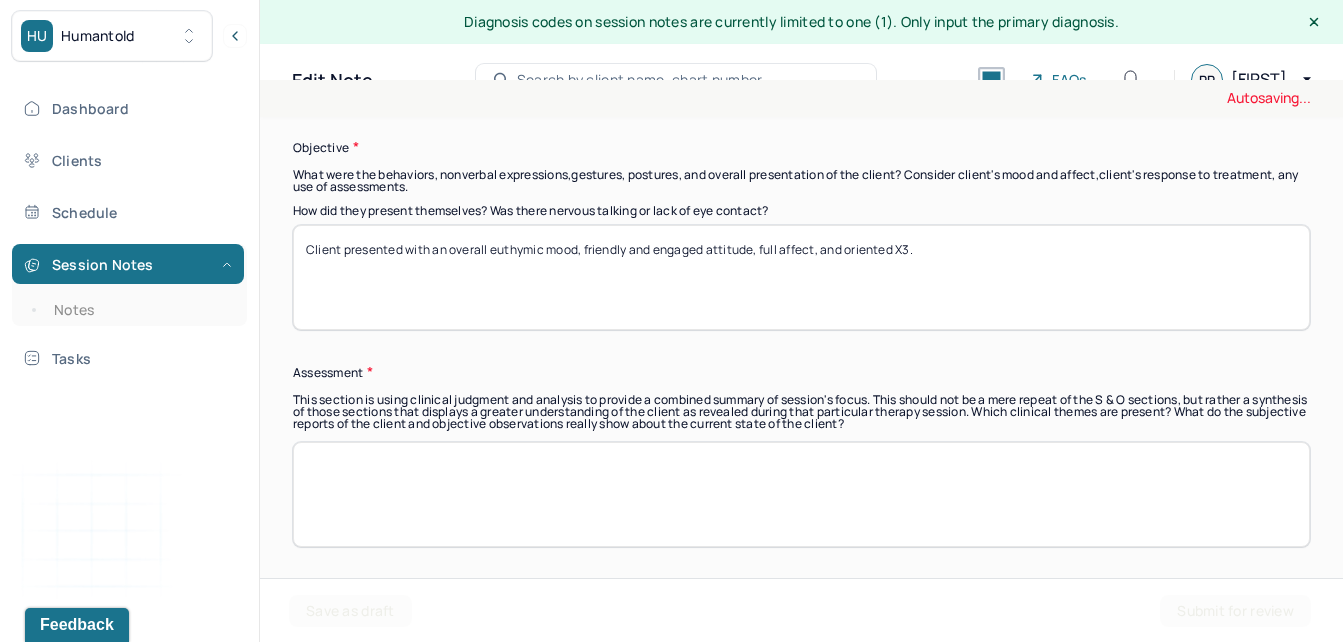 type on "Client presented with an overall euthymic mood, friendly and engaged attitude, full affect, and oriented X3." 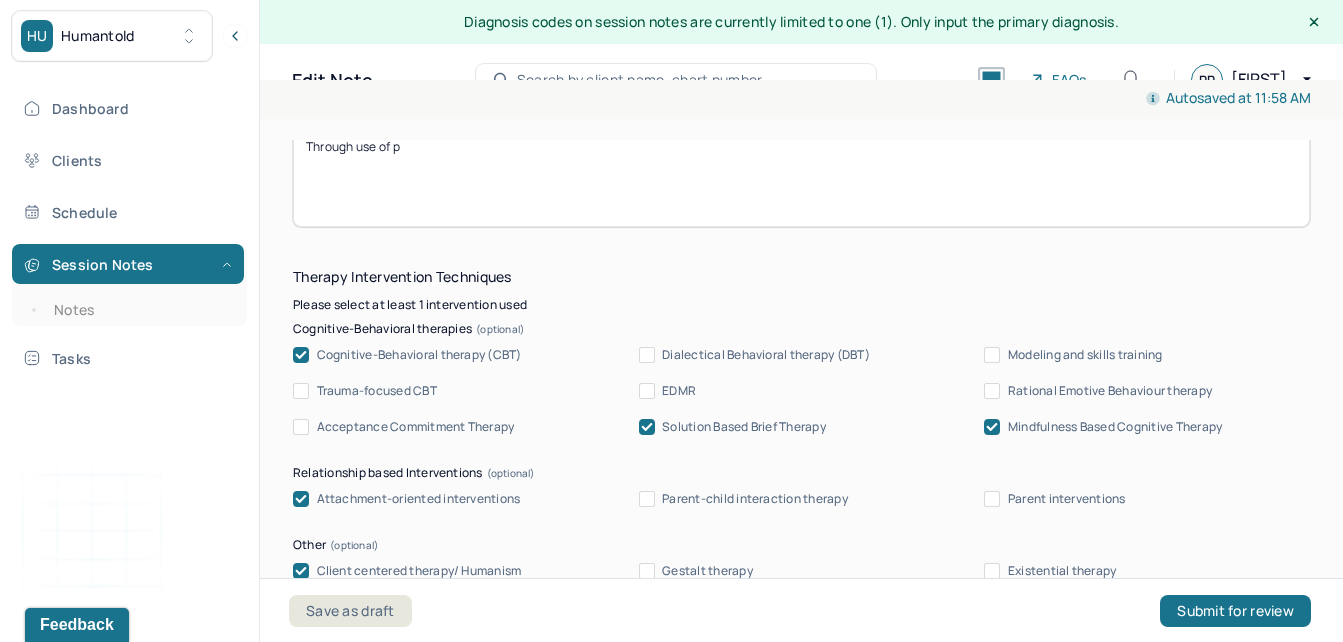 scroll, scrollTop: 1985, scrollLeft: 0, axis: vertical 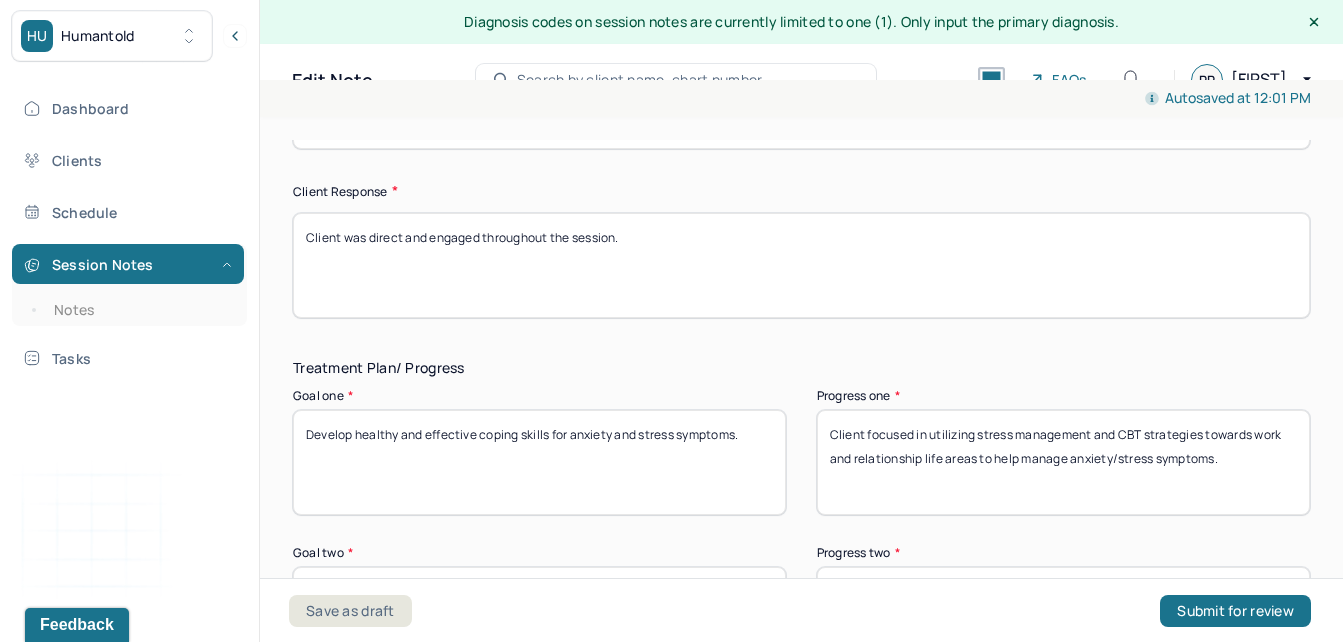 type on "Through use of supportive therapy, solution-focused therapy, person-centered therapy, attachment theory, CBT, career counseling, and stress management approaches, client focused on exploring future relationship goals with partner, starting couples therapy, and maintaining balance between relationship, work, social life, and self care. Client continues to go through job search/interview process, exploring career goals, and also discussed the importance in living with partner to see if they are compatible for long term." 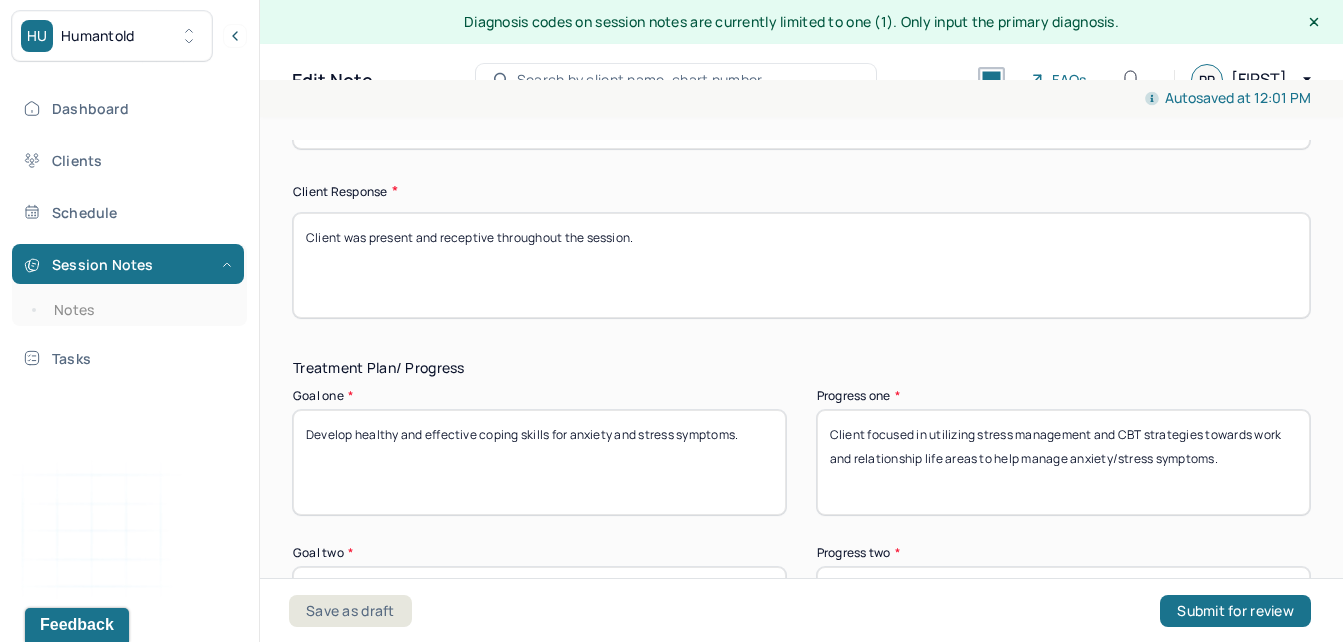 type on "Client was present and receptive throughout the session." 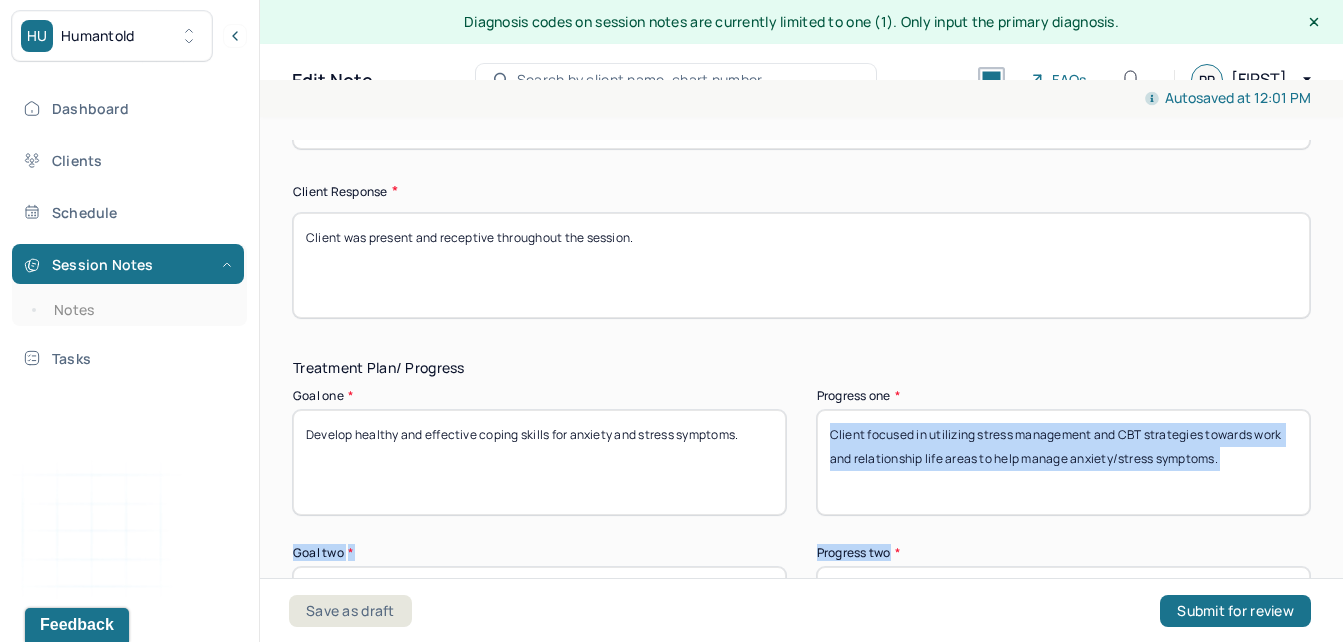 drag, startPoint x: 1295, startPoint y: 512, endPoint x: 1312, endPoint y: 548, distance: 39.812057 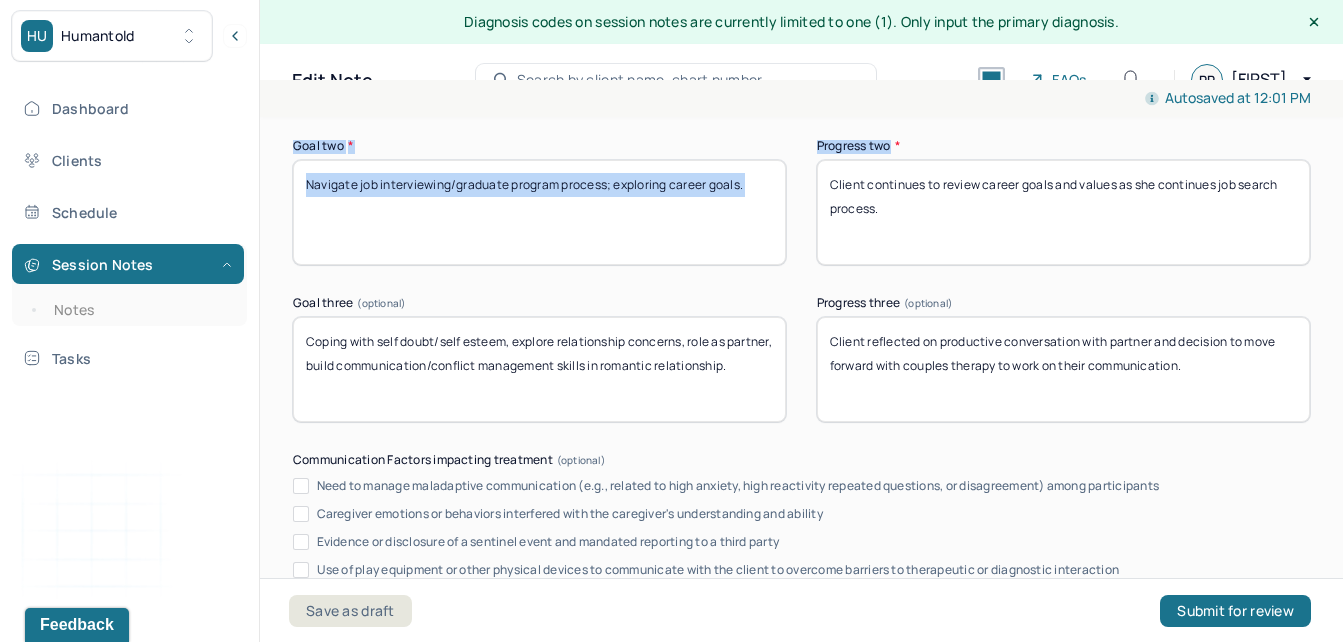 scroll, scrollTop: 4022, scrollLeft: 0, axis: vertical 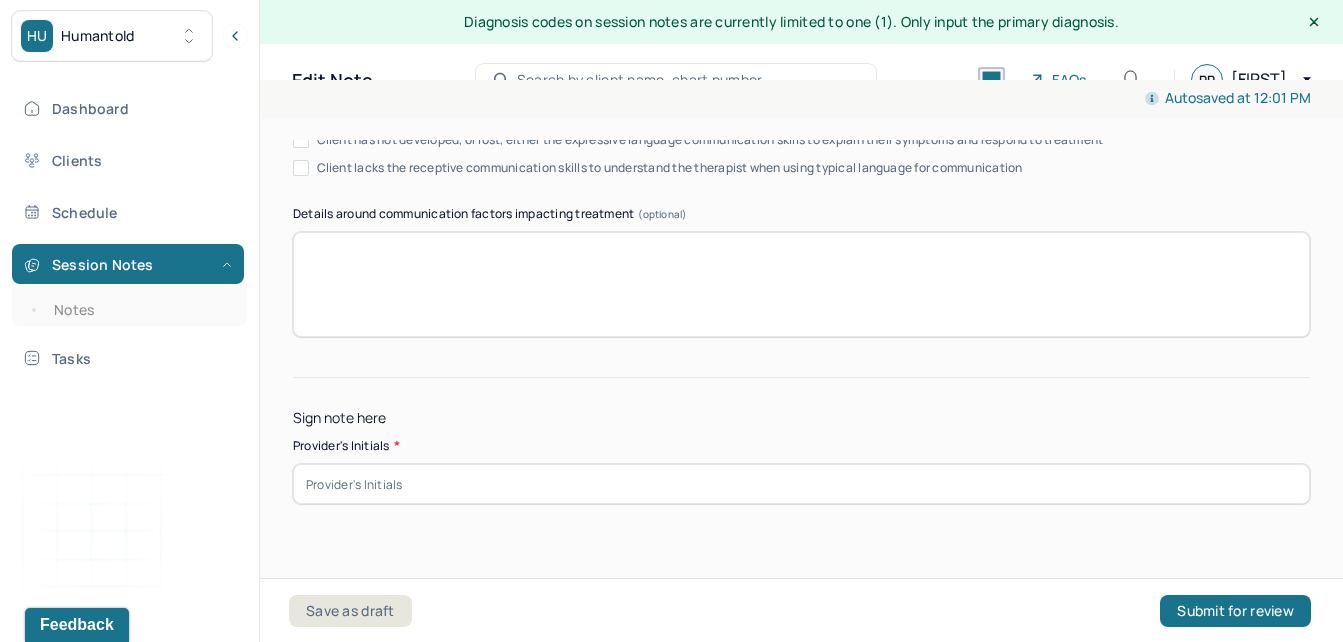 click at bounding box center [801, 484] 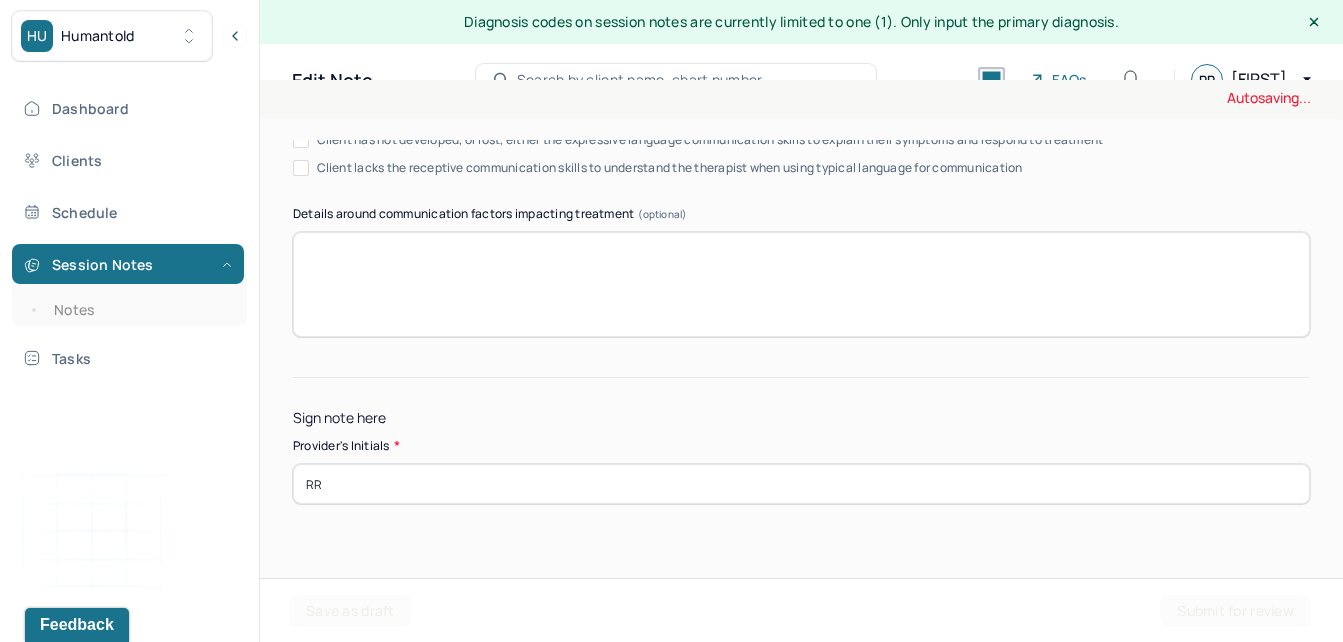 type on "RR" 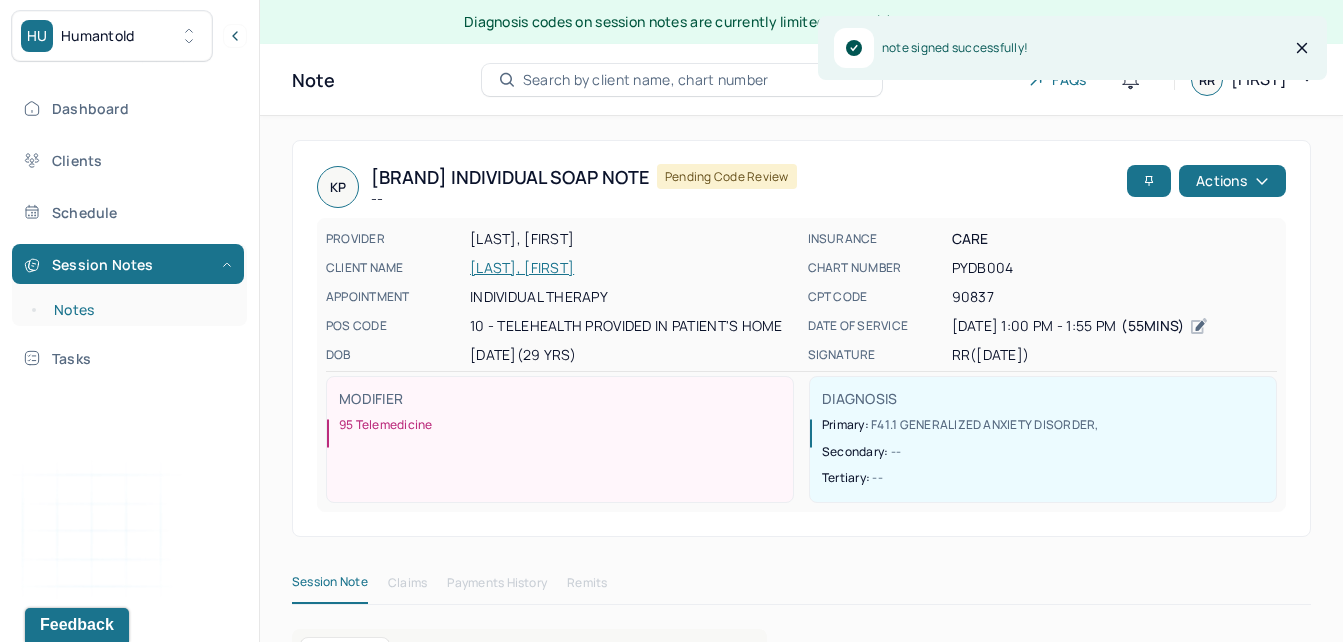 click on "Notes" at bounding box center [139, 310] 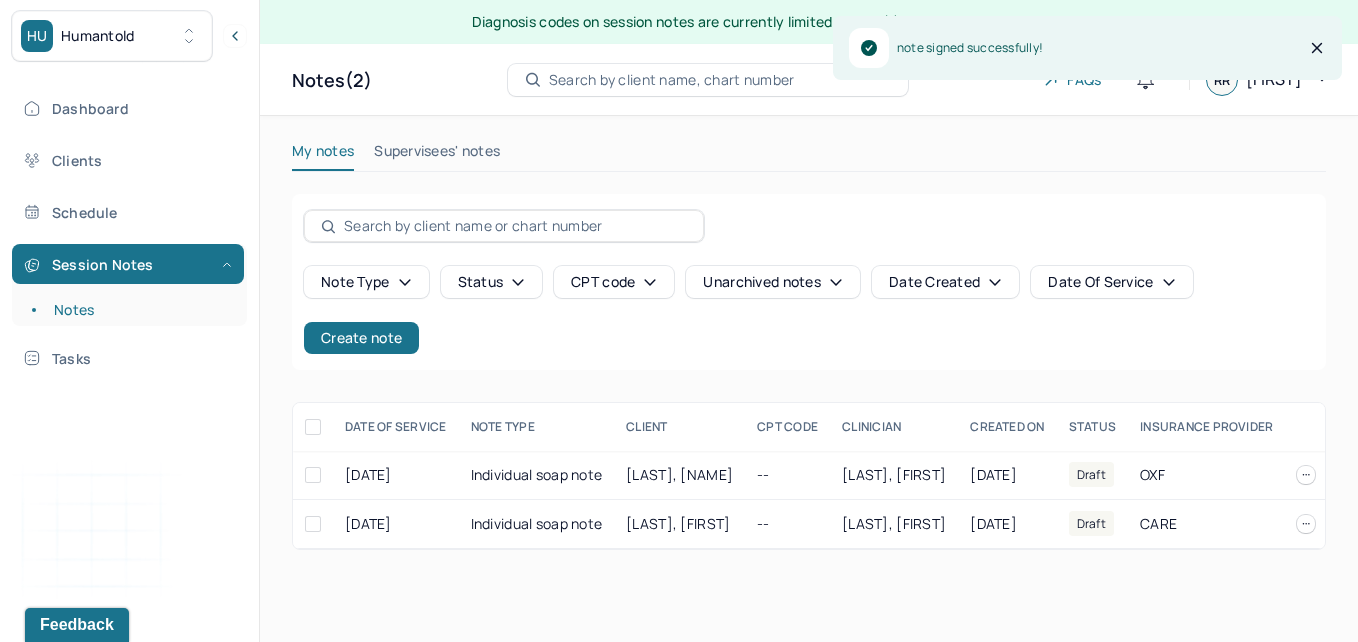 click on "Supervisees' notes" at bounding box center [437, 155] 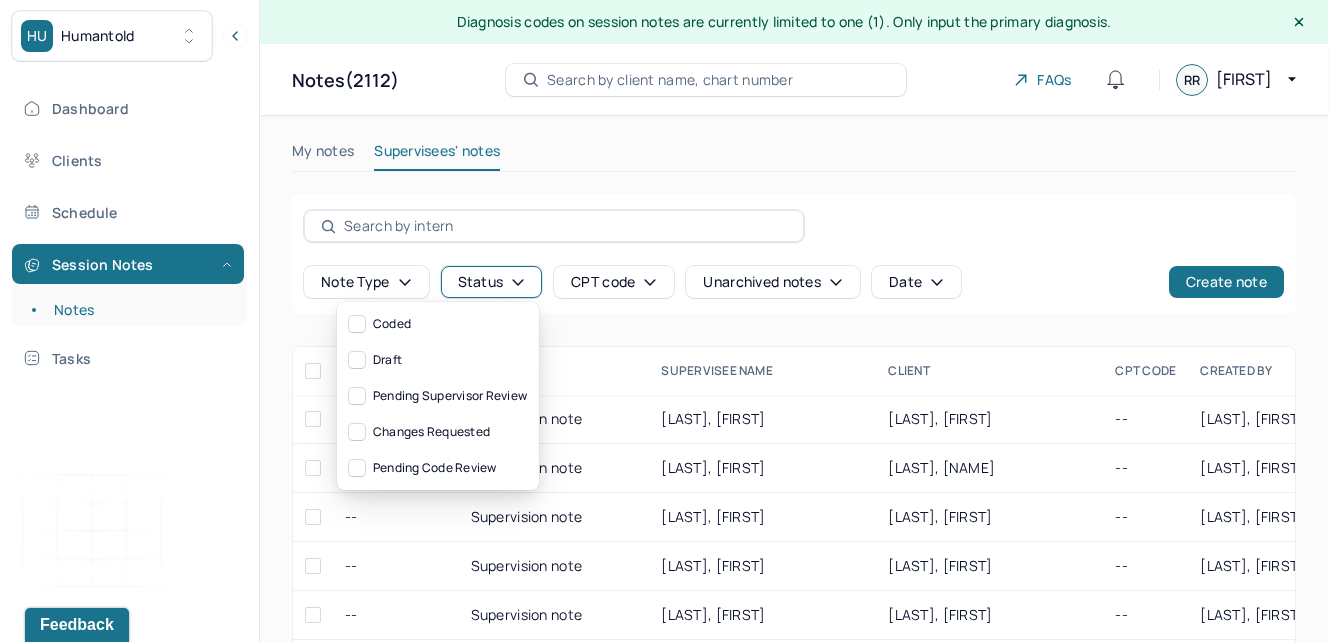 click on "Status" at bounding box center (492, 282) 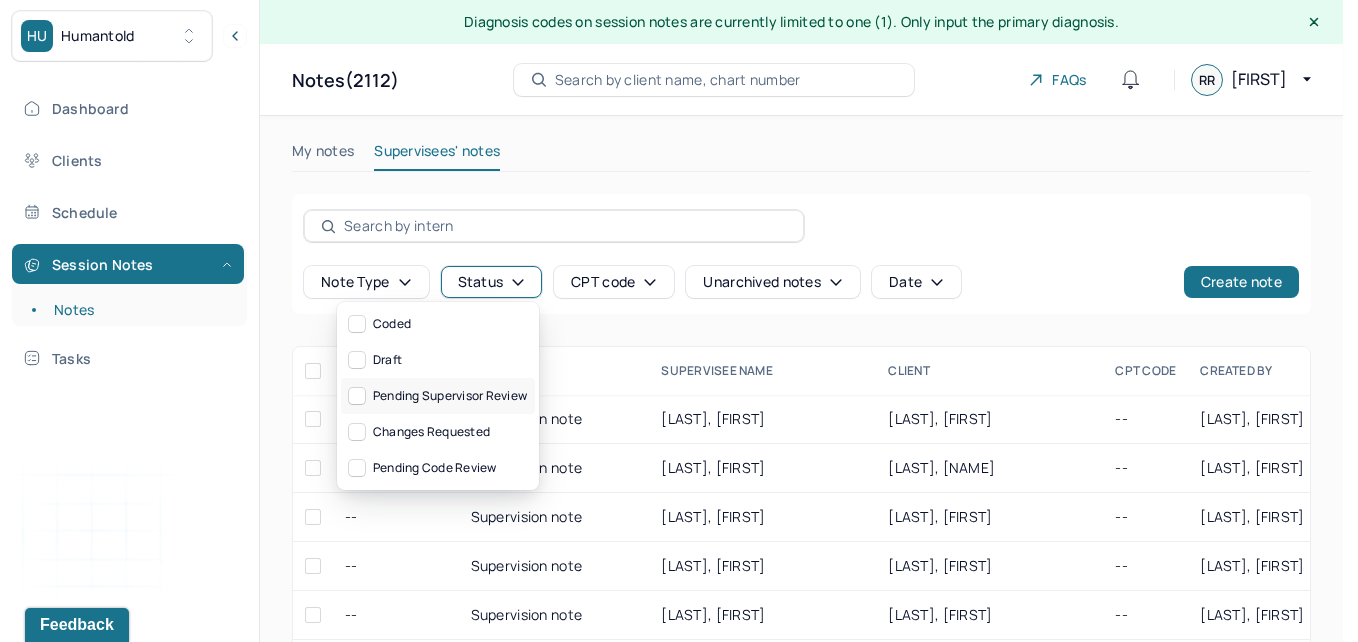 click on "Pending supervisor review" at bounding box center (438, 396) 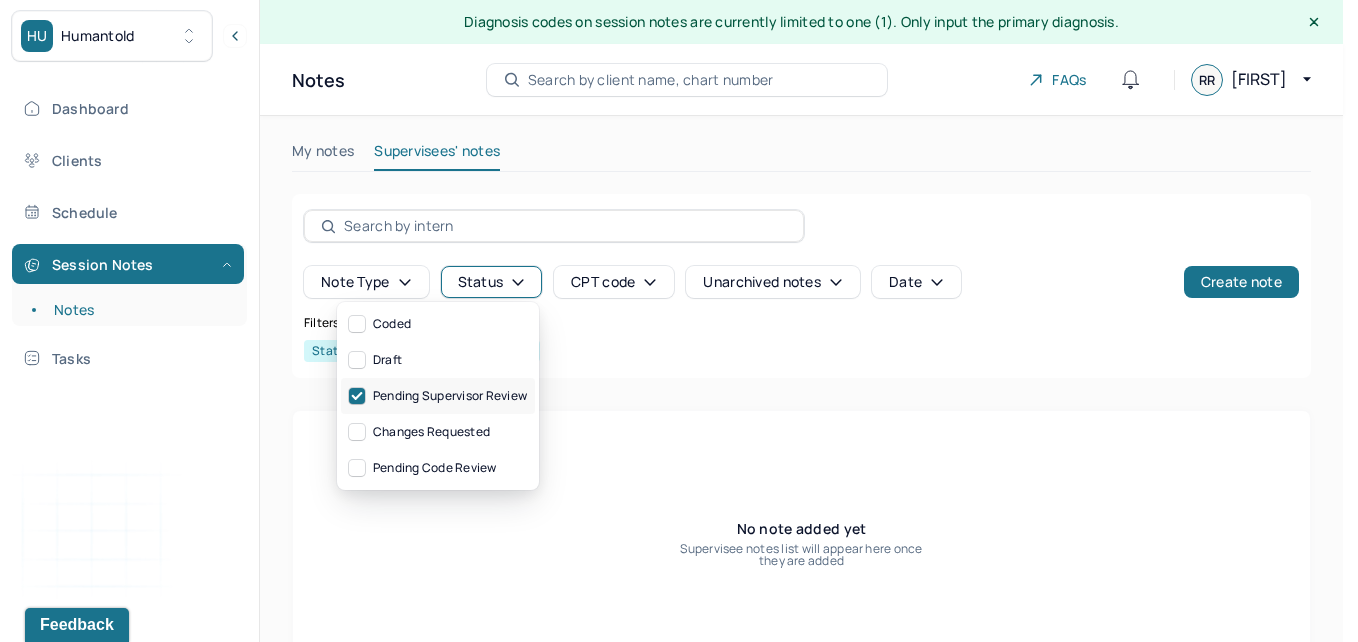 click on "Pending supervisor review" at bounding box center [438, 396] 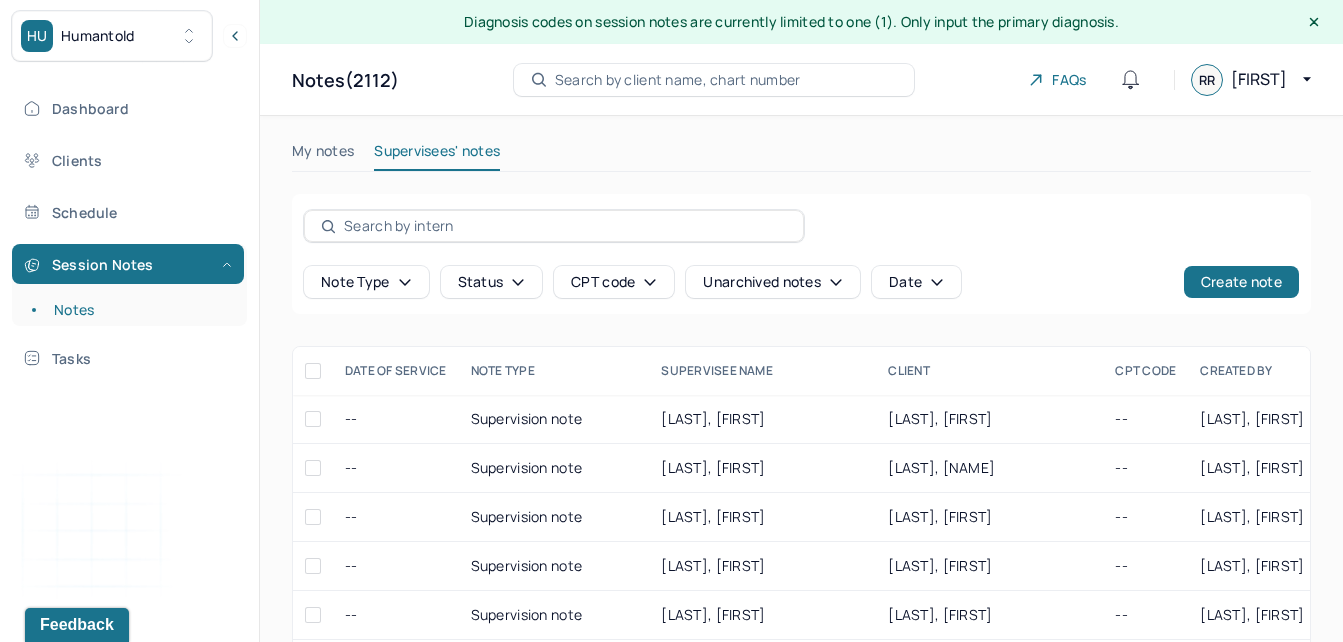 click on "My notes" at bounding box center [323, 155] 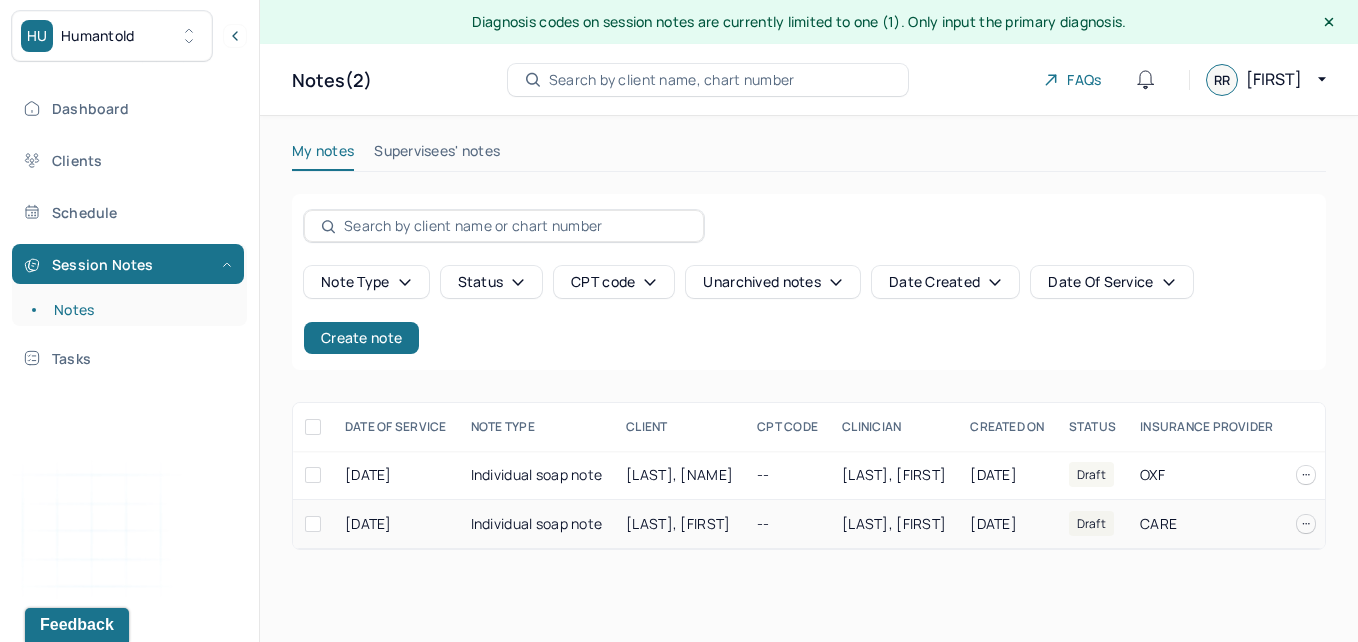 click on "[LAST], [FIRST]" at bounding box center [678, 523] 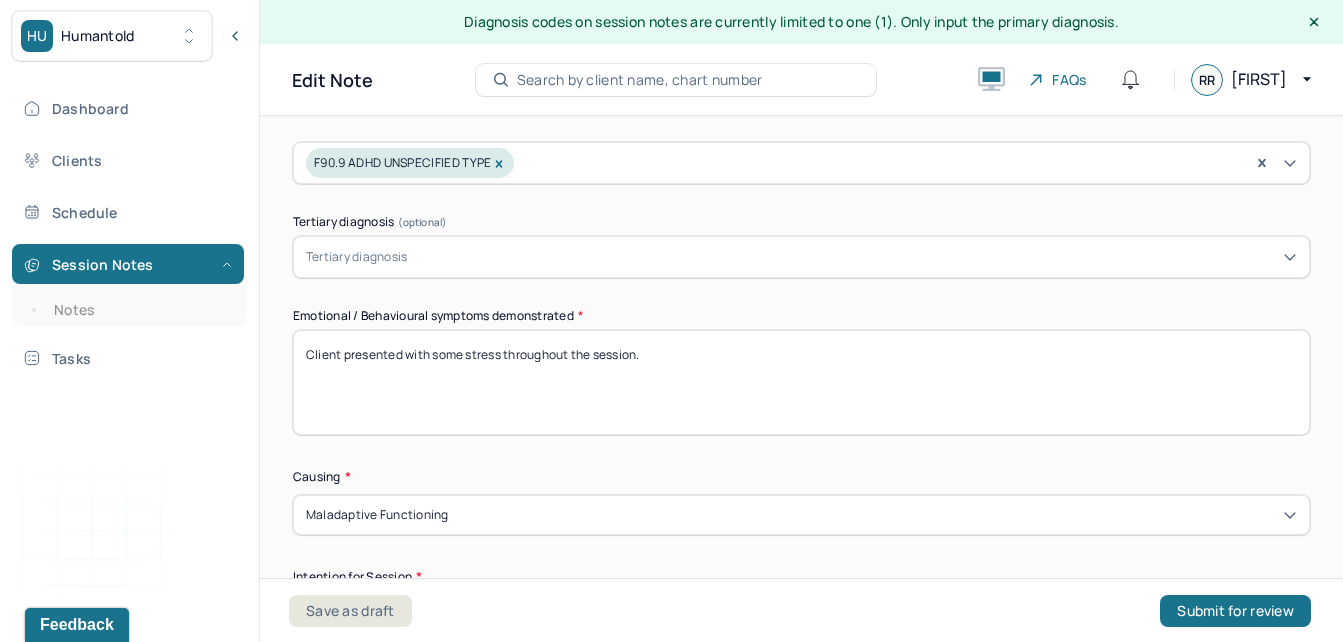 scroll, scrollTop: 998, scrollLeft: 0, axis: vertical 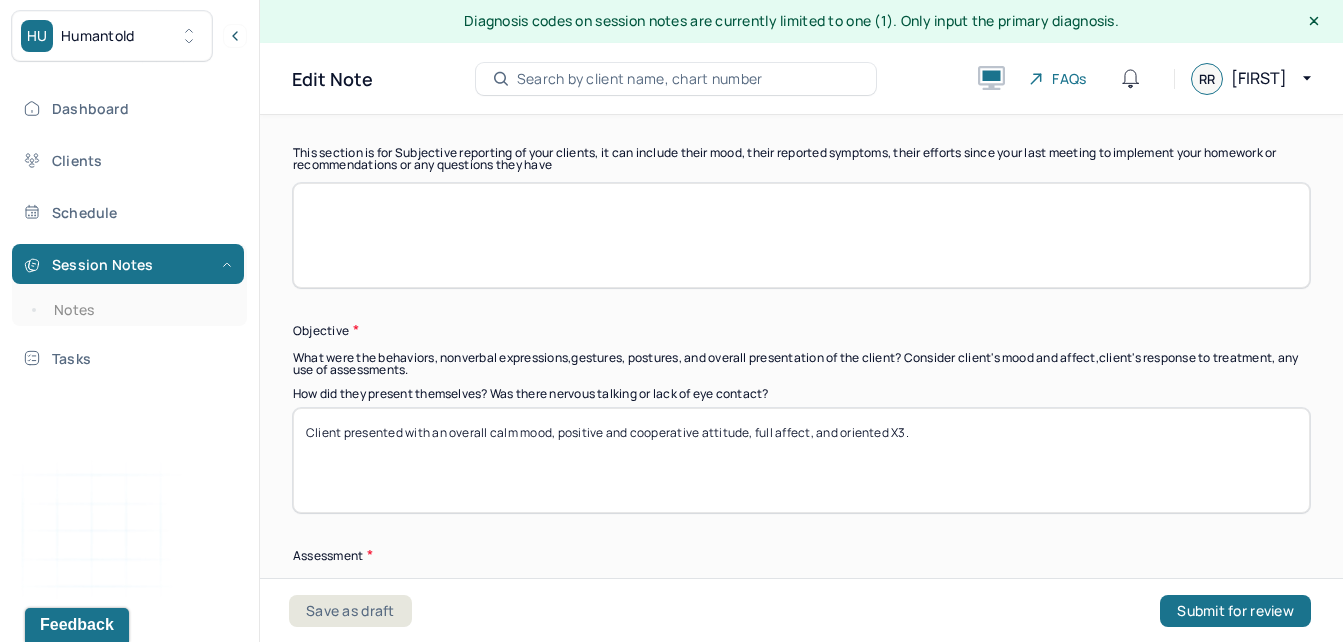 click at bounding box center [801, 235] 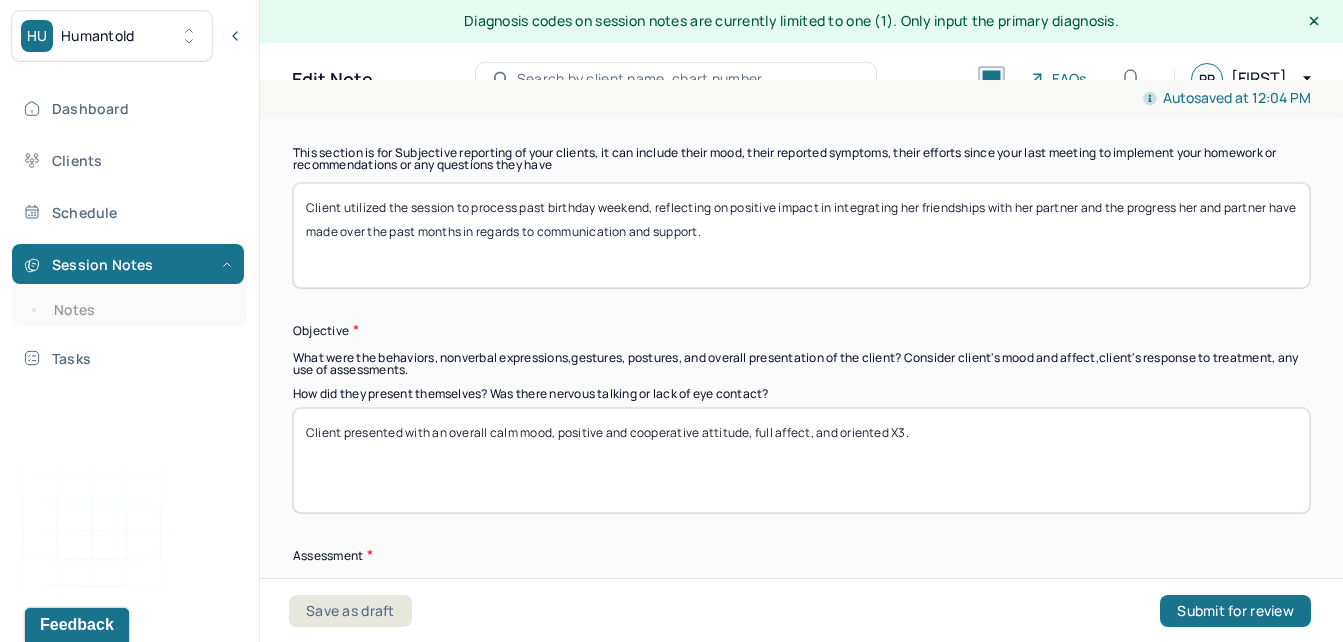 click on "Client utilized the session to process past birthday weekend, reflecting on positive impact in integrating her friendships with her partner and the progress her and partner have made over the past months in regards to communication and support." at bounding box center [801, 235] 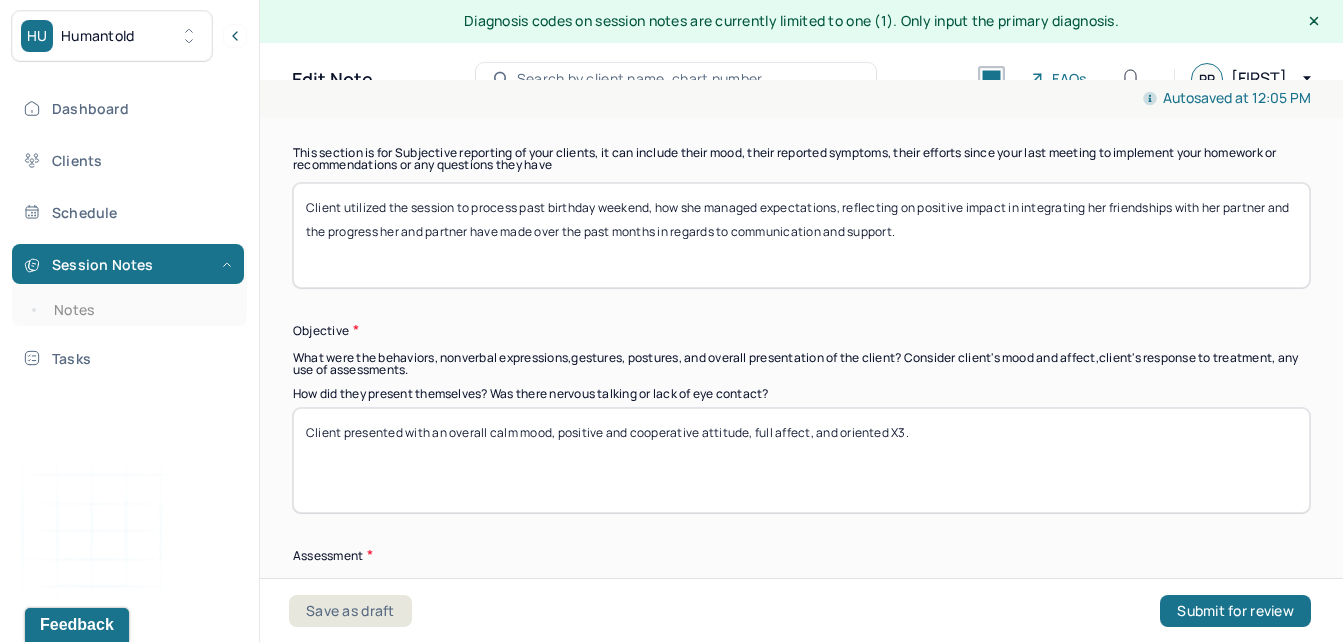 click on "Client utilized the session to process past birthday weekend, how she managed expectations, reflecting on positive impact in integrating her friendships with her partner and the progress her and partner have made over the past months in regards to communication and support." at bounding box center (801, 235) 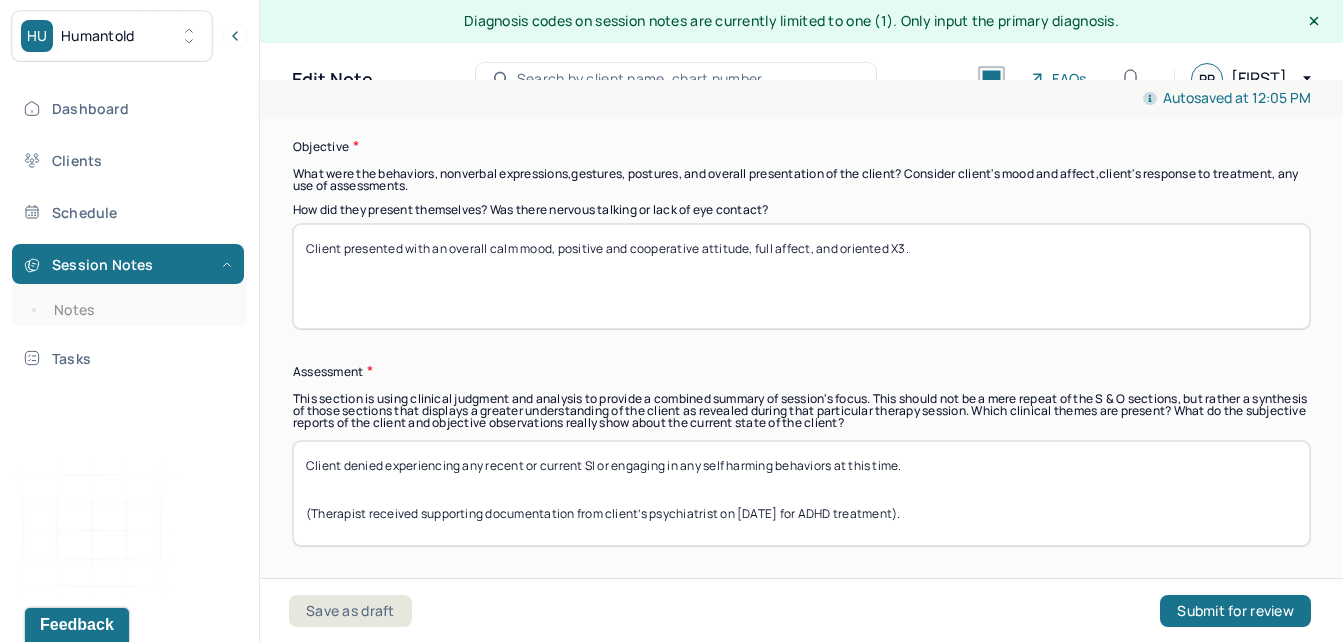 scroll, scrollTop: 1686, scrollLeft: 0, axis: vertical 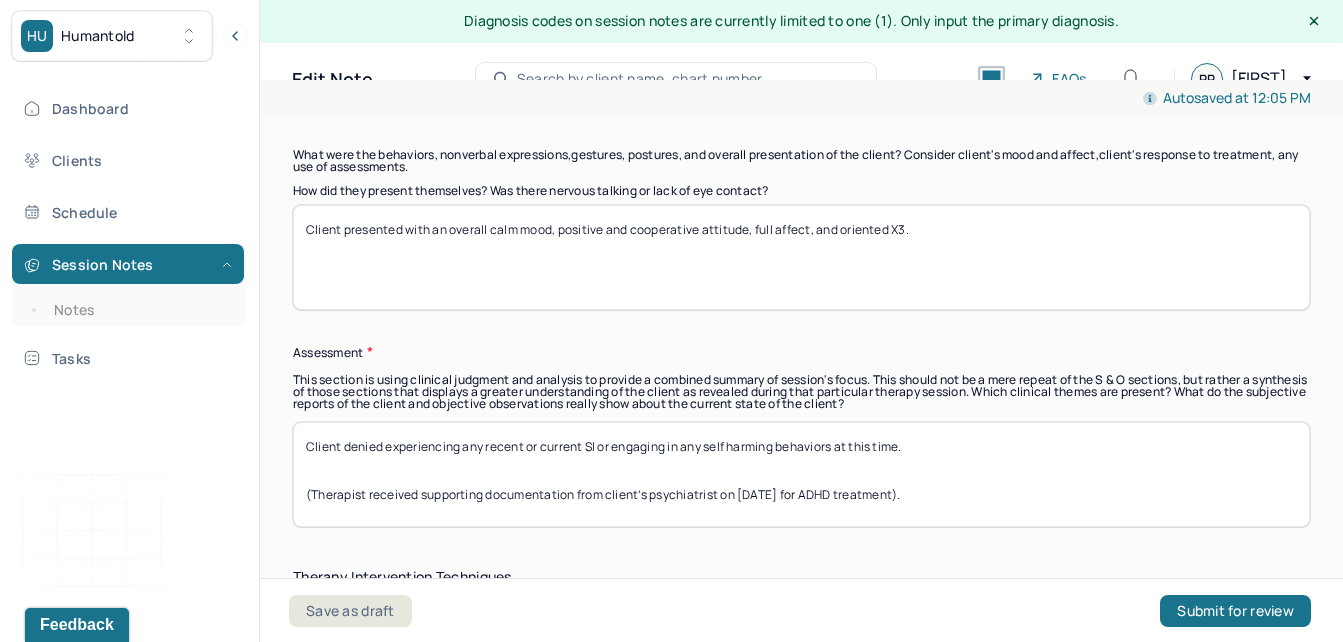 type on "Client utilized the session to process past birthday weekend, how she managed expectations, reflecting on positive impact in integrating her friendships with her partner and the progress her and partner have made over the past months in regards to communication and support in the relationship." 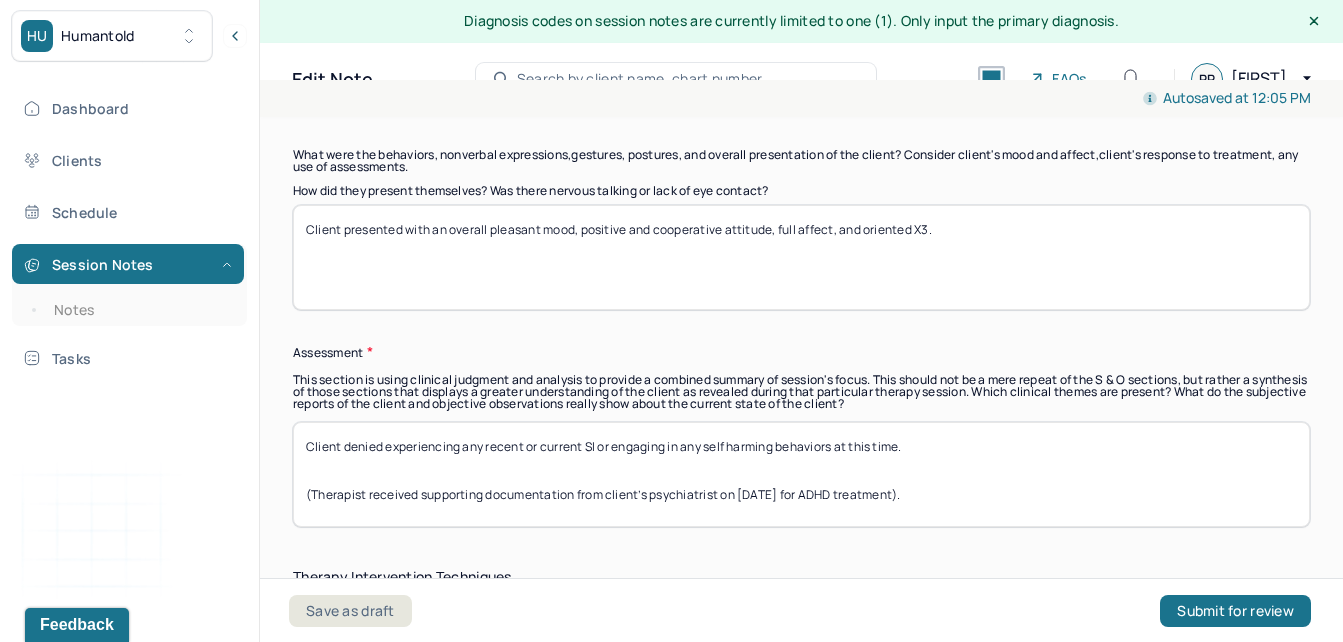 click on "Client presented with an overall pleasant mood, positive and cooperative attitude, full affect, and oriented X3." at bounding box center [801, 257] 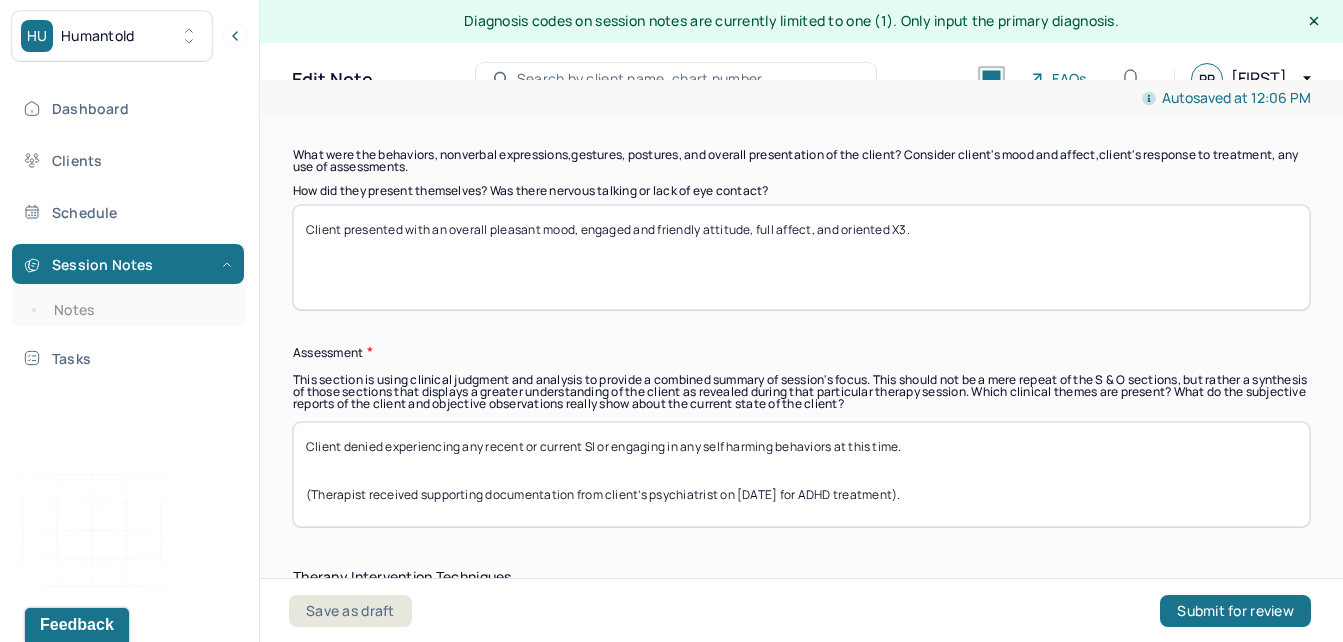 click on "Client presented with an overall pleasant mood, engaged and friendly attitude, full affect, and oriented X3." at bounding box center [801, 257] 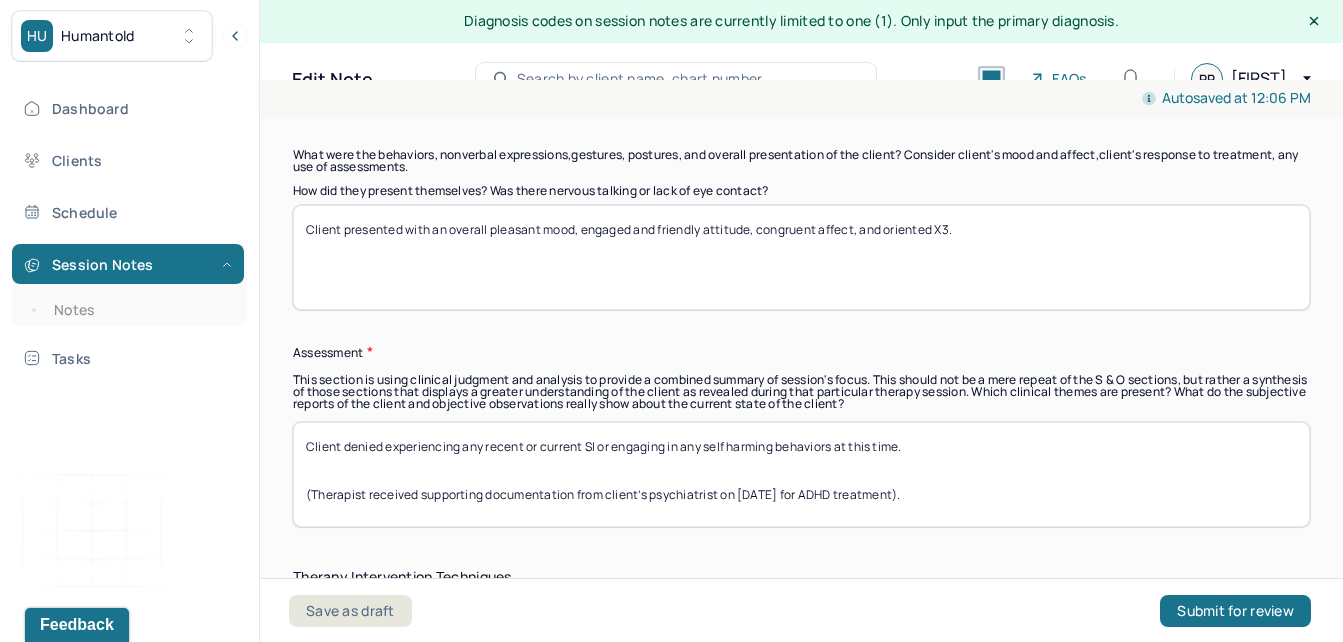 type on "Client presented with an overall pleasant mood, engaged and friendly attitude, congruent affect, and oriented X3." 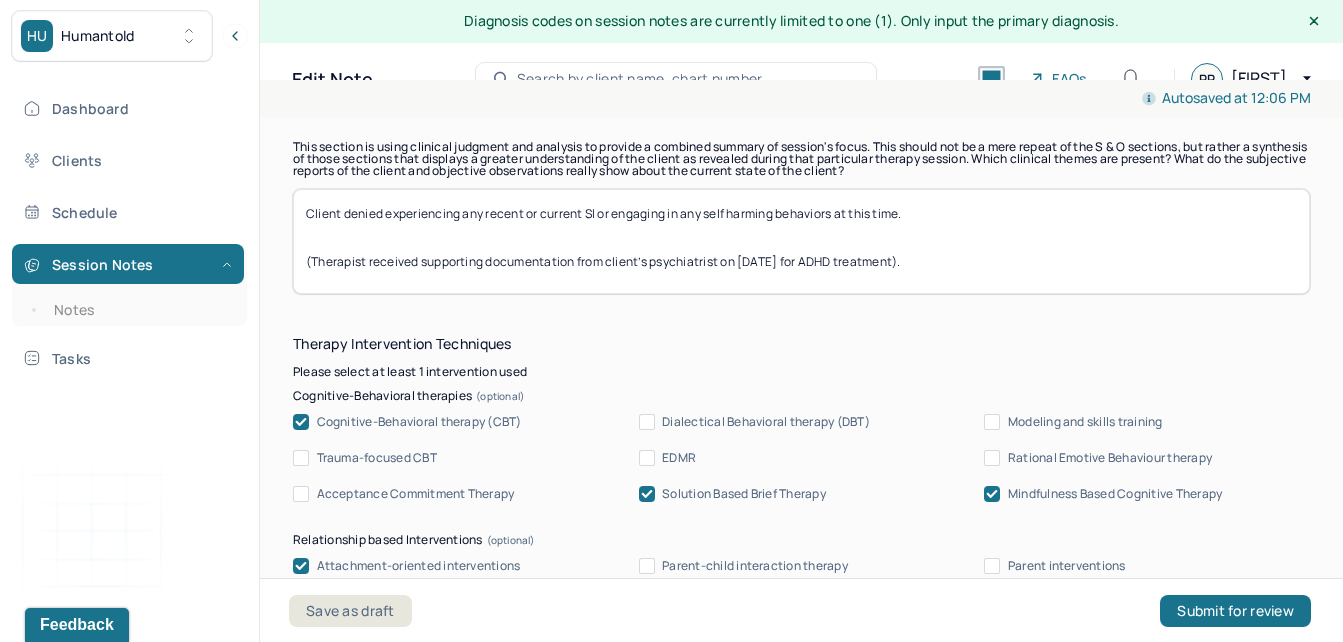 scroll, scrollTop: 1890, scrollLeft: 0, axis: vertical 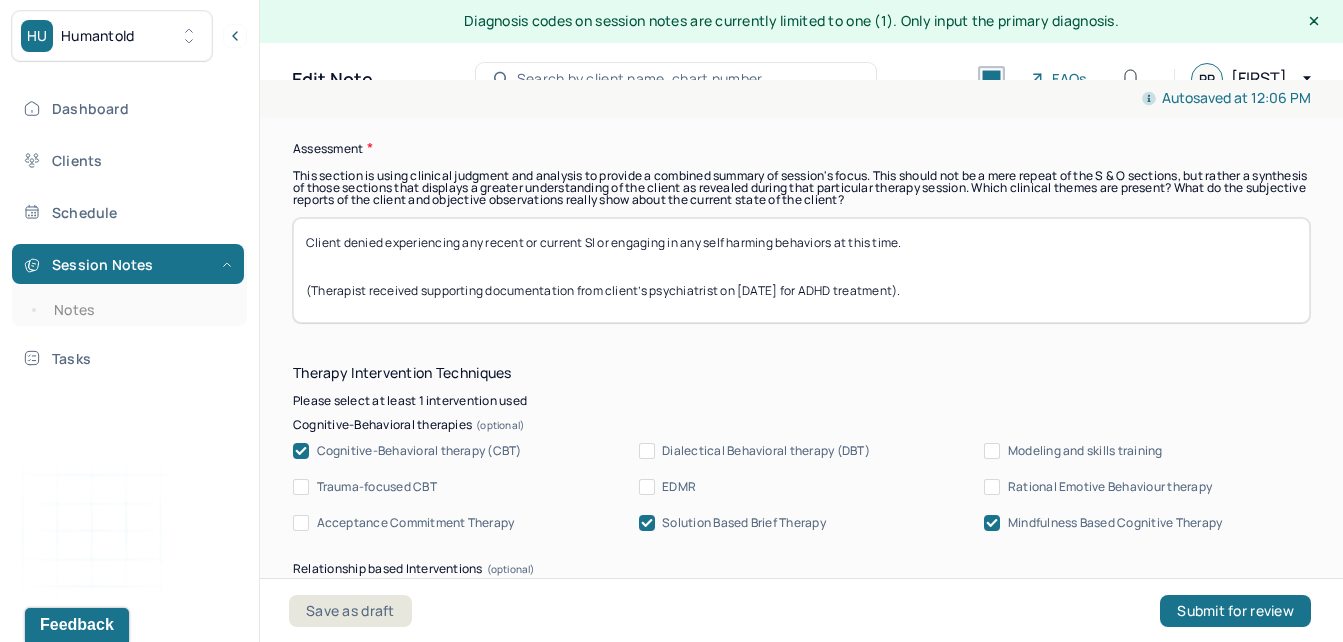 click on "Client denied experiencing any recent or current SI or engaging in any self harming behaviors at this time.
(Therapist received supporting documentation from client’s psychiatrist on [DATE] for ADHD treatment)." at bounding box center (801, 270) 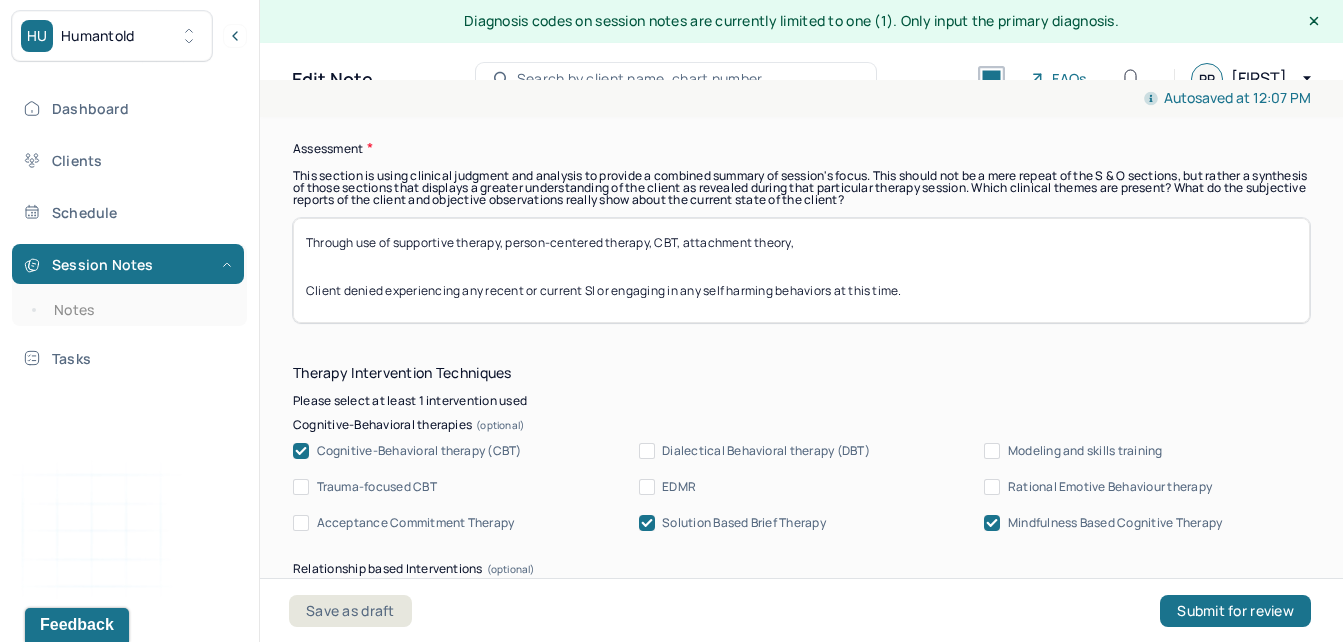 click on "Through use of supportive therapy, person-centered therapy, CBT, attachment theory,
Client denied experiencing any recent or current SI or engaging in any self harming behaviors at this time.
(Therapist received supporting documentation from client’s psychiatrist on [DATE] for ADHD treatment)." at bounding box center [801, 270] 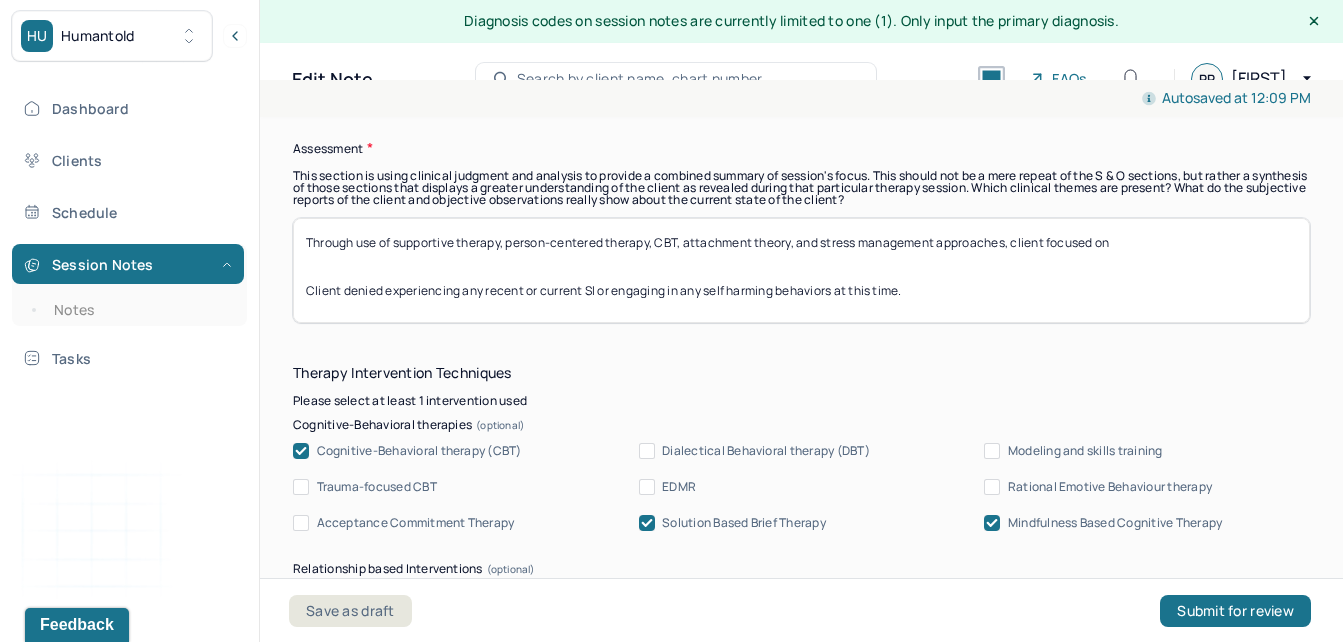 click on "Through use of supportive therapy, person-centered therapy, CBT, attachment theory, and stress management approaches, client focused on
Client denied experiencing any recent or current SI or engaging in any self harming behaviors at this time.
(Therapist received supporting documentation from client’s psychiatrist on [DATE] for ADHD treatment)." at bounding box center (801, 270) 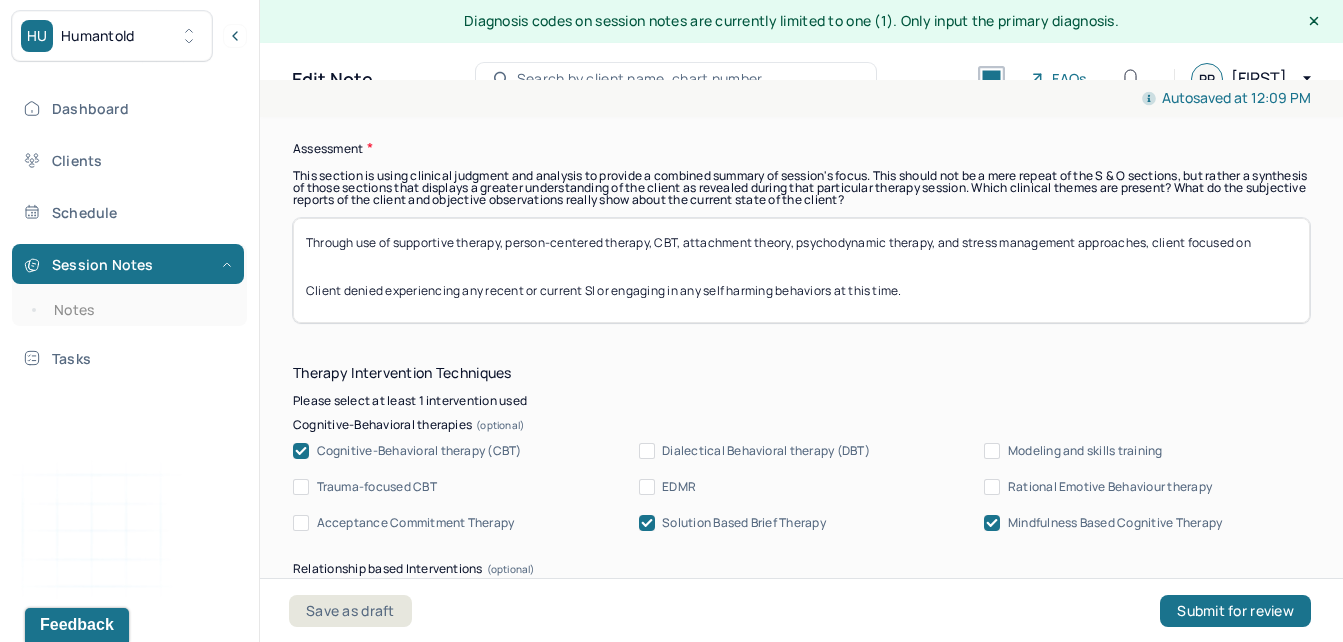 click on "Through use of supportive therapy, person-centered therapy, CBT, attachment theory, psychodynamic therapy, and stress management approaches, client focused on
Client denied experiencing any recent or current SI or engaging in any self harming behaviors at this time.
(Therapist received supporting documentation from client’s psychiatrist on [DATE] for ADHD treatment)." at bounding box center [801, 270] 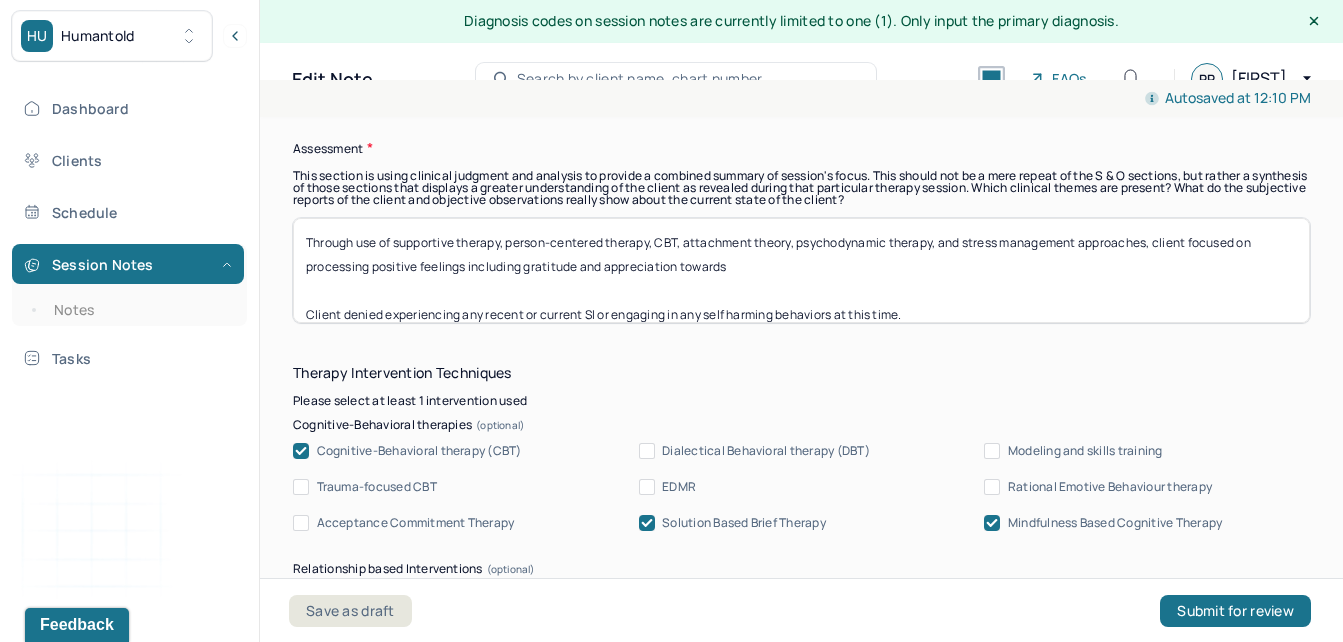 click on "Through use of supportive therapy, person-centered therapy, CBT, attachment theory, psychodynamic therapy, and stress management approaches, client focused on processing positive feelings including gratitude and appreciation towards
Client denied experiencing any recent or current SI or engaging in any self harming behaviors at this time.
(Therapist received supporting documentation from client’s psychiatrist on [DATE] for ADHD treatment)." at bounding box center [801, 270] 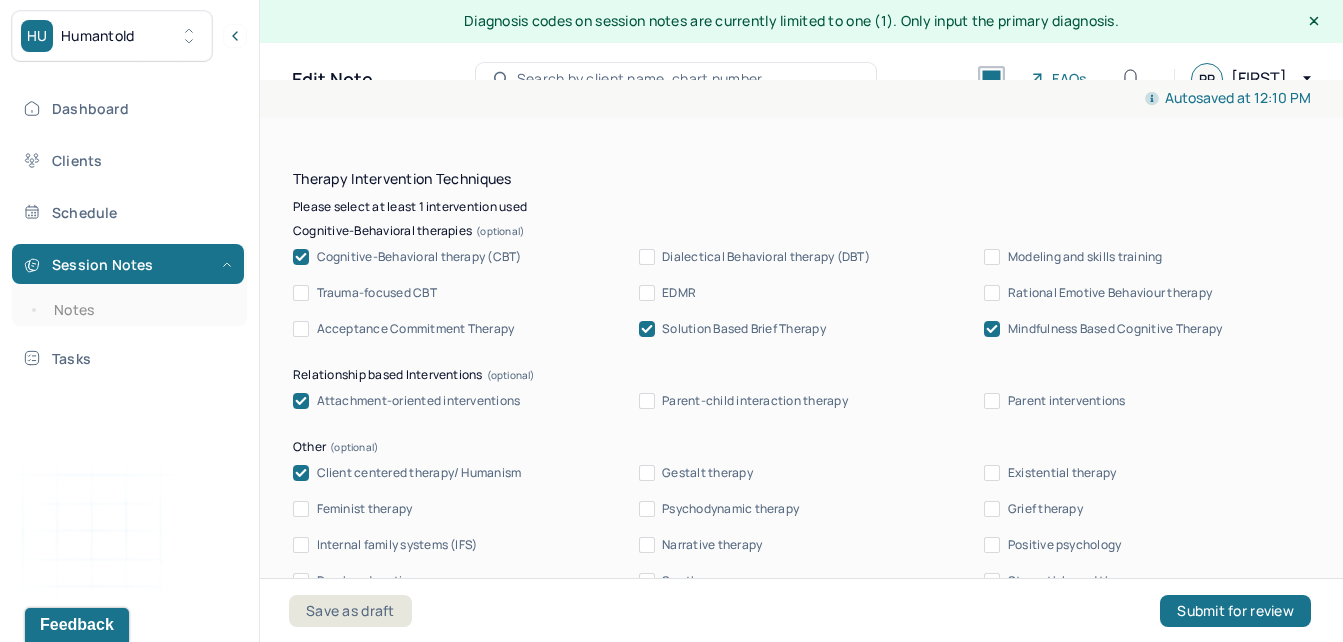scroll, scrollTop: 2229, scrollLeft: 0, axis: vertical 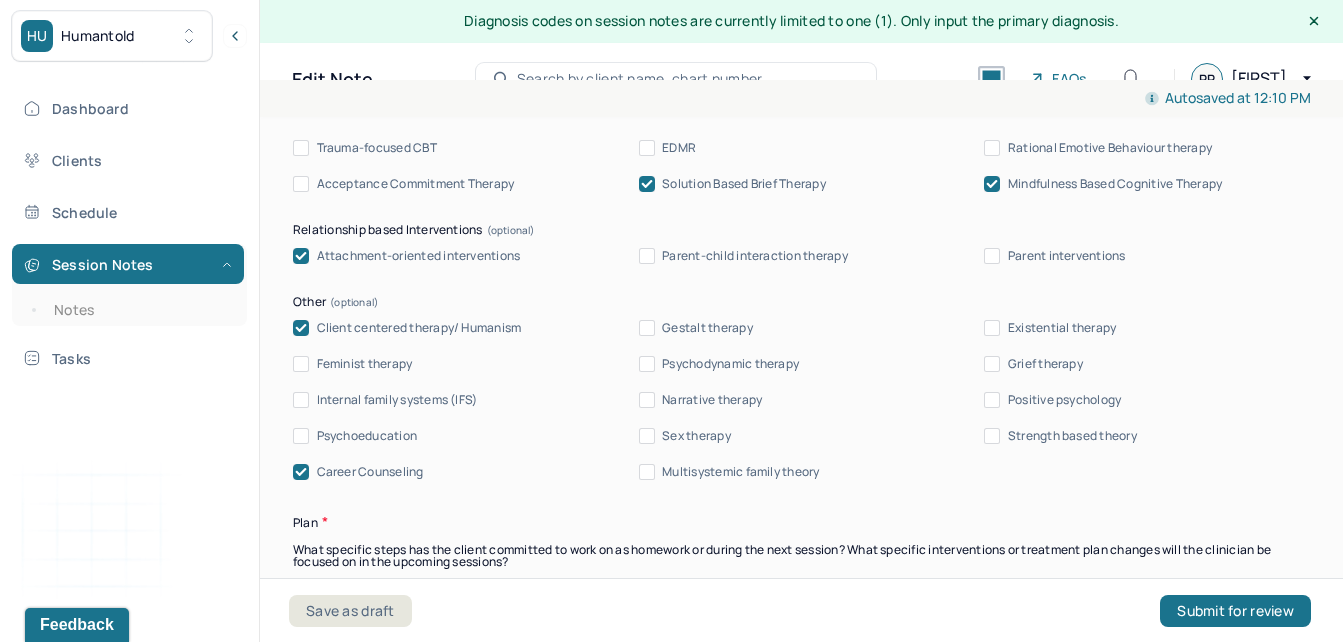 type on "Through use of supportive therapy, person-centered therapy, CBT, attachment theory, psychodynamic therapy, and stress management approaches, client focused on processing positive feelings including gratitude and appreciation towards
Client denied experiencing any recent or current SI or engaging in any self harming behaviors at this time.
(Therapist received supporting documentation from client’s psychiatrist on [DATE] for ADHD treatment)." 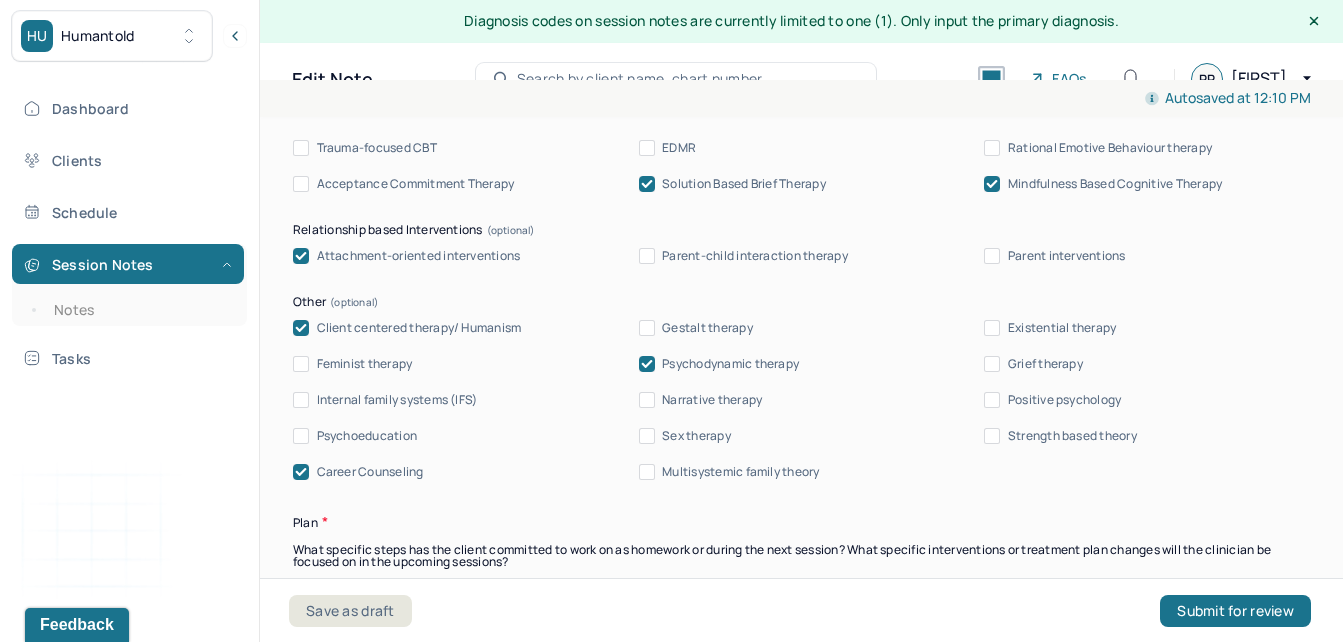 drag, startPoint x: 1300, startPoint y: 433, endPoint x: 1320, endPoint y: 278, distance: 156.285 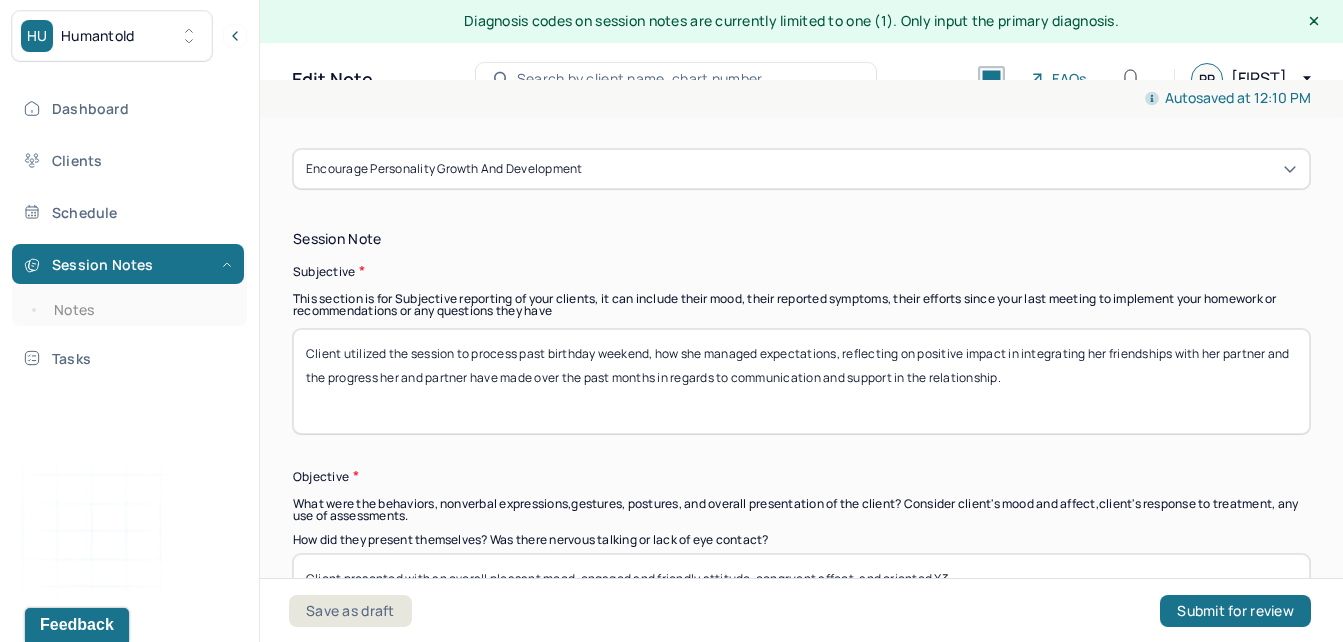 scroll, scrollTop: 1347, scrollLeft: 0, axis: vertical 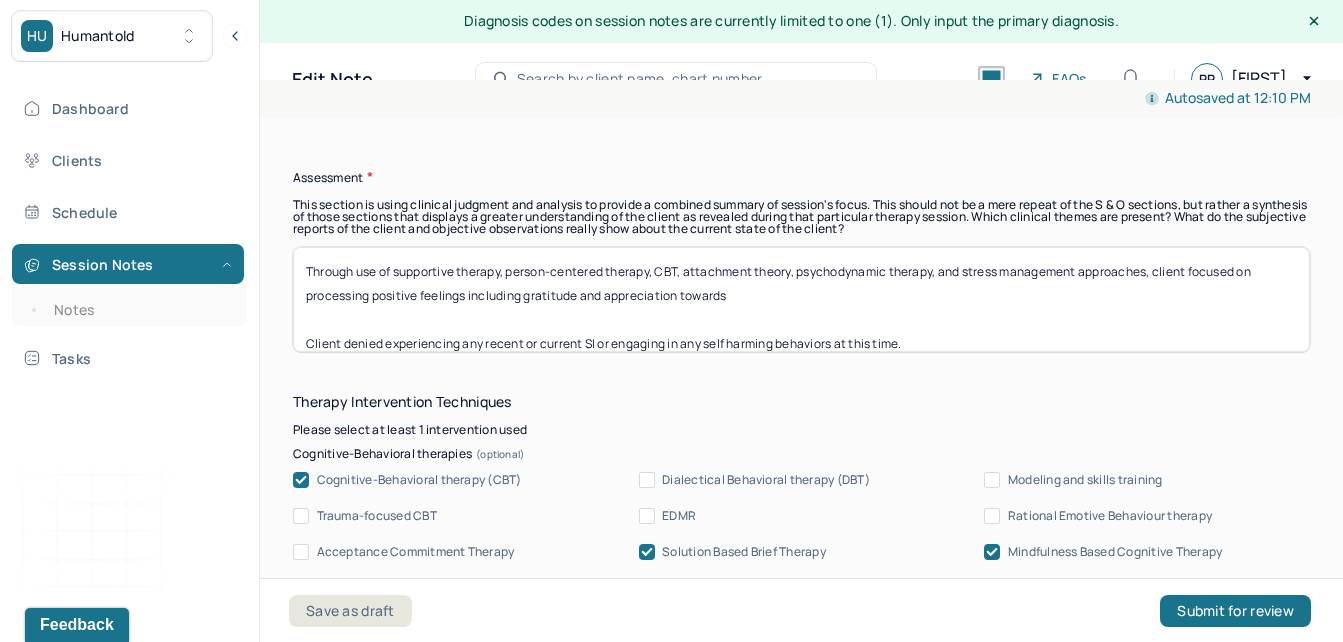 click on "Through use of supportive therapy, person-centered therapy, CBT, attachment theory, psychodynamic therapy, and stress management approaches, client focused on processing positive feelings including gratitude and appreciation towards
Client denied experiencing any recent or current SI or engaging in any self harming behaviors at this time.
(Therapist received supporting documentation from client’s psychiatrist on [DATE] for ADHD treatment)." at bounding box center [801, 299] 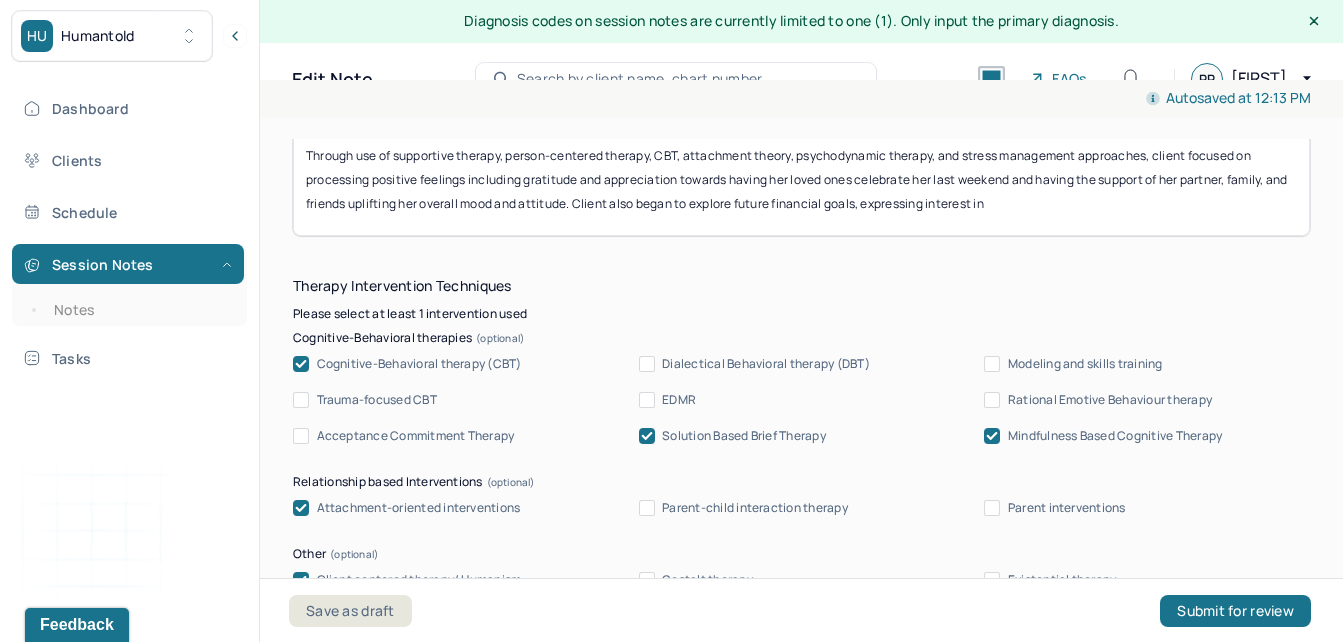 scroll, scrollTop: 1987, scrollLeft: 0, axis: vertical 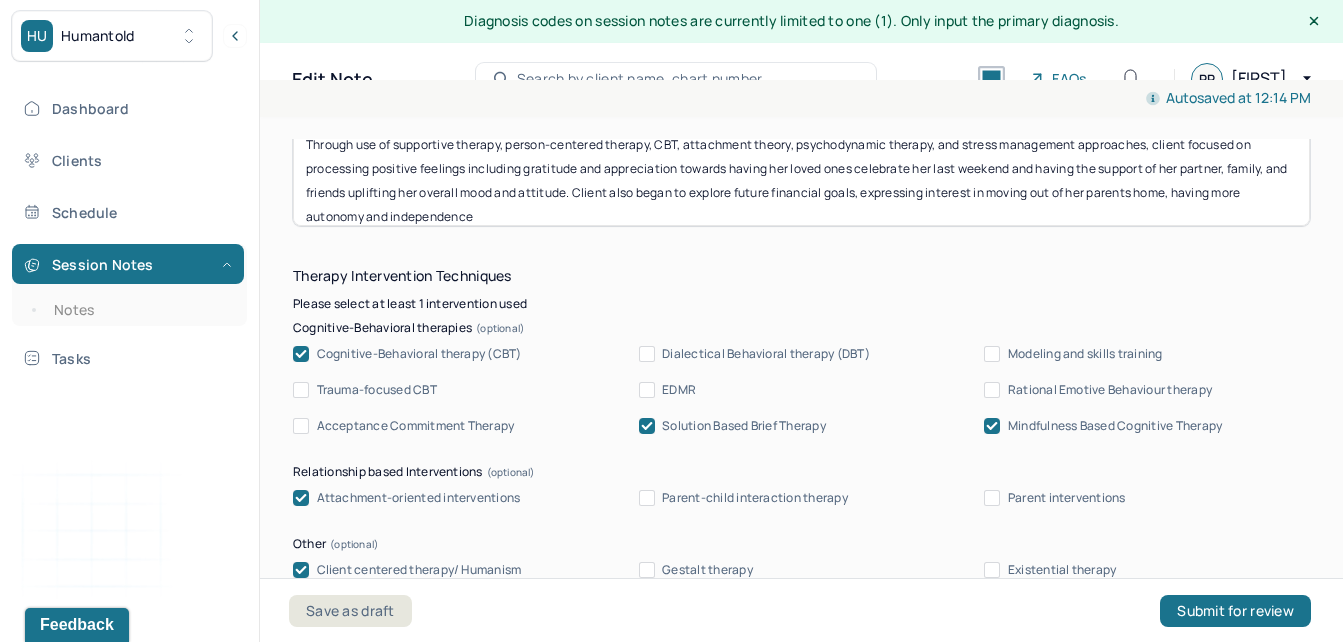 click on "Through use of supportive therapy, person-centered therapy, CBT, attachment theory, psychodynamic therapy, and stress management approaches, client focused on processing positive feelings including gratitude and appreciation towards having her loved ones celebrate her last weekend and having the support of her partner, family, and friends uplifting her overall mood and attitude. Client also began to explore future financial goals, expressing interest in moving out of her parents home, having more autonomy and independence
Client denied experiencing any recent or current SI or engaging in any self harming behaviors at this time.
(Therapist received supporting documentation from client’s psychiatrist on [DATE] for ADHD treatment)." at bounding box center (801, 173) 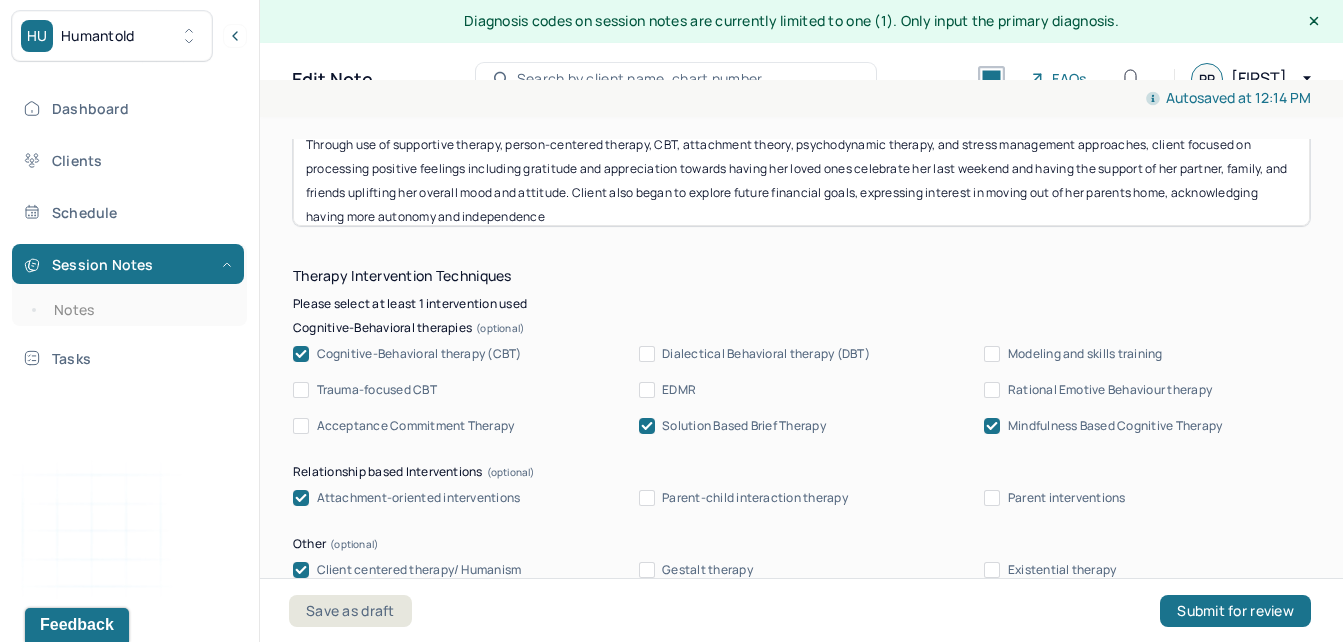 click on "Through use of supportive therapy, person-centered therapy, CBT, attachment theory, psychodynamic therapy, and stress management approaches, client focused on processing positive feelings including gratitude and appreciation towards having her loved ones celebrate her last weekend and having the support of her partner, family, and friends uplifting her overall mood and attitude. Client also began to explore future financial goals, expressing interest in moving out of her parents home, acknowleding having more autonomy and independence
Client denied experiencing any recent or current SI or engaging in any self harming behaviors at this time.
(Therapist received supporting documentation from client’s psychiatrist on [DATE] for ADHD treatment)." at bounding box center [801, 173] 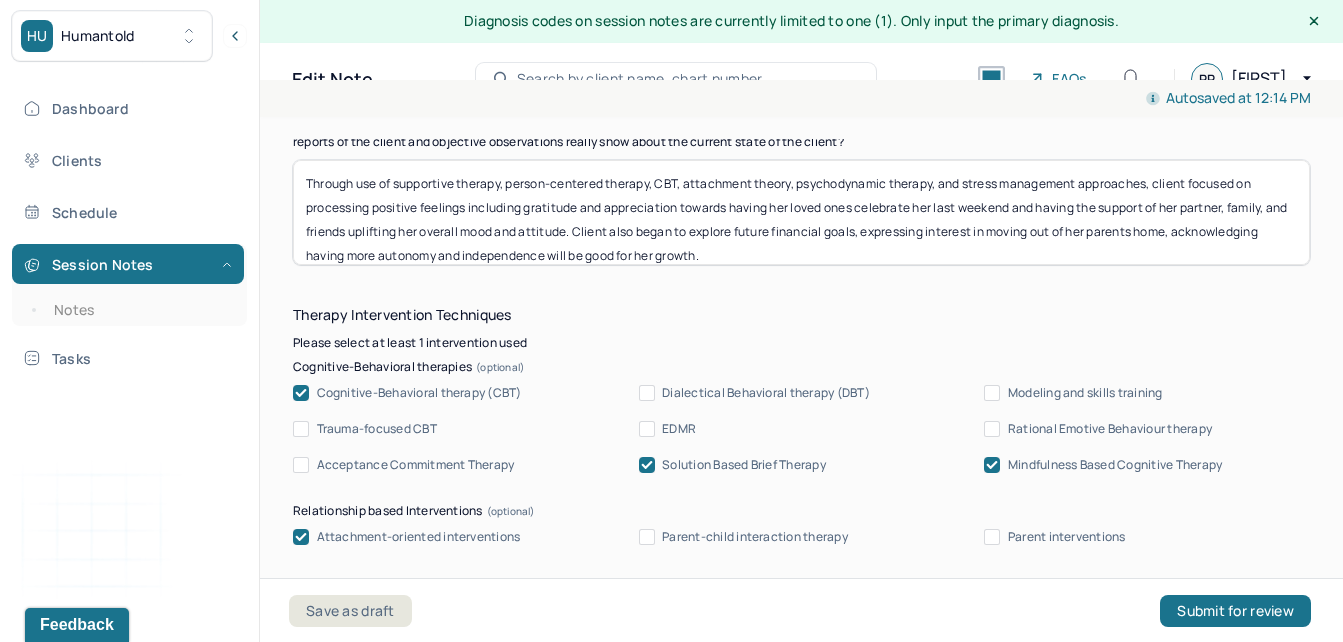 scroll, scrollTop: 1958, scrollLeft: 0, axis: vertical 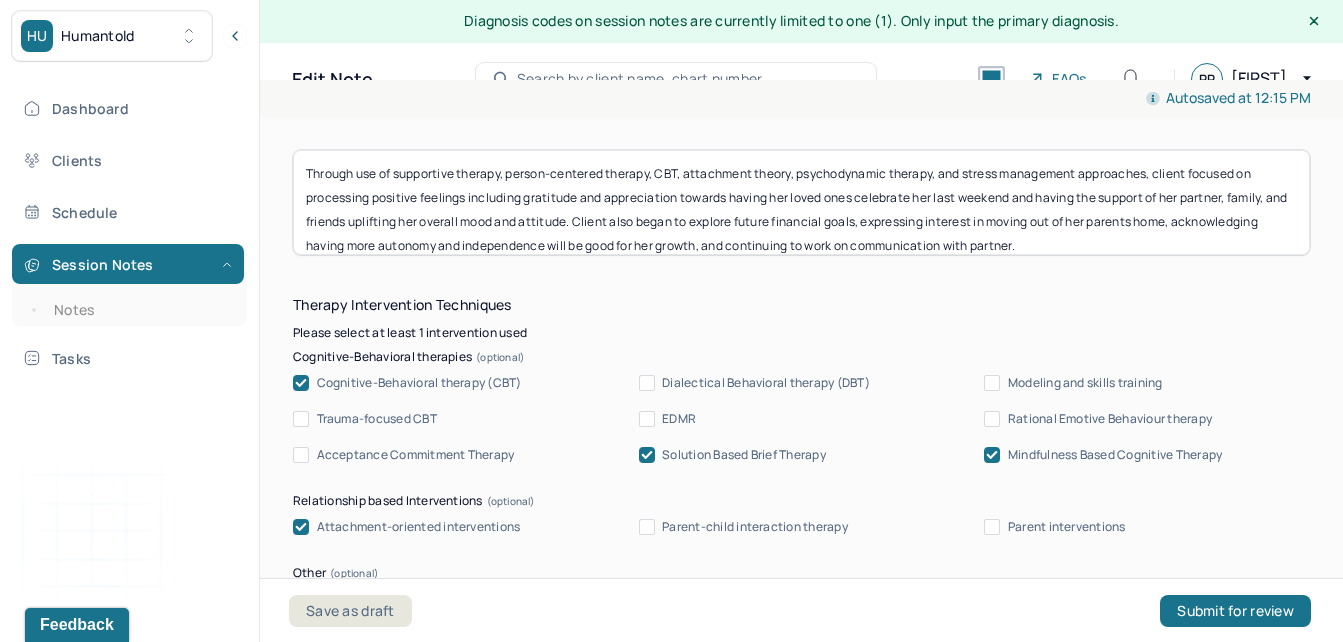 click on "Through use of supportive therapy, person-centered therapy, CBT, attachment theory, psychodynamic therapy, and stress management approaches, client focused on processing positive feelings including gratitude and appreciation towards having her loved ones celebrate her last weekend and having the support of her partner, family, and friends uplifting her overall mood and attitude. Client also began to explore future financial goals, expressing interest in moving out of her parents home, acknowledging having more autonomy and independence will be good for her growth, and continuing to work on communication with partner.
Client denied experiencing any recent or current SI or engaging in any self harming behaviors at this time.
(Therapist received supporting documentation from client’s psychiatrist on 12/12/24 for ADHD treatment)." at bounding box center [801, 202] 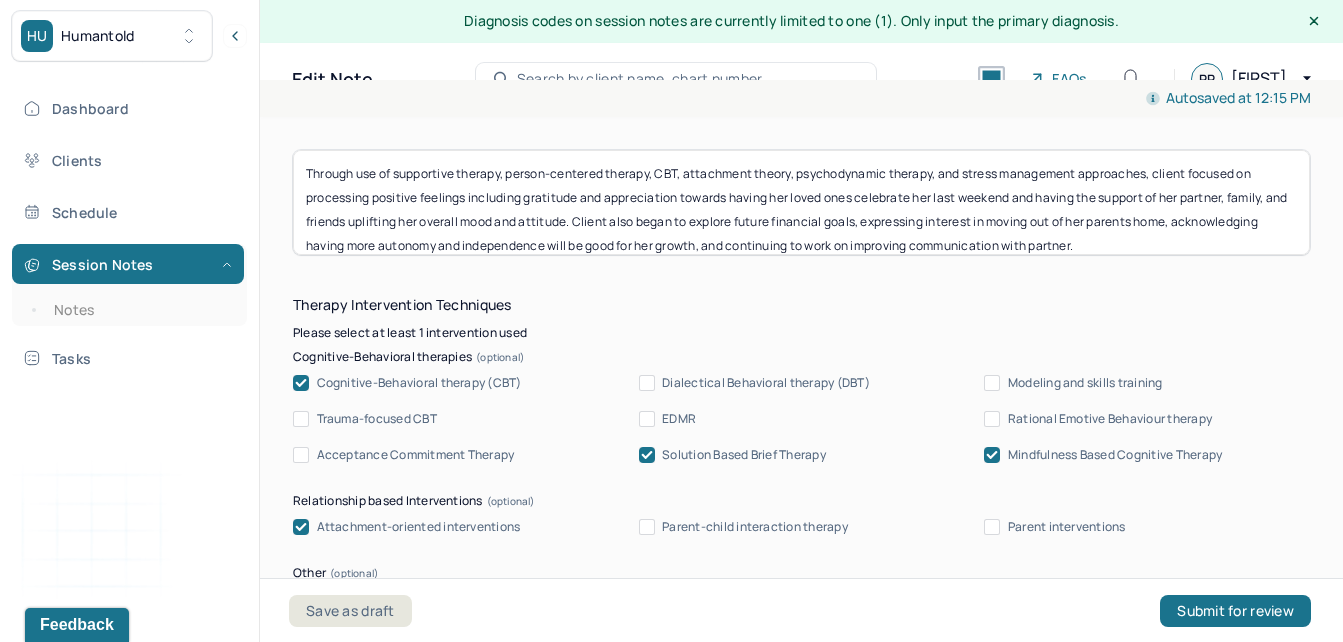 click on "Through use of supportive therapy, person-centered therapy, CBT, attachment theory, psychodynamic therapy, and stress management approaches, client focused on processing positive feelings including gratitude and appreciation towards having her loved ones celebrate her last weekend and having the support of her partner, family, and friends uplifting her overall mood and attitude. Client also began to explore future financial goals, expressing interest in moving out of her parents home, acknowledging having more autonomy and independence will be good for her growth, and continuing to work on improving communication with partner.
Client denied experiencing any recent or current SI or engaging in any self harming behaviors at this time.
(Therapist received supporting documentation from client’s psychiatrist on [DATE] for ADHD treatment)." at bounding box center [801, 202] 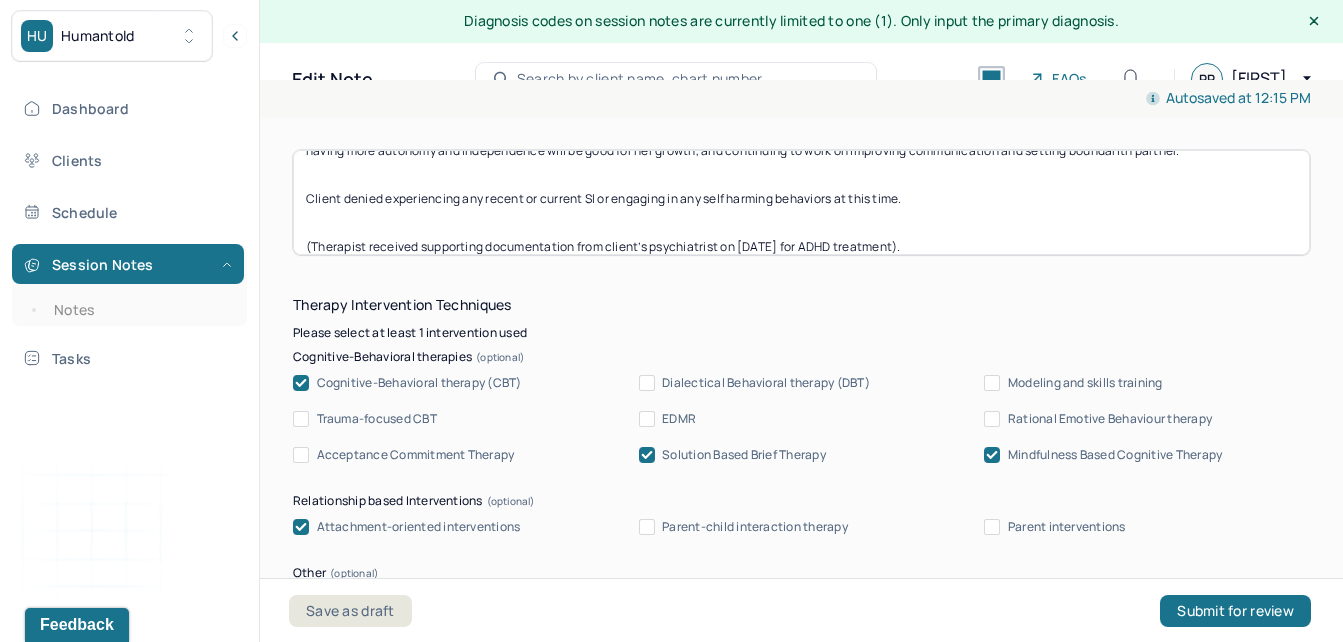 scroll, scrollTop: 137, scrollLeft: 0, axis: vertical 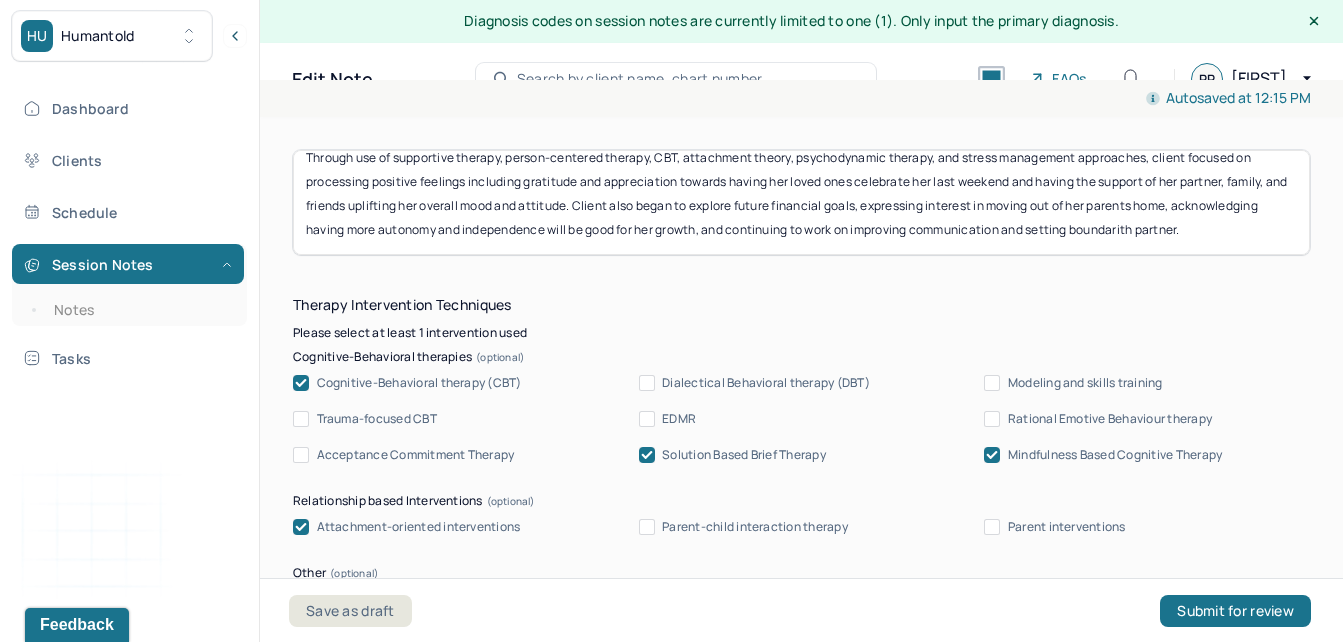 click on "Through use of supportive therapy, person-centered therapy, CBT, attachment theory, psychodynamic therapy, and stress management approaches, client focused on processing positive feelings including gratitude and appreciation towards having her loved ones celebrate her last weekend and having the support of her partner, family, and friends uplifting her overall mood and attitude. Client also began to explore future financial goals, expressing interest in moving out of her parents home, acknowledging having more autonomy and independence will be good for her growth, and continuing to work on improving communication and setting boundarith partner.
Client denied experiencing any recent or current SI or engaging in any self harming behaviors at this time.
(Therapist received supporting documentation from client’s psychiatrist on [DATE] for ADHD treatment)." at bounding box center [801, 202] 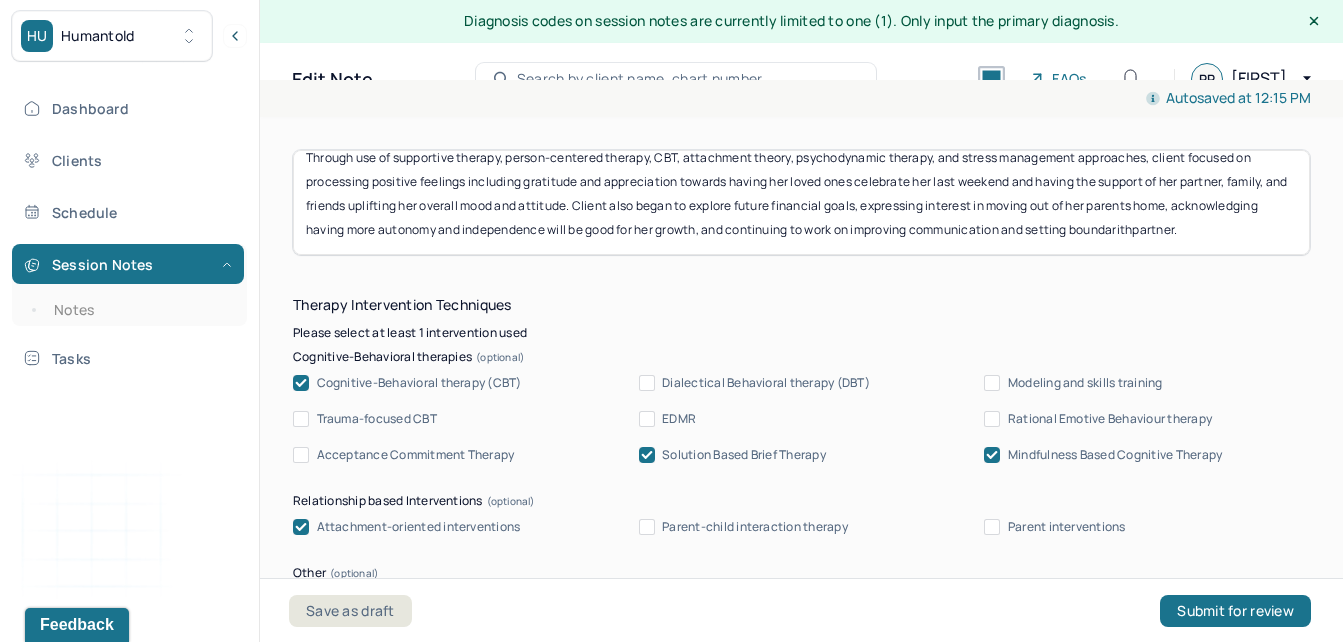 scroll, scrollTop: 25, scrollLeft: 0, axis: vertical 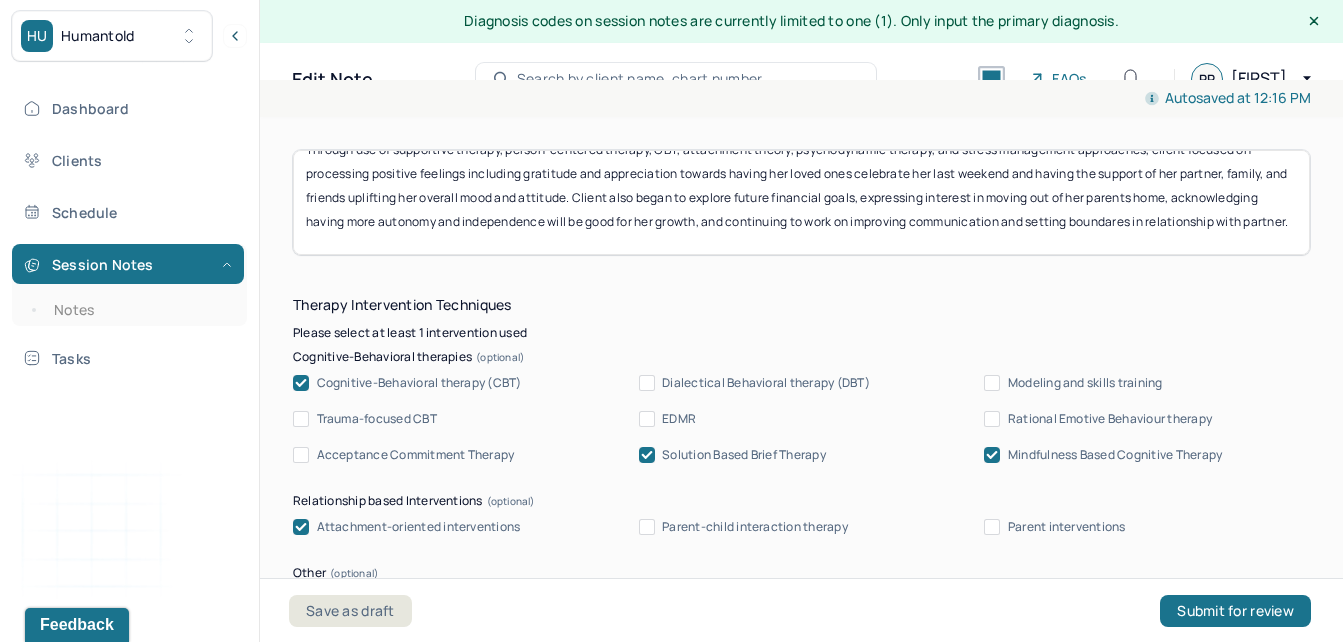 drag, startPoint x: 1197, startPoint y: 196, endPoint x: 648, endPoint y: 159, distance: 550.2454 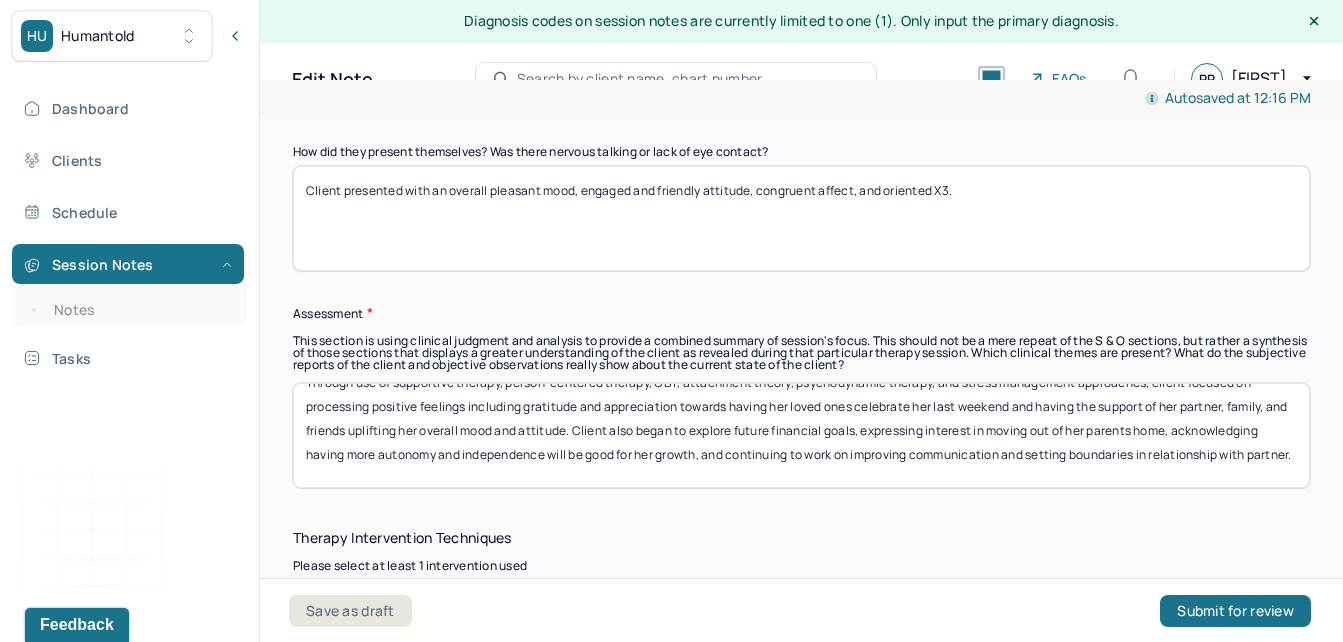 scroll, scrollTop: 1754, scrollLeft: 0, axis: vertical 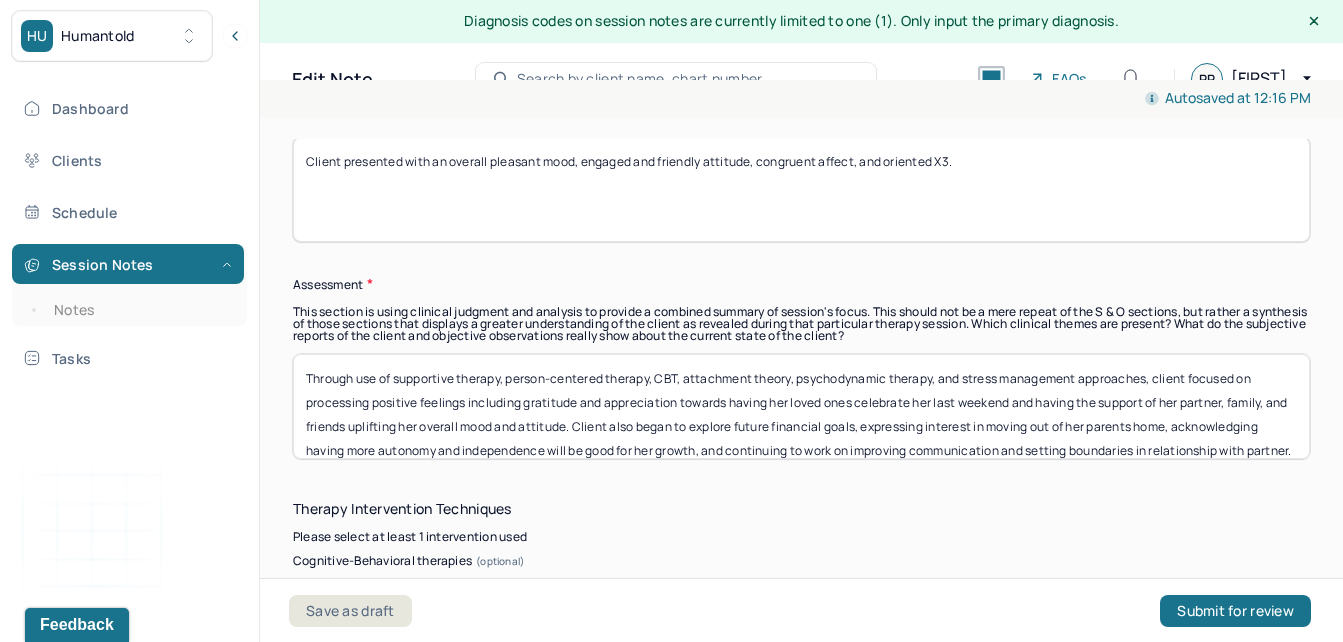click on "Through use of supportive therapy, person-centered therapy, CBT, attachment theory, psychodynamic therapy, and stress management approaches, client focused on processing positive feelings including gratitude and appreciation towards having her loved ones celebrate her last weekend and having the support of her partner, family, and friends uplifting her overall mood and attitude. Client also began to explore future financial goals, expressing interest in moving out of her parents home, acknowledging having more autonomy and independence will be good for her growth, and continuing to work on improving communication and setting boundaries in relationship with partner.
Client denied experiencing any recent or current SI or engaging in any self harming behaviors at this time.
(Therapist received supporting documentation from client’s psychiatrist on [DATE] for ADHD treatment)." at bounding box center (801, 406) 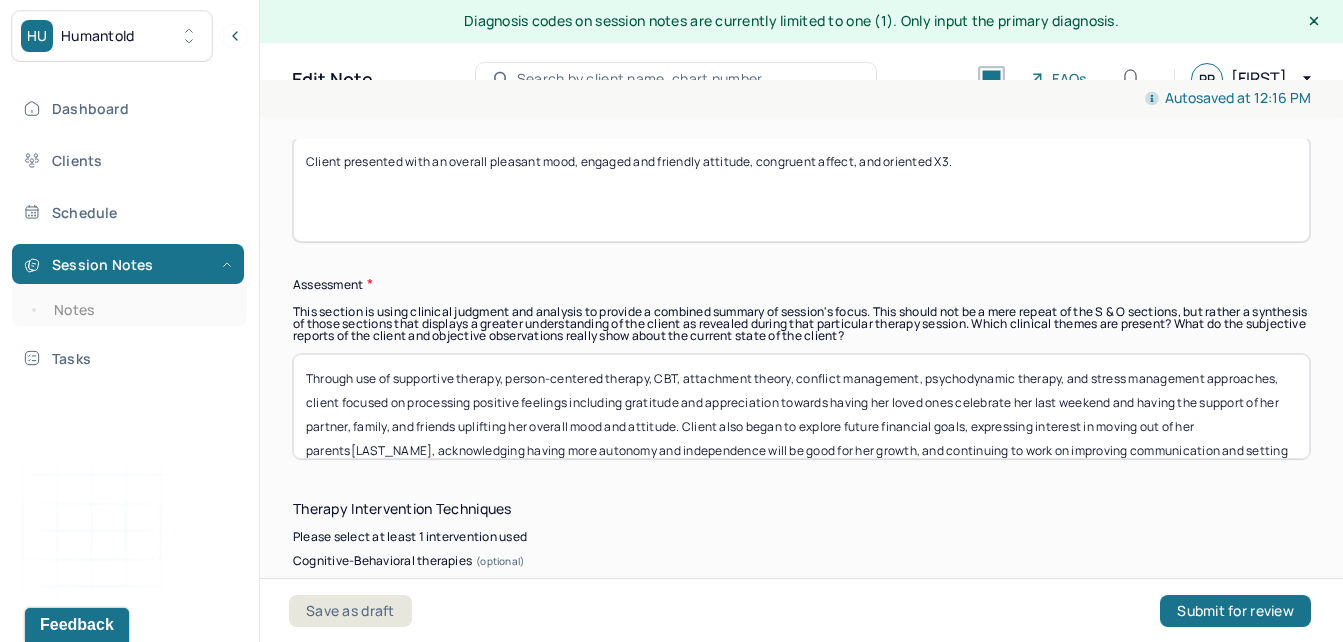 drag, startPoint x: 1213, startPoint y: 434, endPoint x: 1303, endPoint y: 367, distance: 112.200714 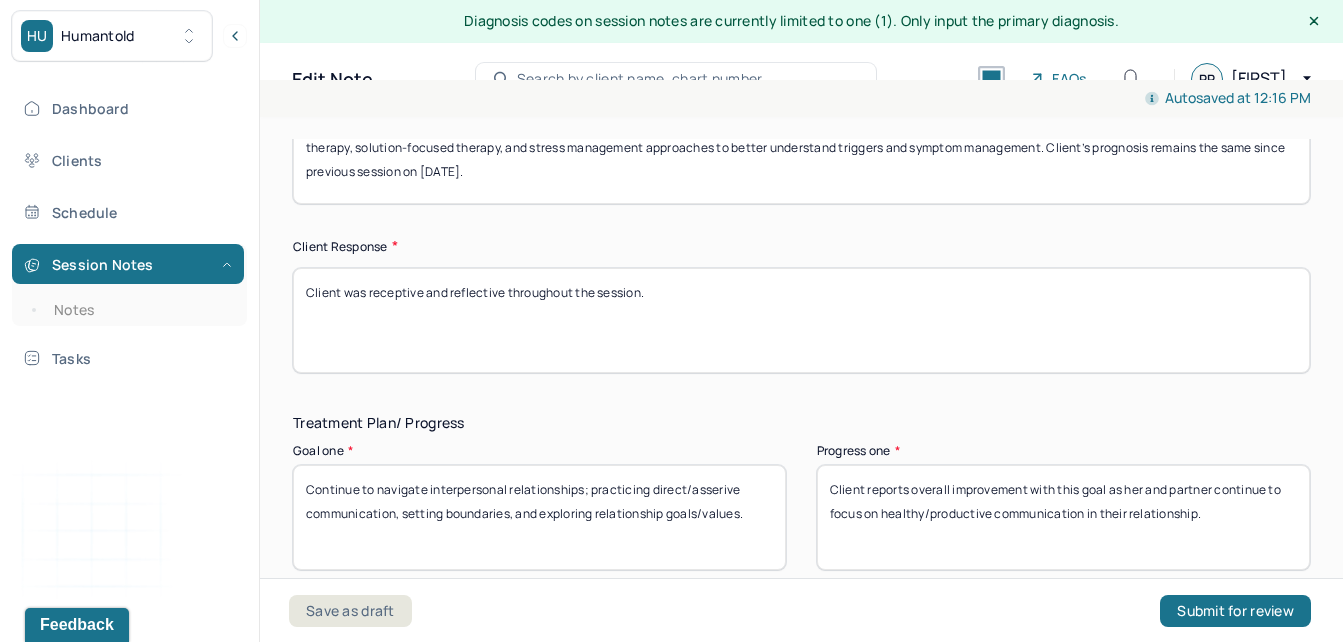 scroll, scrollTop: 3150, scrollLeft: 0, axis: vertical 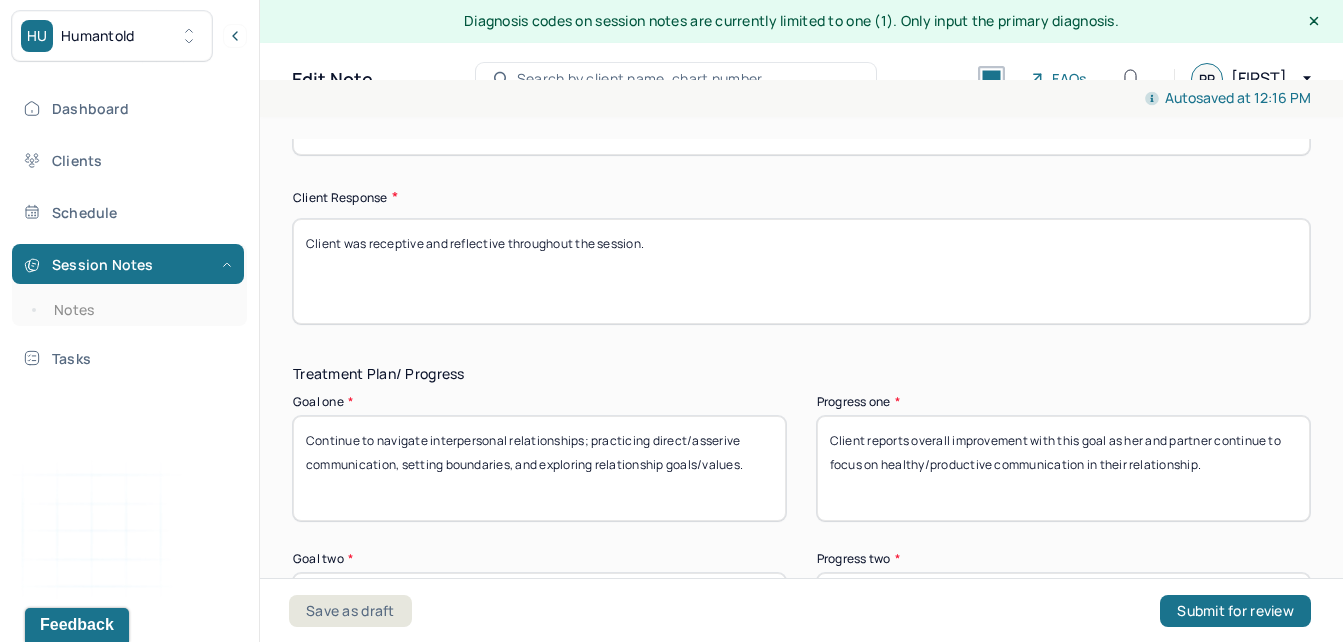 type on "Through use of supportive therapy, person-centered therapy, CBT, attachment theory, conflict management, psychodynamic therapy, and stress management approaches, client focused on processing positive feelings including gratitude and appreciation towards having her loved ones celebrate her last weekend and having the support of her partner, family, and friends uplifting her overall mood and attitude. Client also began to explore future financial goals, expressing interest in moving out of her parents[LAST_NAME], acknowledging having more autonomy and independence will be good for her growth, and continuing to work on improving communication and setting boundaries in relationship with partner.
Client denied experiencing any recent or current SI or engaging in any self harming behaviors at this time.
(Therapist received supporting documentation from client’s psychiatrist on 12/12/24 for ADHD treatment)." 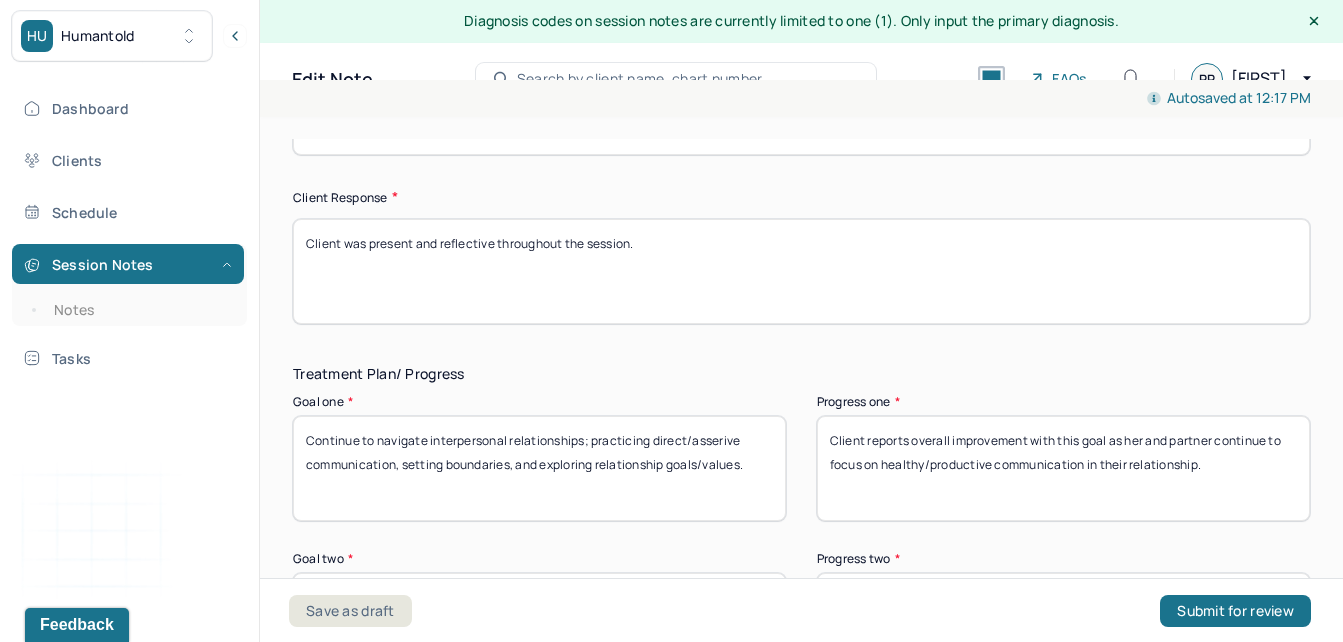 click on "Client was r and reflective throughout the session." at bounding box center [801, 271] 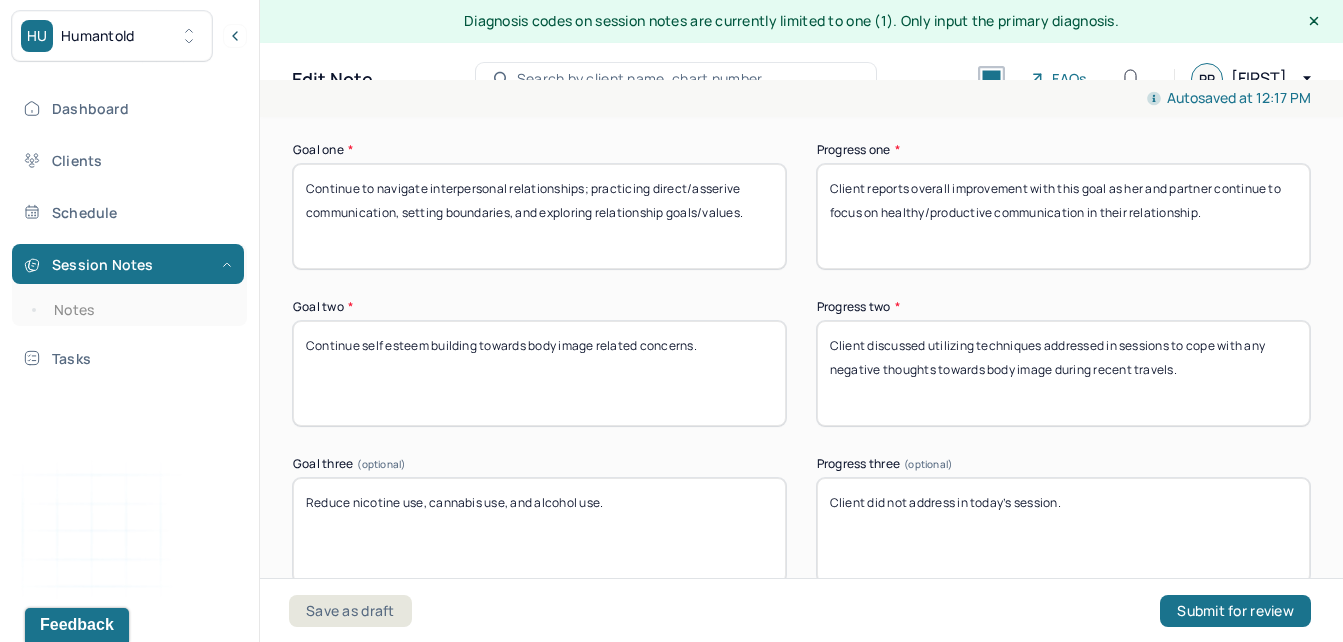 scroll, scrollTop: 3431, scrollLeft: 0, axis: vertical 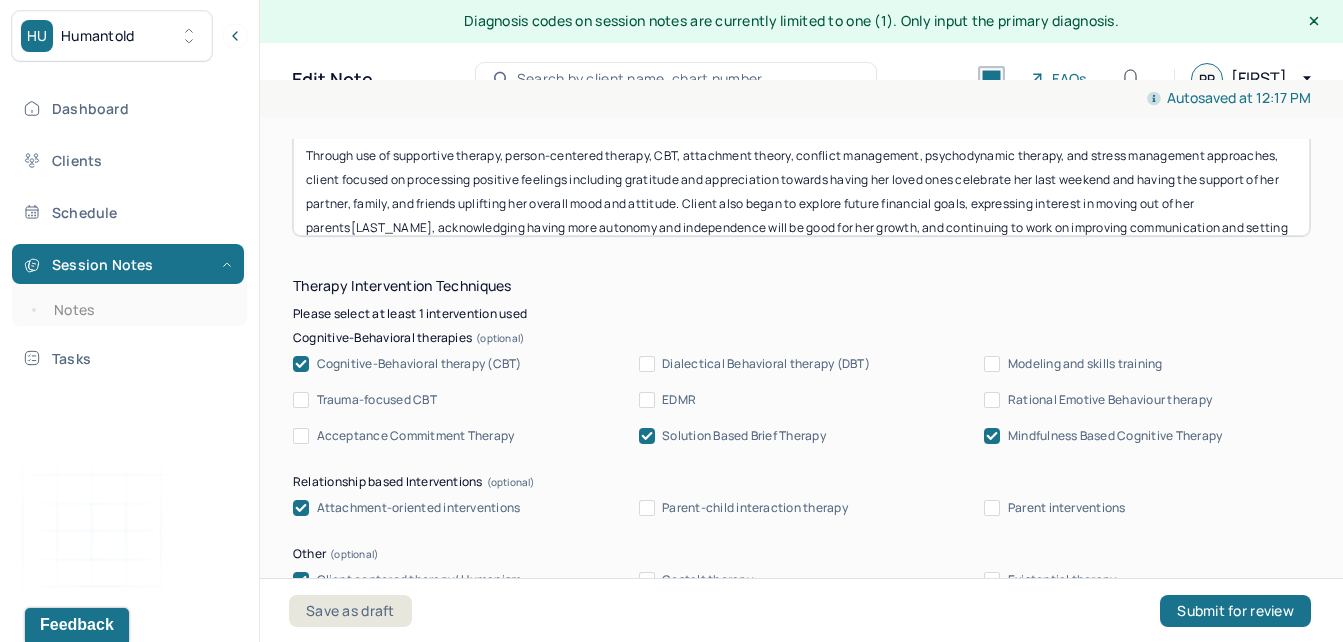 type on "Client was present and receptive throughout the session." 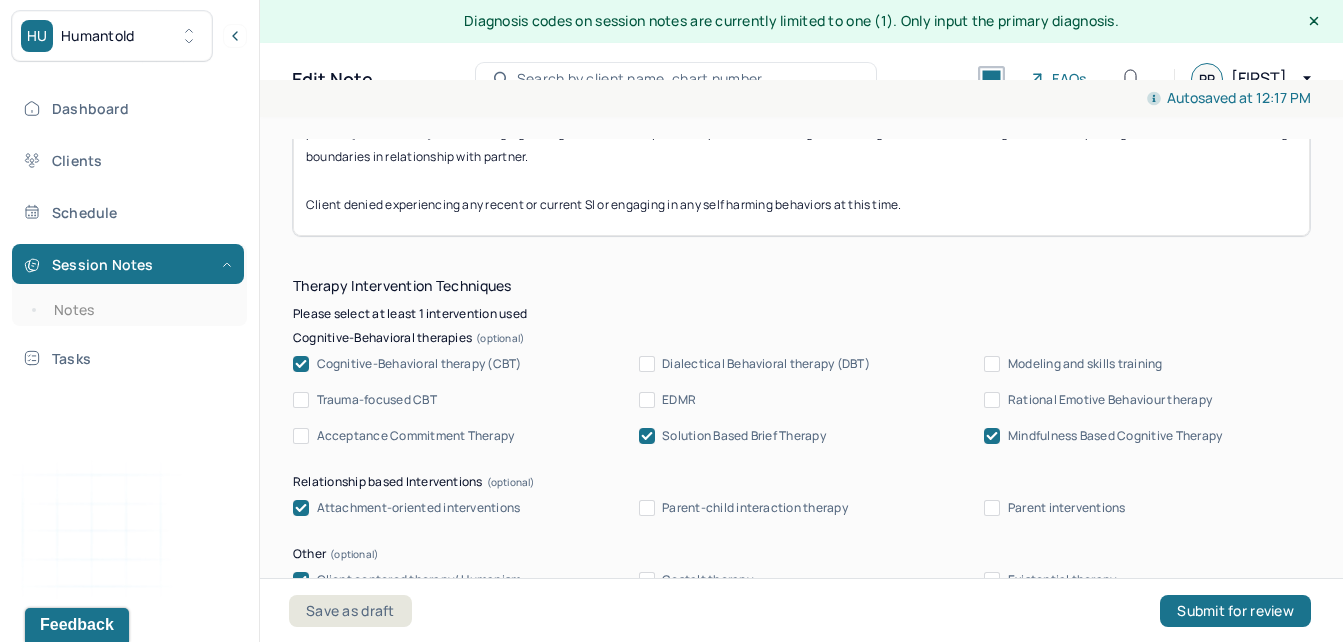 scroll, scrollTop: 137, scrollLeft: 0, axis: vertical 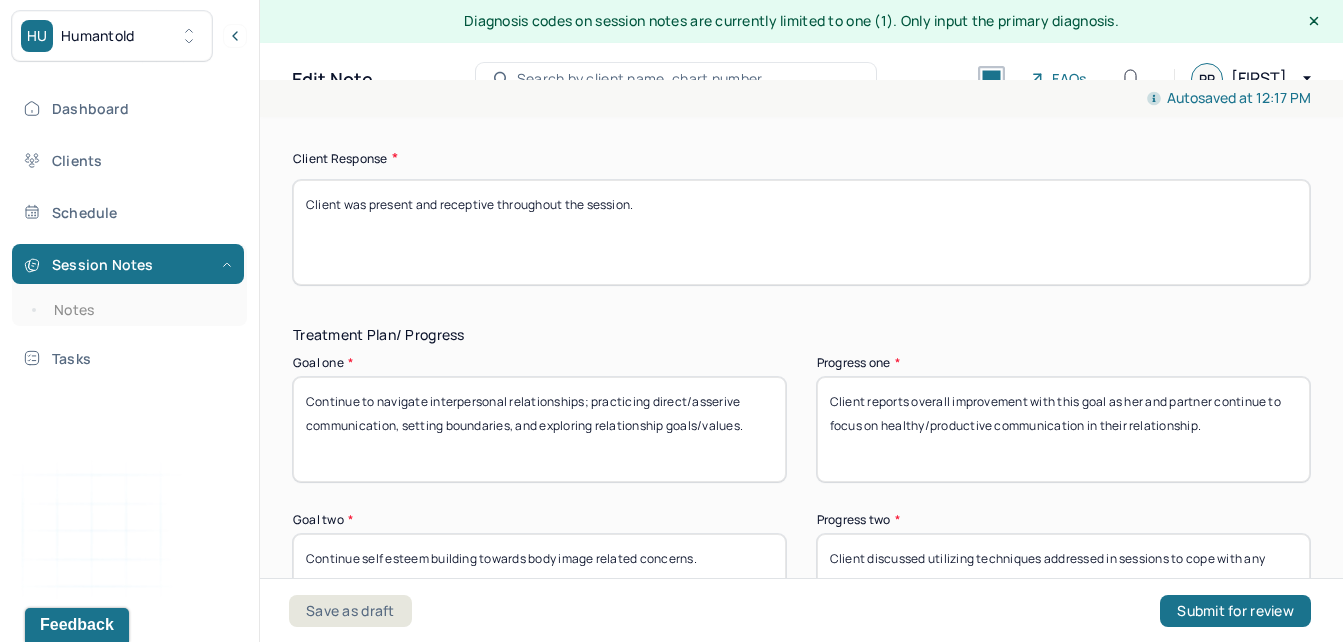 click on "Client reports overall improvement with this goal as her and partner continue to focus on healthy/productive communication in their relationship." at bounding box center [1063, 429] 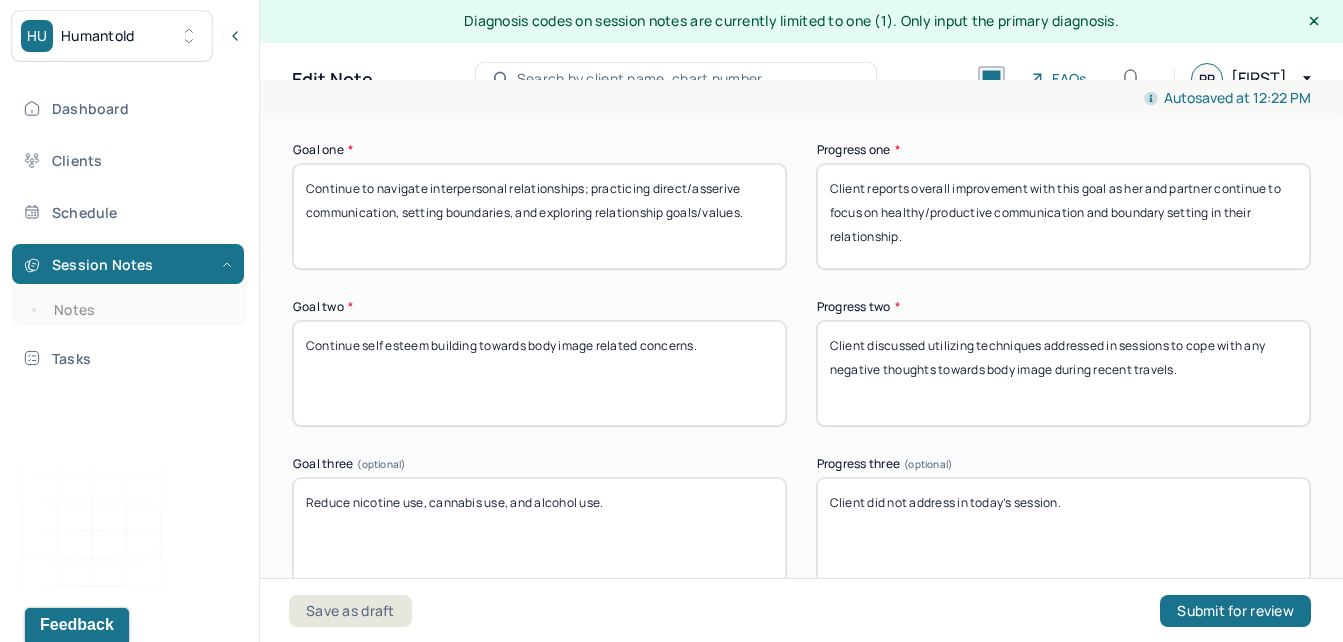 scroll, scrollTop: 3411, scrollLeft: 0, axis: vertical 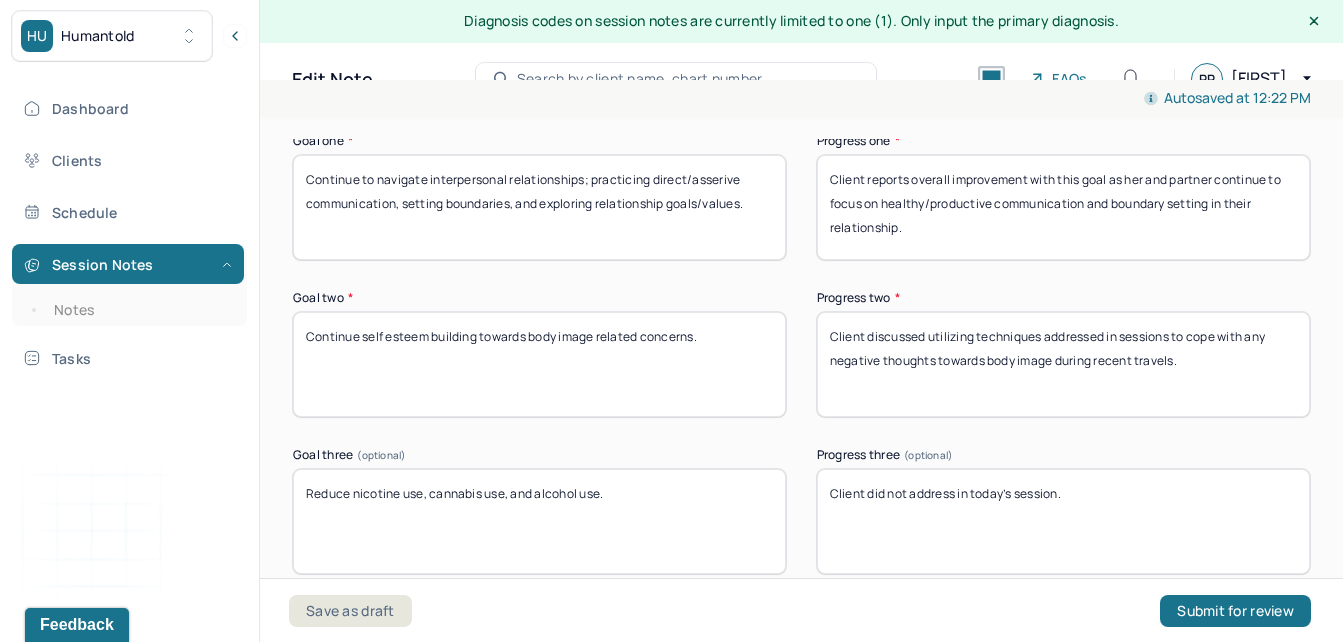 type on "Client reports overall improvement with this goal as her and partner continue to focus on healthy/productive communication and boundary setting in their relationship." 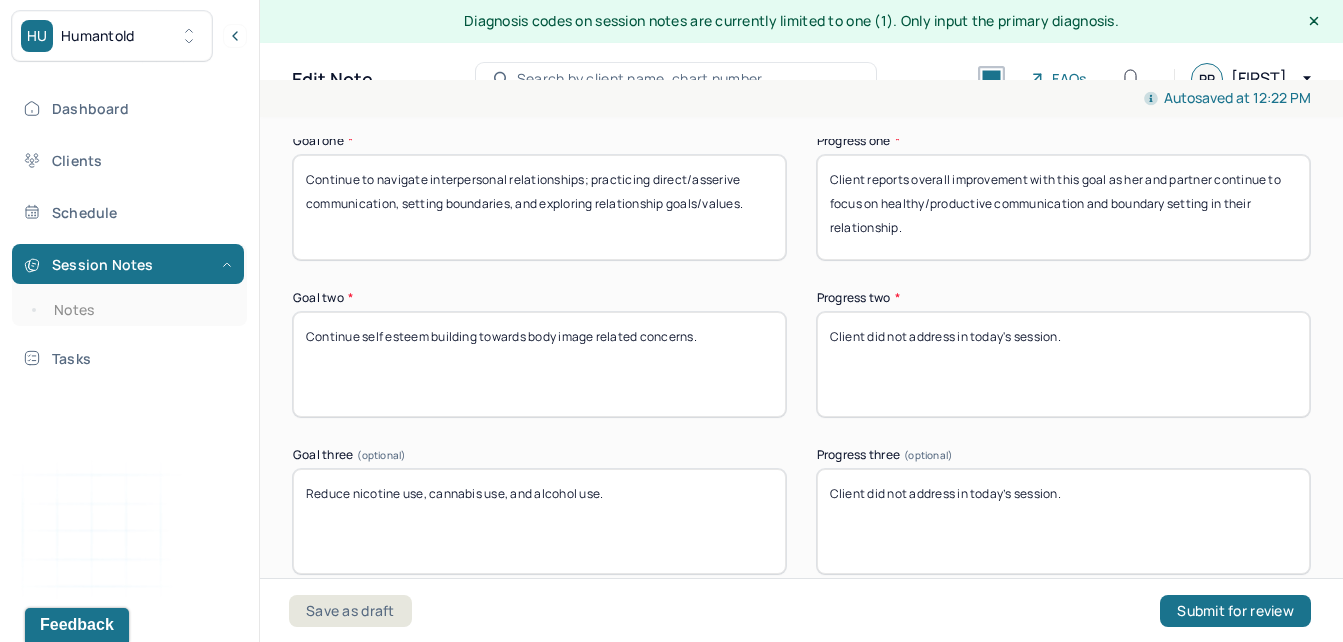 type on "Client did not address in today's session." 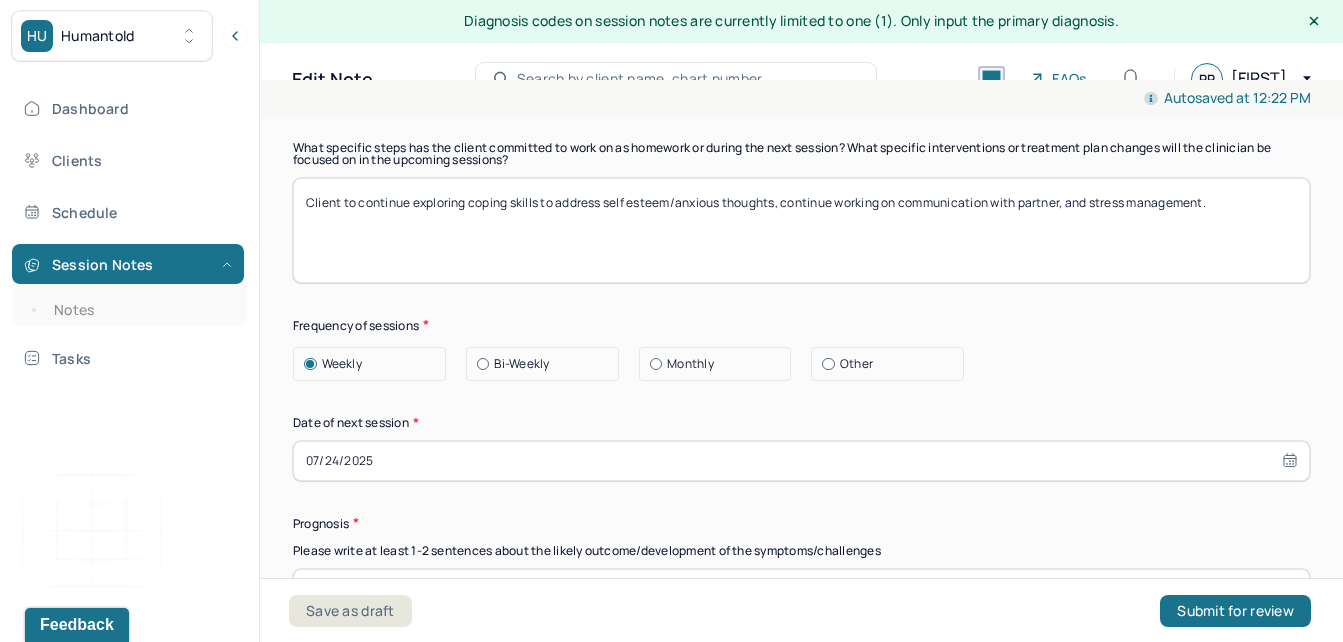 scroll, scrollTop: 2224, scrollLeft: 0, axis: vertical 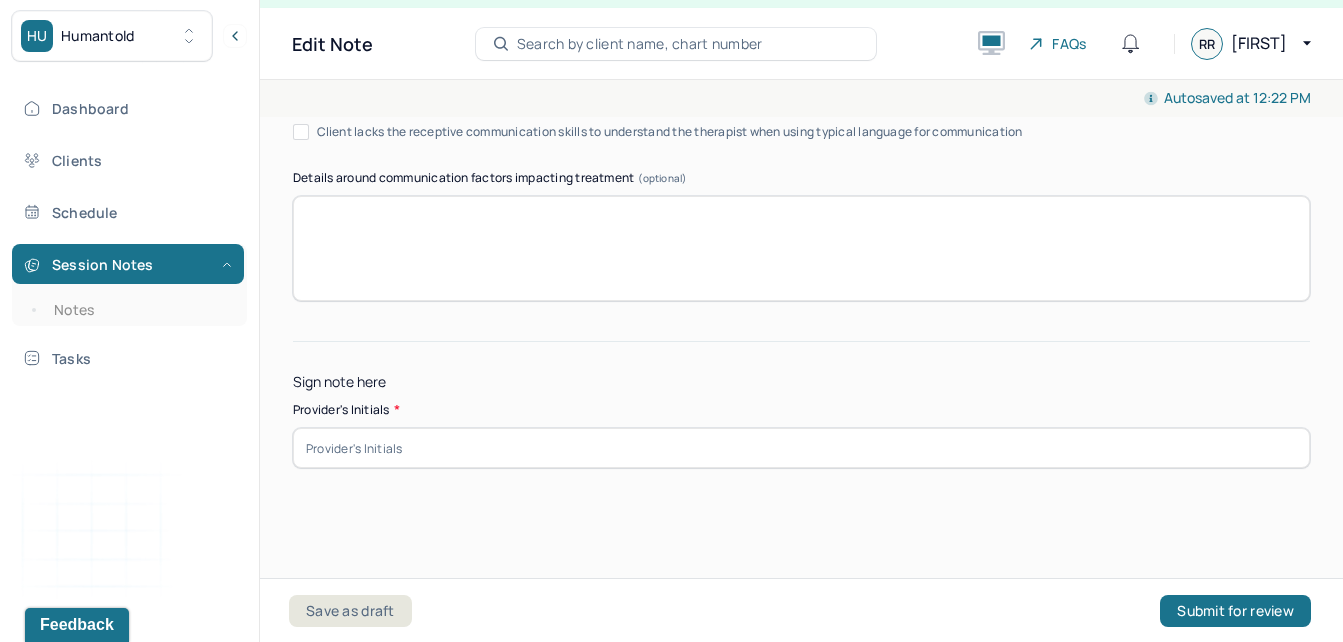 drag, startPoint x: 1209, startPoint y: 177, endPoint x: 953, endPoint y: 692, distance: 575.1182 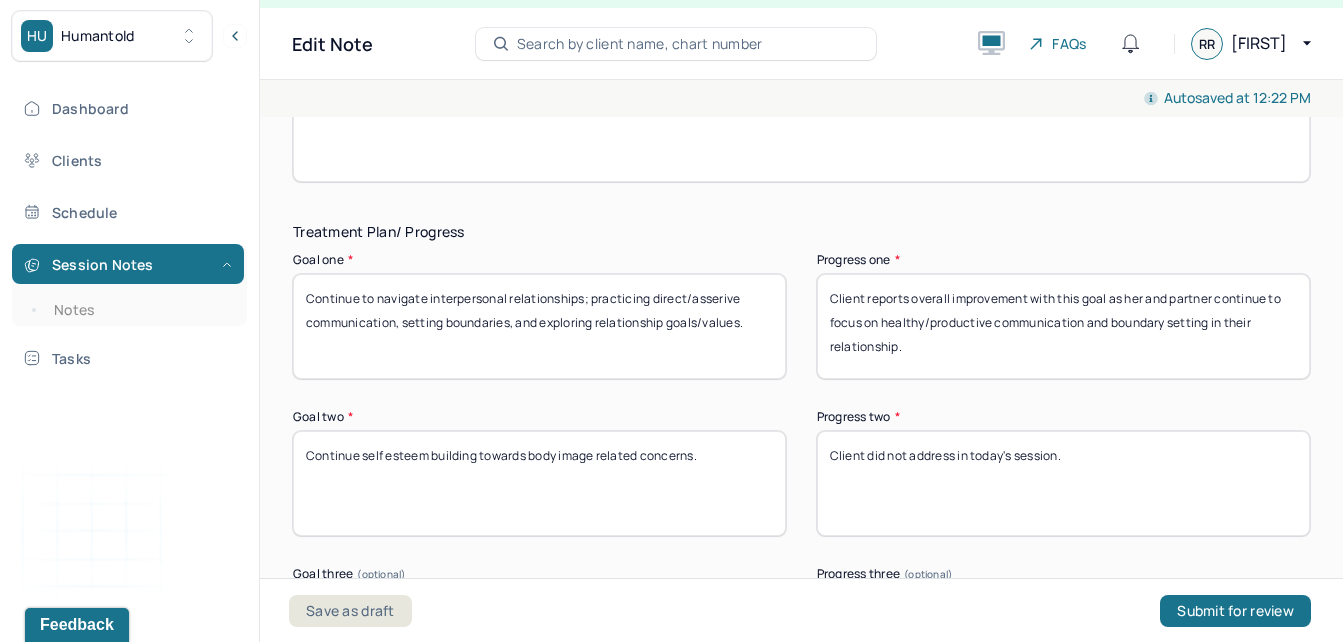 scroll, scrollTop: 3237, scrollLeft: 0, axis: vertical 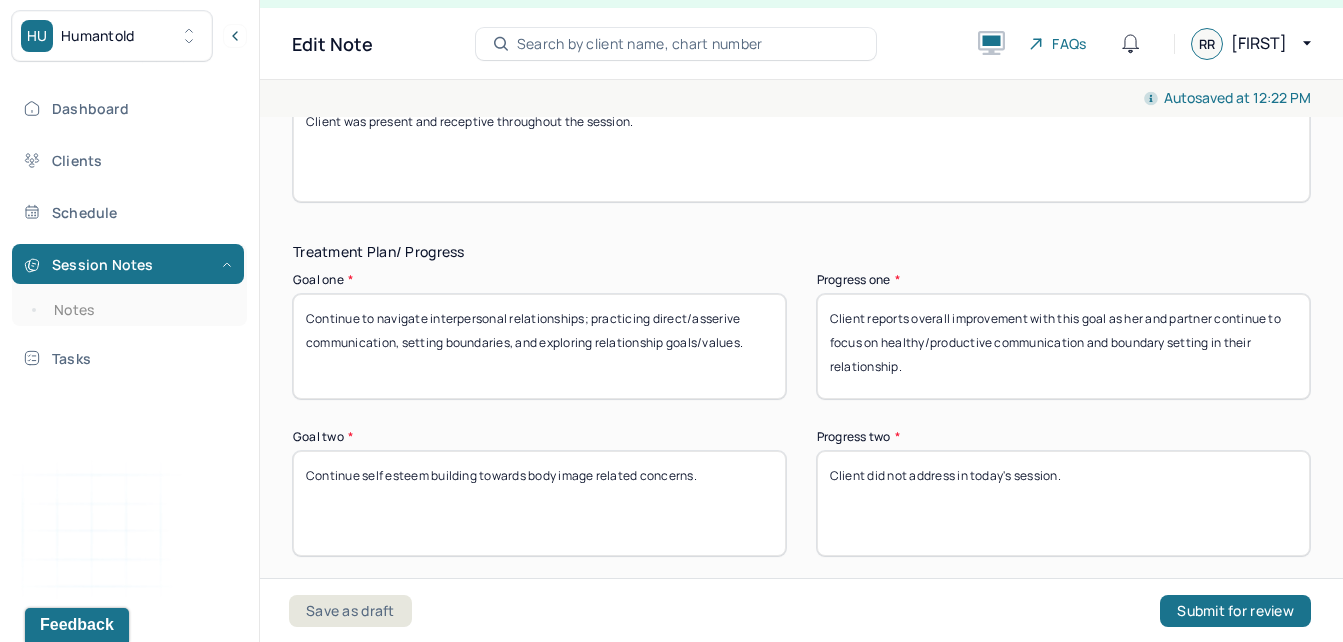 click on "Client reports overall improvement with this goal as her and partner continue to focus on healthy/productive communication and boundary setting in their relationship." at bounding box center (1063, 346) 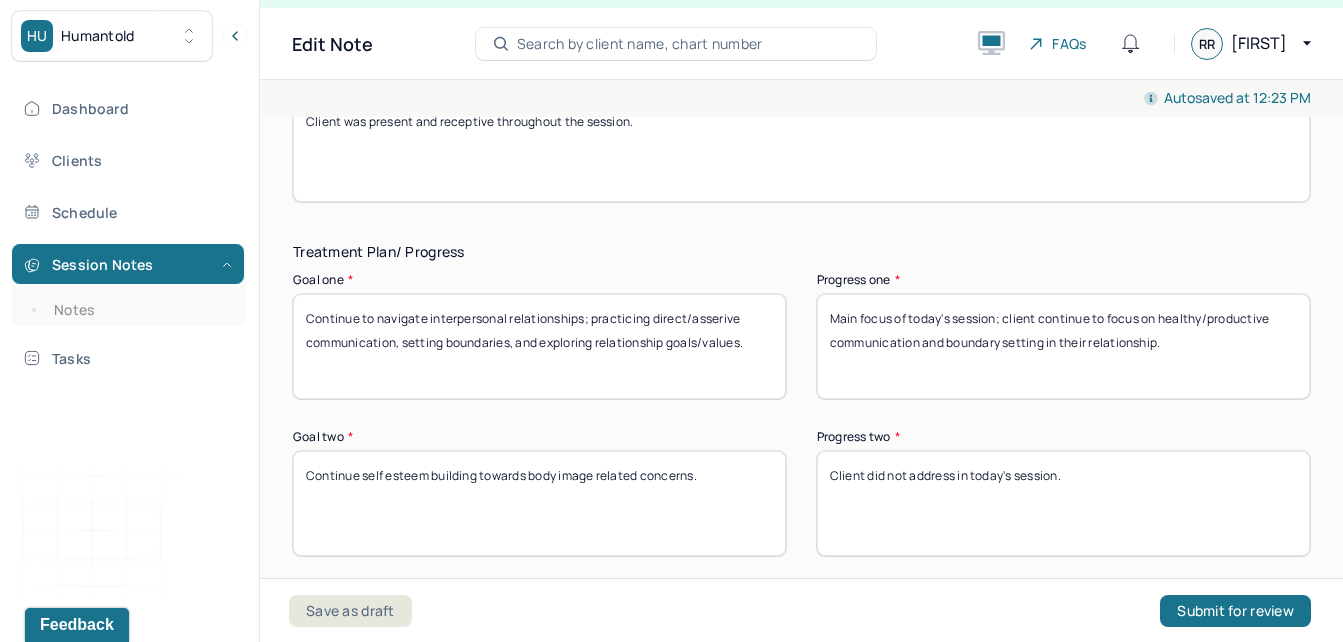 click on "Main focus of today's session; client continue to focus on healthy/productive communication and boundary setting in their relationship." at bounding box center [1063, 346] 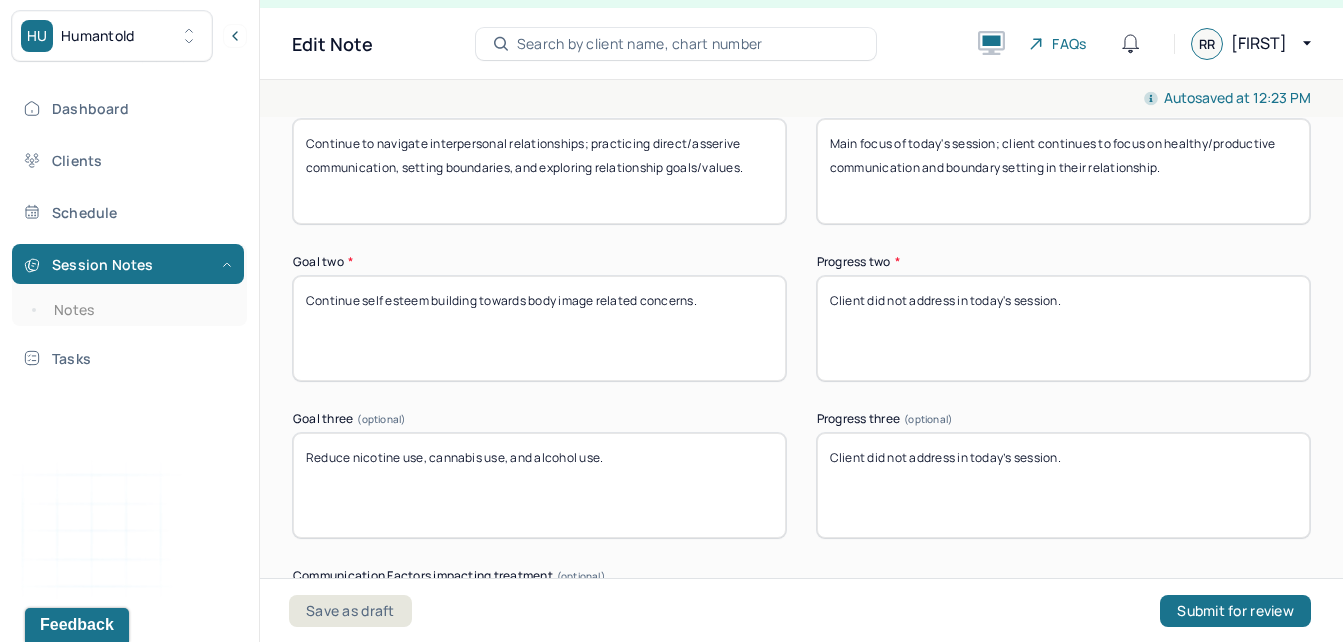 scroll, scrollTop: 3441, scrollLeft: 0, axis: vertical 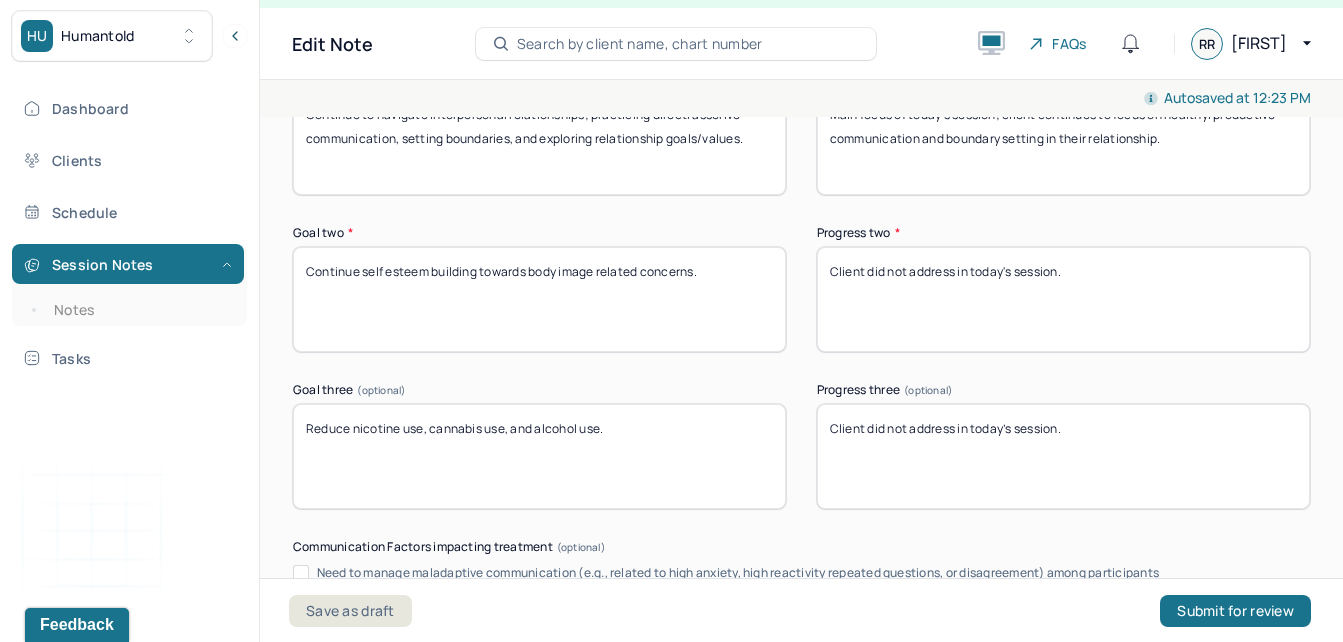 type on "Main focus of today's session; client continues to focus on healthy/productive communication and boundary setting in their relationship." 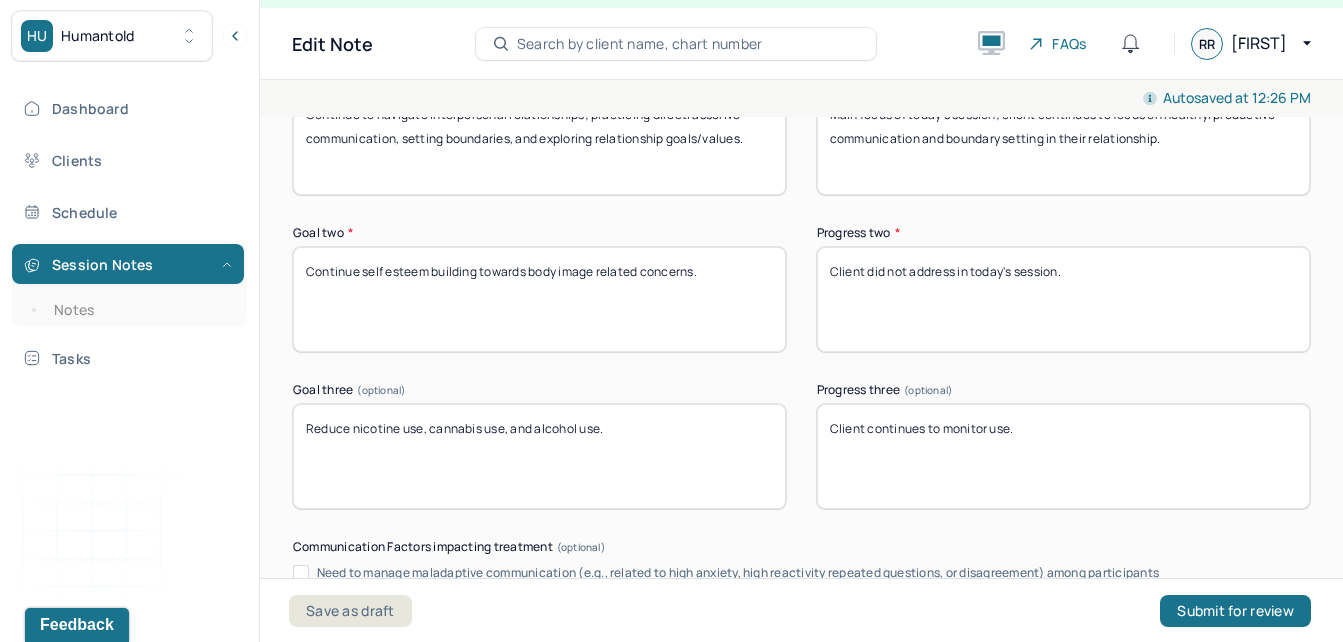 scroll, scrollTop: 4022, scrollLeft: 0, axis: vertical 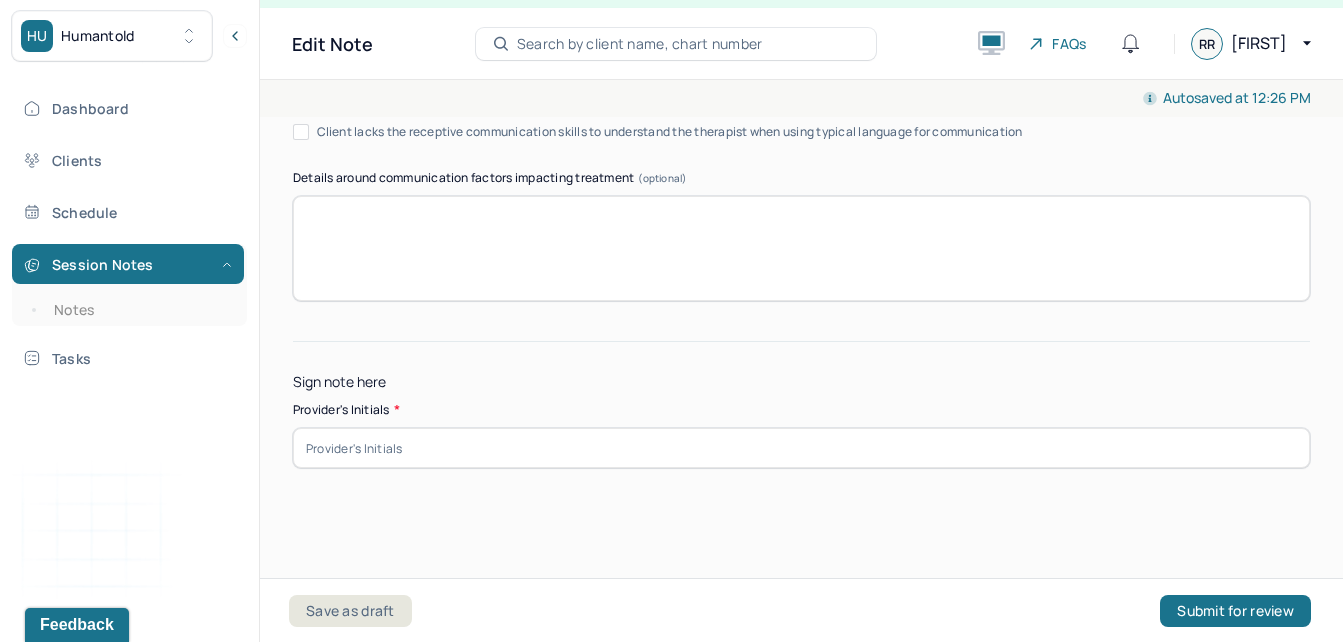 type on "Client continues to monitor use." 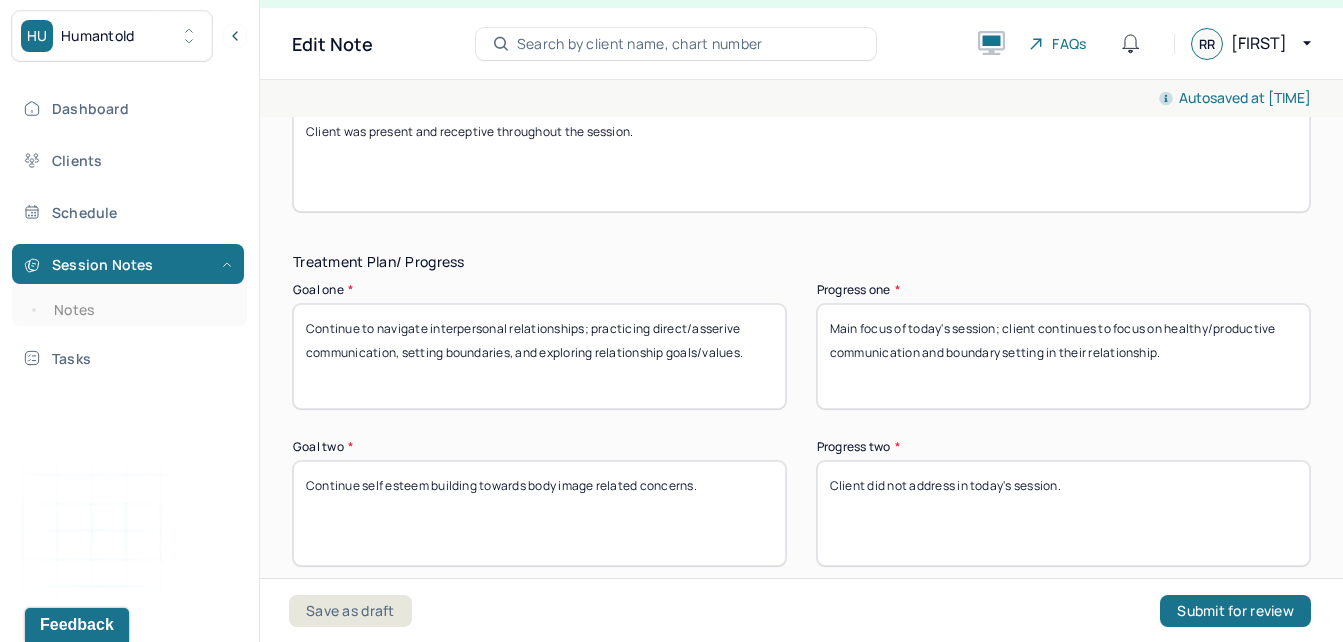 scroll, scrollTop: 3218, scrollLeft: 0, axis: vertical 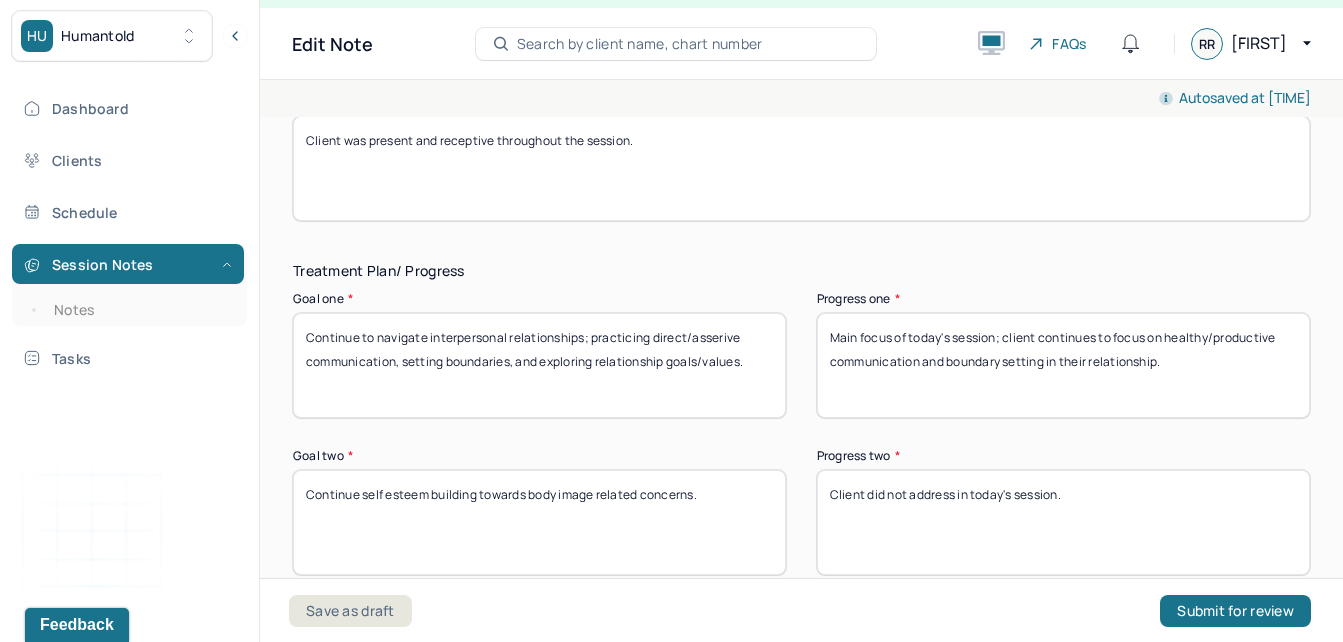 type on "RR" 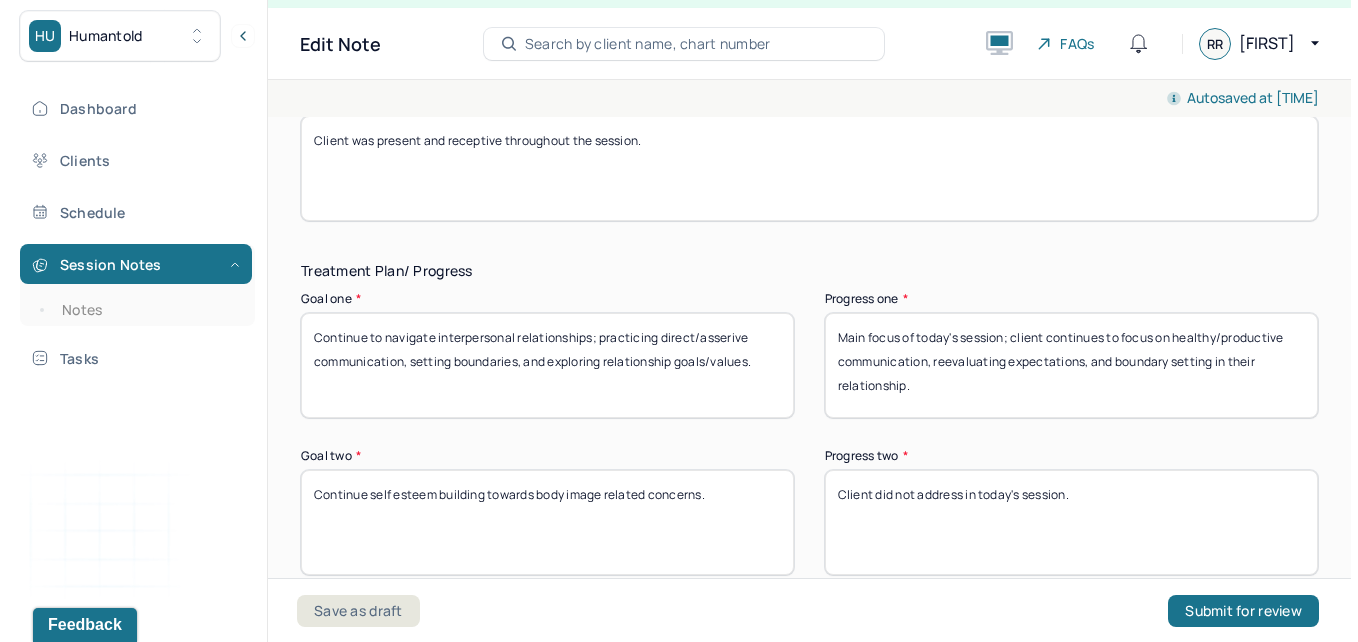 scroll, scrollTop: 4022, scrollLeft: 0, axis: vertical 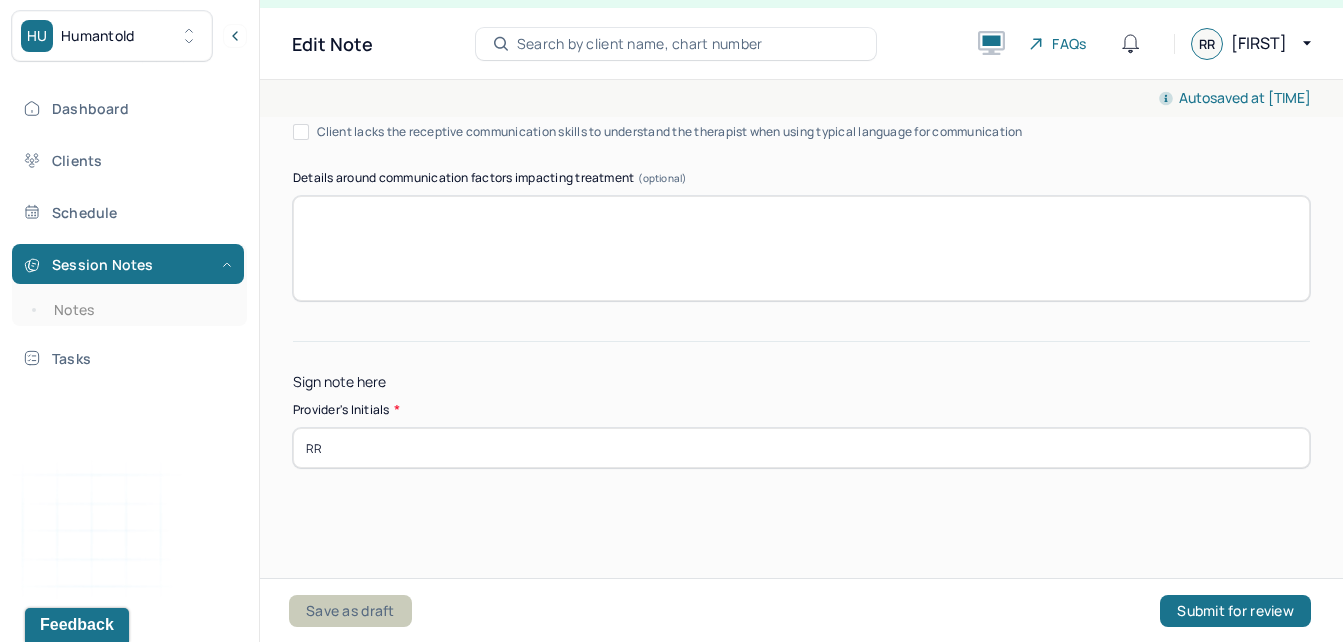 type on "Main focus of today's session; client continues to focus on healthy/productive communication, reevaluating expectations, and boundary setting in their relationship." 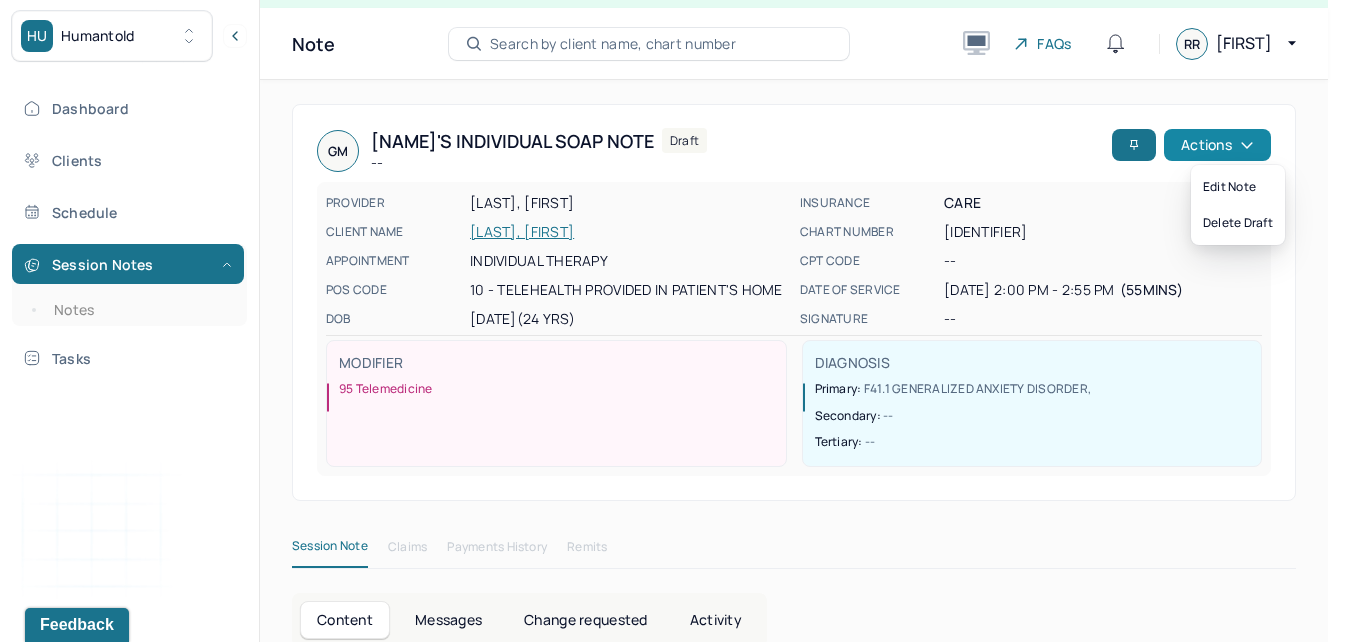 click on "Actions" at bounding box center (1217, 145) 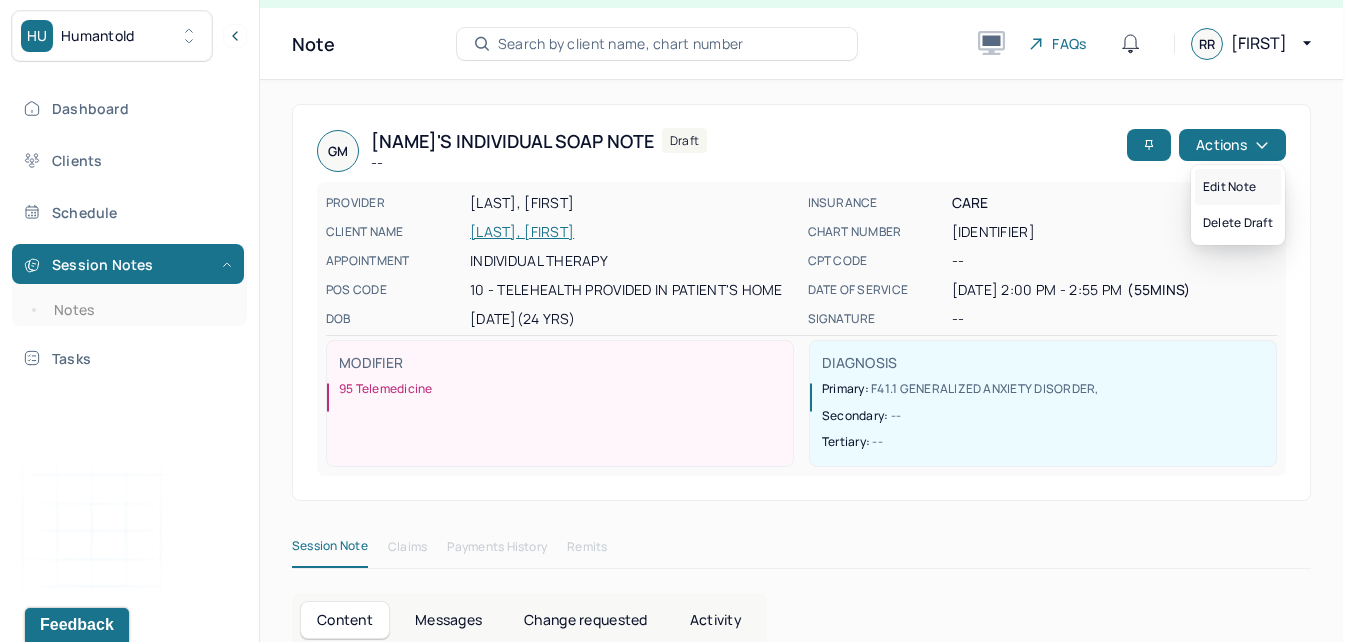 click on "Edit note" at bounding box center (1238, 187) 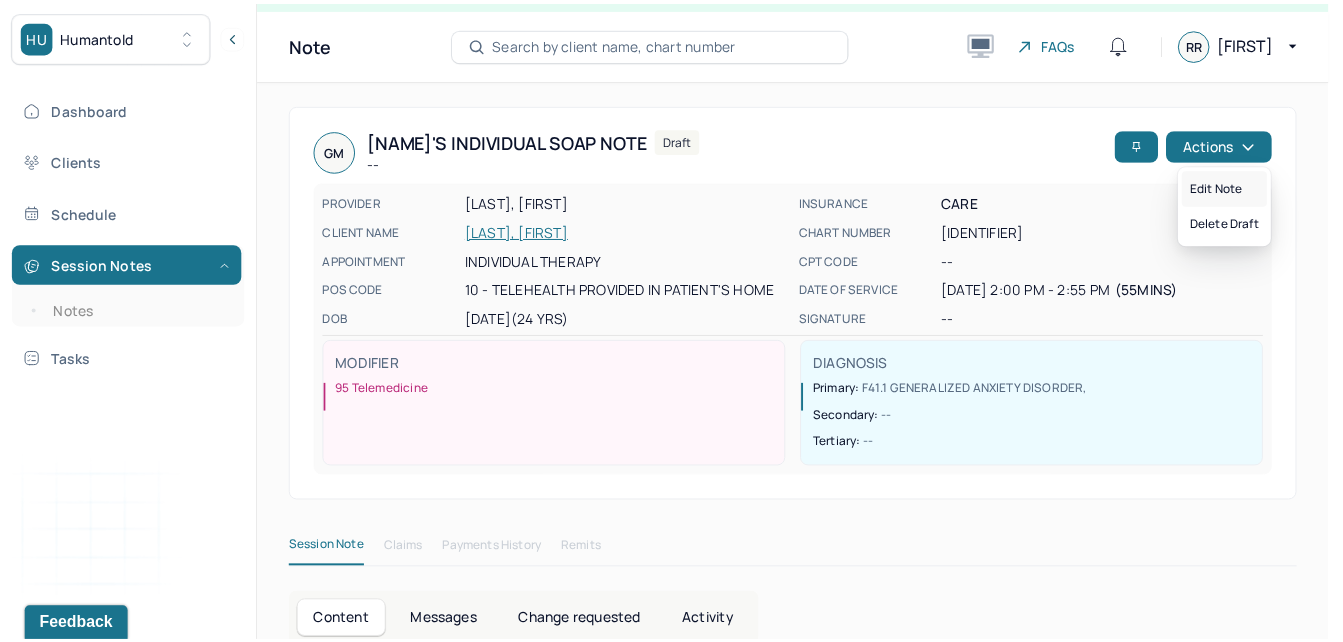 scroll, scrollTop: 0, scrollLeft: 0, axis: both 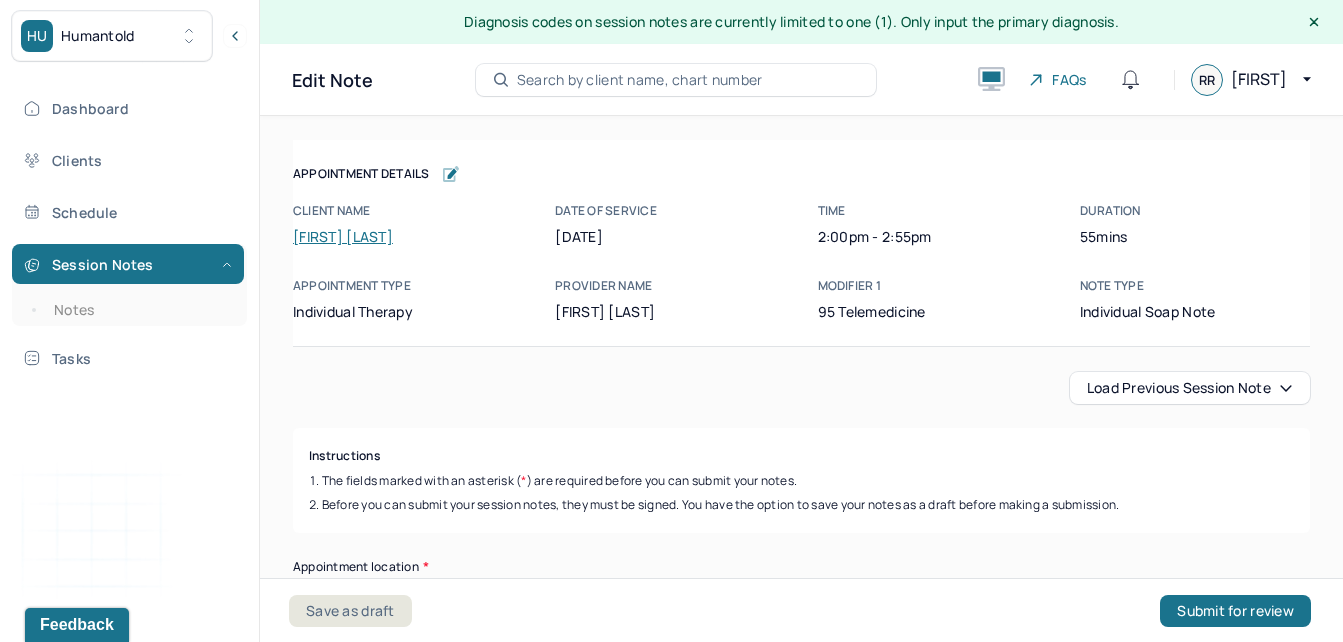 drag, startPoint x: 1302, startPoint y: 443, endPoint x: 1321, endPoint y: 518, distance: 77.36925 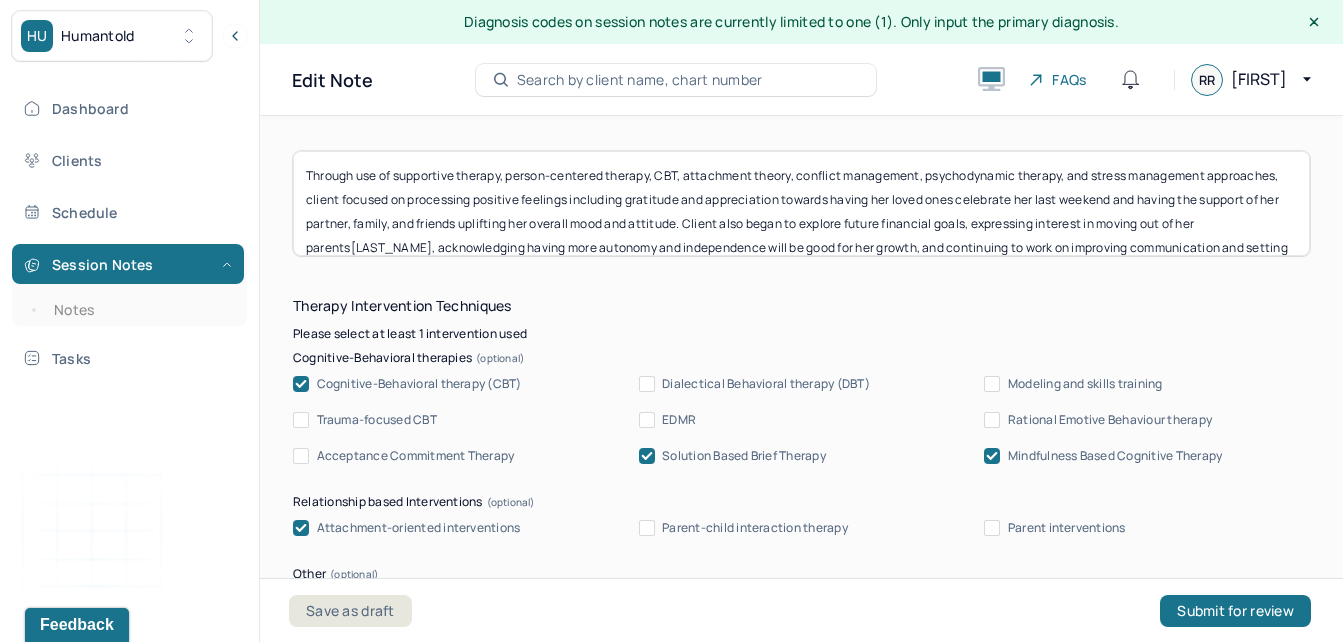 scroll, scrollTop: 1948, scrollLeft: 0, axis: vertical 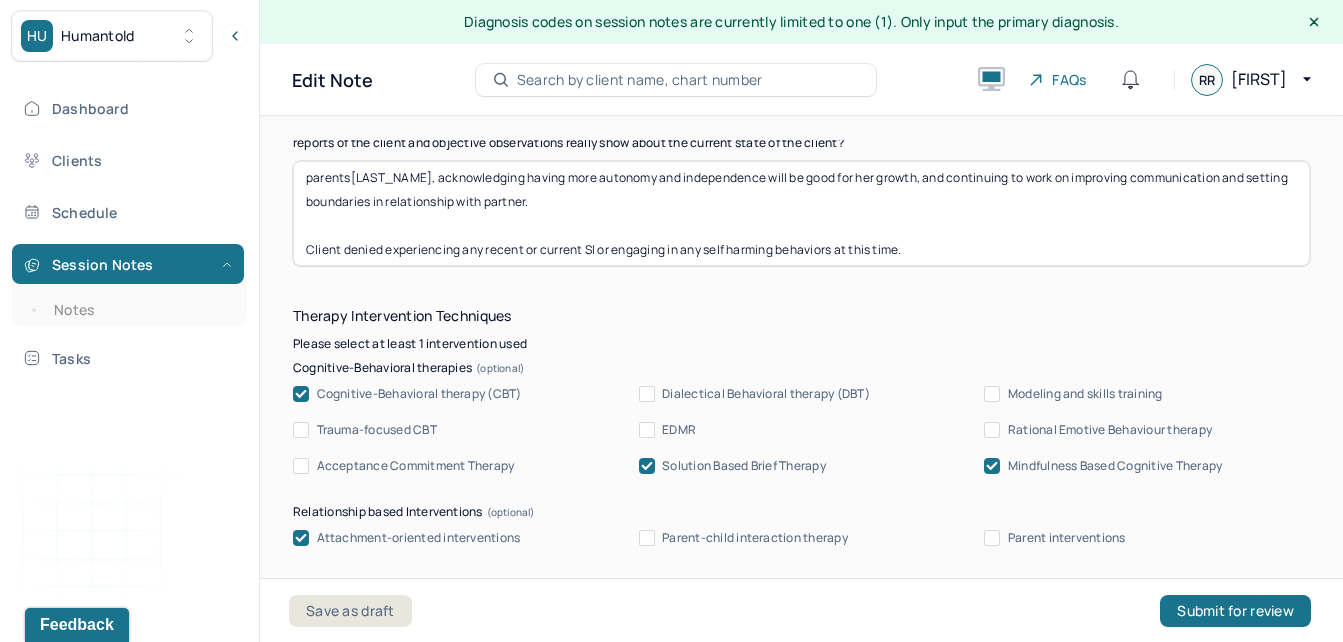 click on "Through use of supportive therapy, person-centered therapy, CBT, attachment theory, conflict management, psychodynamic therapy, and stress management approaches, client focused on processing positive feelings including gratitude and appreciation towards having her loved ones celebrate her last weekend and having the support of her partner, family, and friends uplifting her overall mood and attitude. Client also began to explore future financial goals, expressing interest in moving out of her parents[LAST_NAME], acknowledging having more autonomy and independence will be good for her growth, and continuing to work on improving communication and setting boundaries in relationship with partner.
Client denied experiencing any recent or current SI or engaging in any self harming behaviors at this time.
(Therapist received supporting documentation from client’s psychiatrist on 12/12/24 for ADHD treatment)." at bounding box center (801, 213) 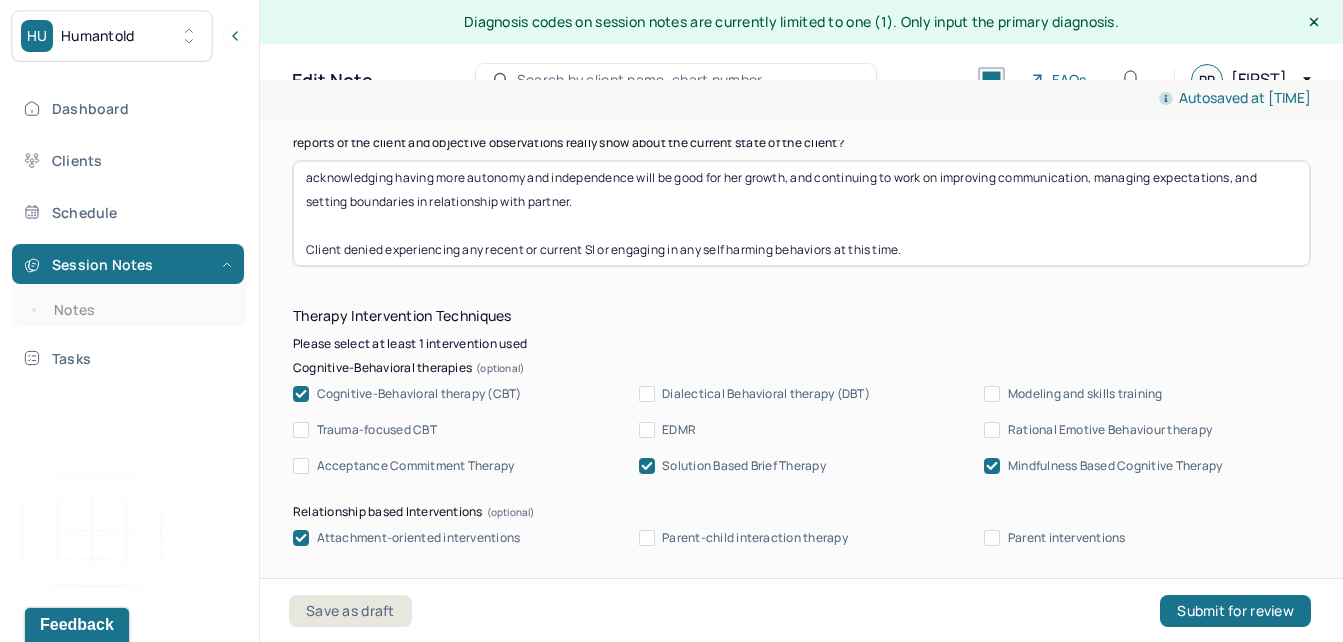 type on "Through use of supportive therapy, person-centered therapy, CBT, attachment theory, conflict management, psychodynamic therapy, and stress management approaches, client focused on processing positive feelings including gratitude and appreciation towards having her loved ones celebrate her last weekend and having the support of her partner, family, and friends uplifting her overall mood and attitude. Client also began to explore future financial goals, expressing interest in moving out of her parents home, acknowledging having more autonomy and independence will be good for her growth, and continuing to work on improving communication, managing expectations, and setting boundaries in relationship with partner.
Client denied experiencing any recent or current SI or engaging in any self harming behaviors at this time.
(Therapist received supporting documentation from client’s psychiatrist on [DATE] for ADHD treatment)." 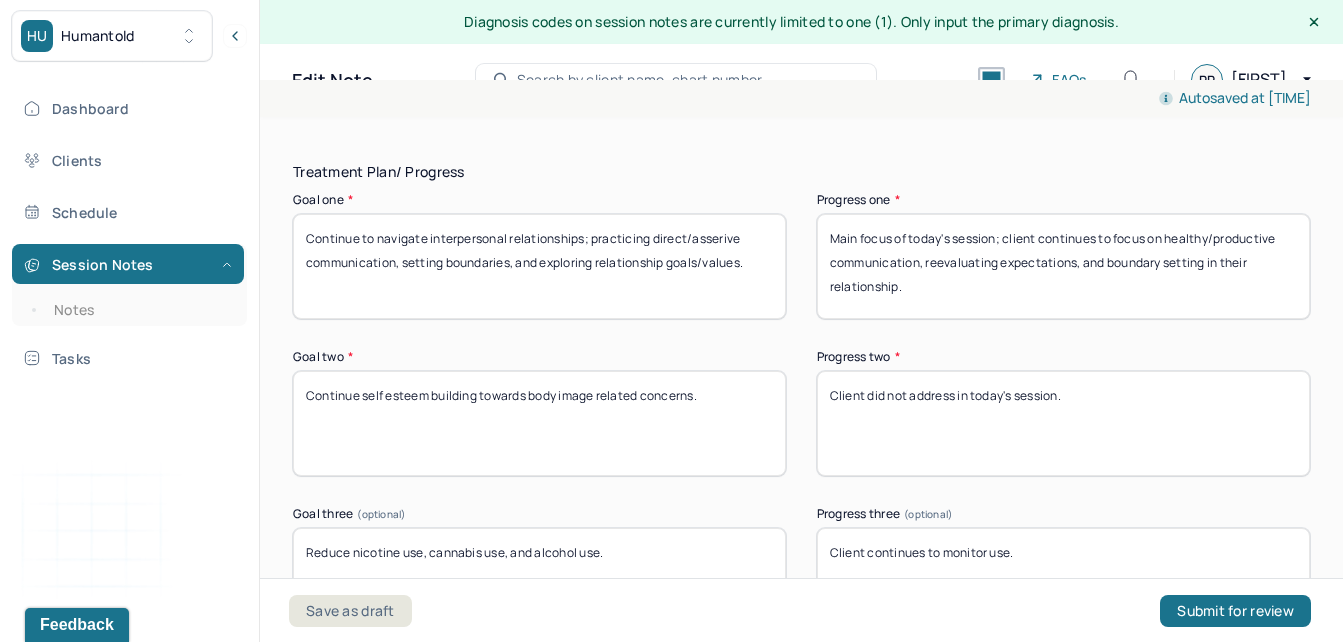 scroll, scrollTop: 3382, scrollLeft: 0, axis: vertical 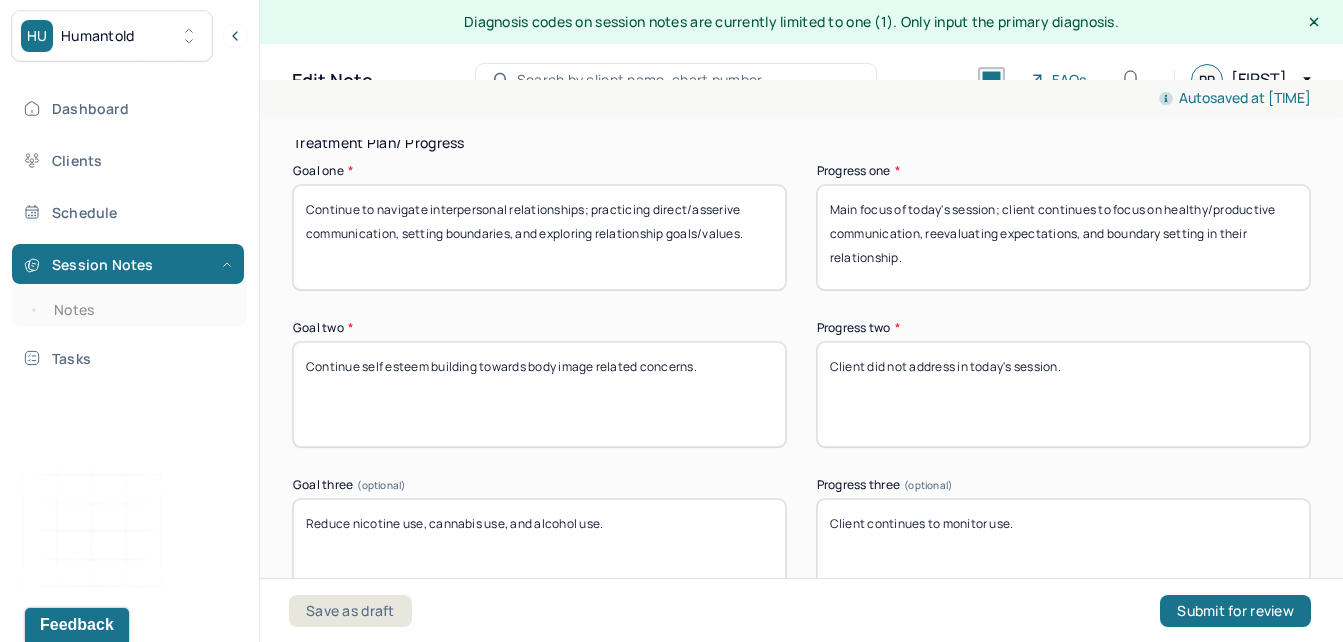 drag, startPoint x: 372, startPoint y: 531, endPoint x: 1303, endPoint y: 383, distance: 942.6903 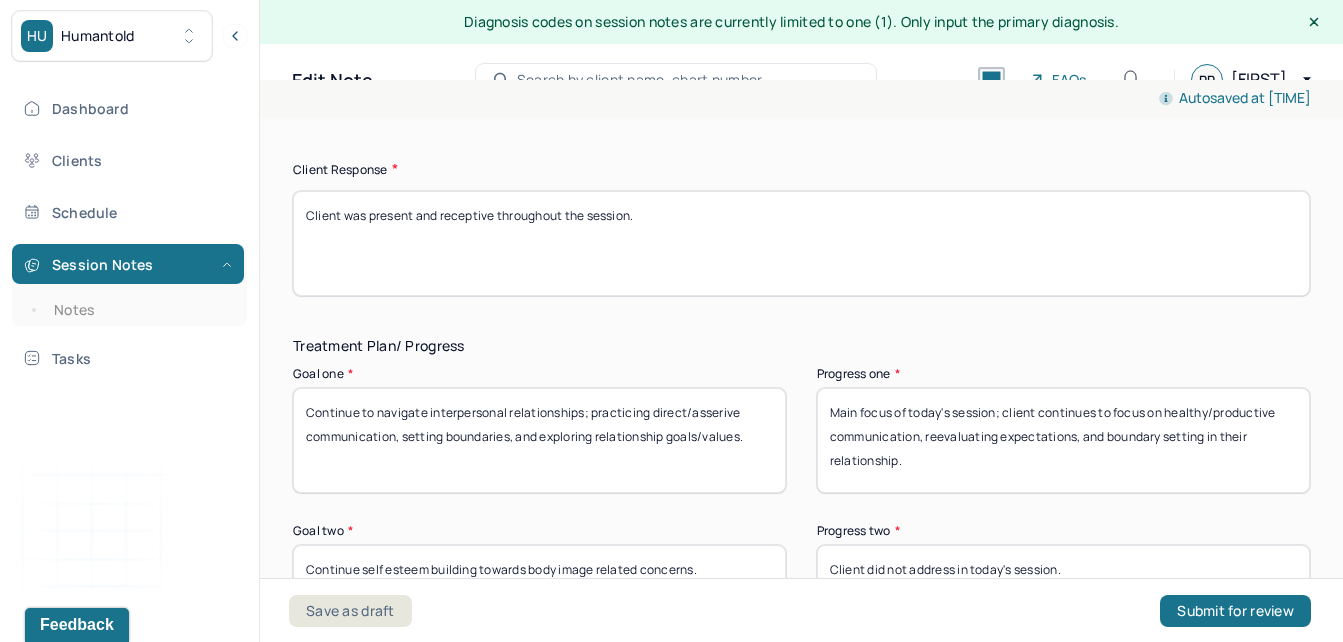 scroll, scrollTop: 3189, scrollLeft: 0, axis: vertical 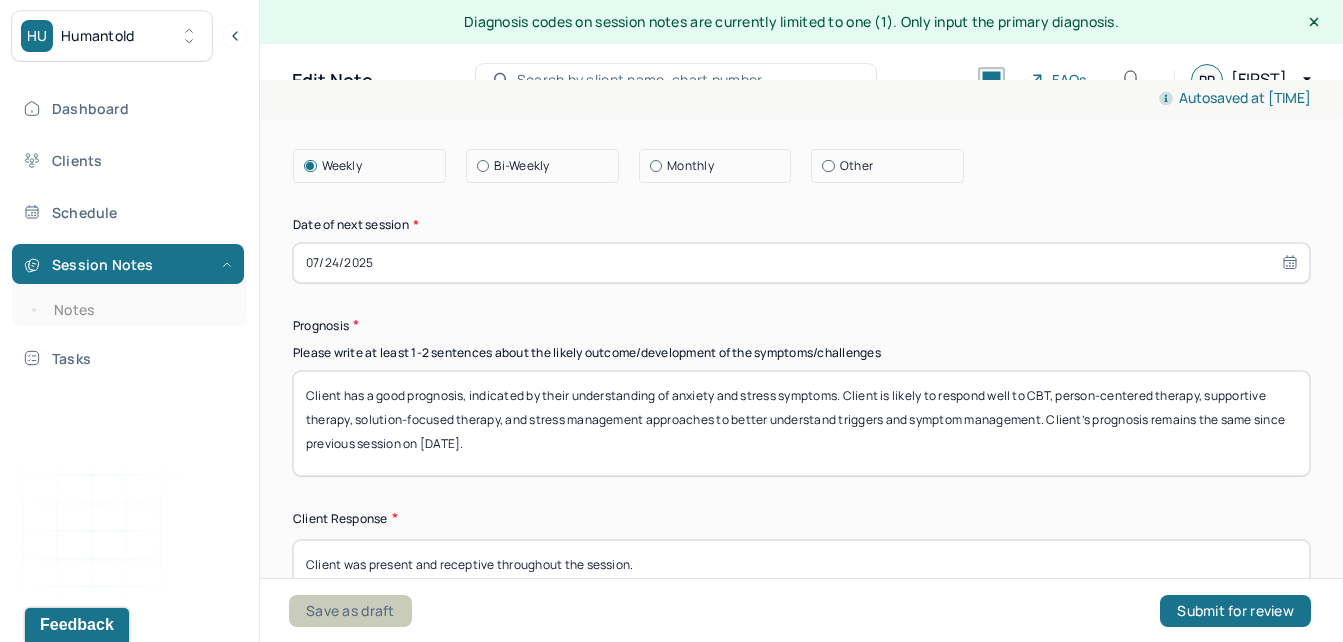click on "Save as draft" at bounding box center [350, 611] 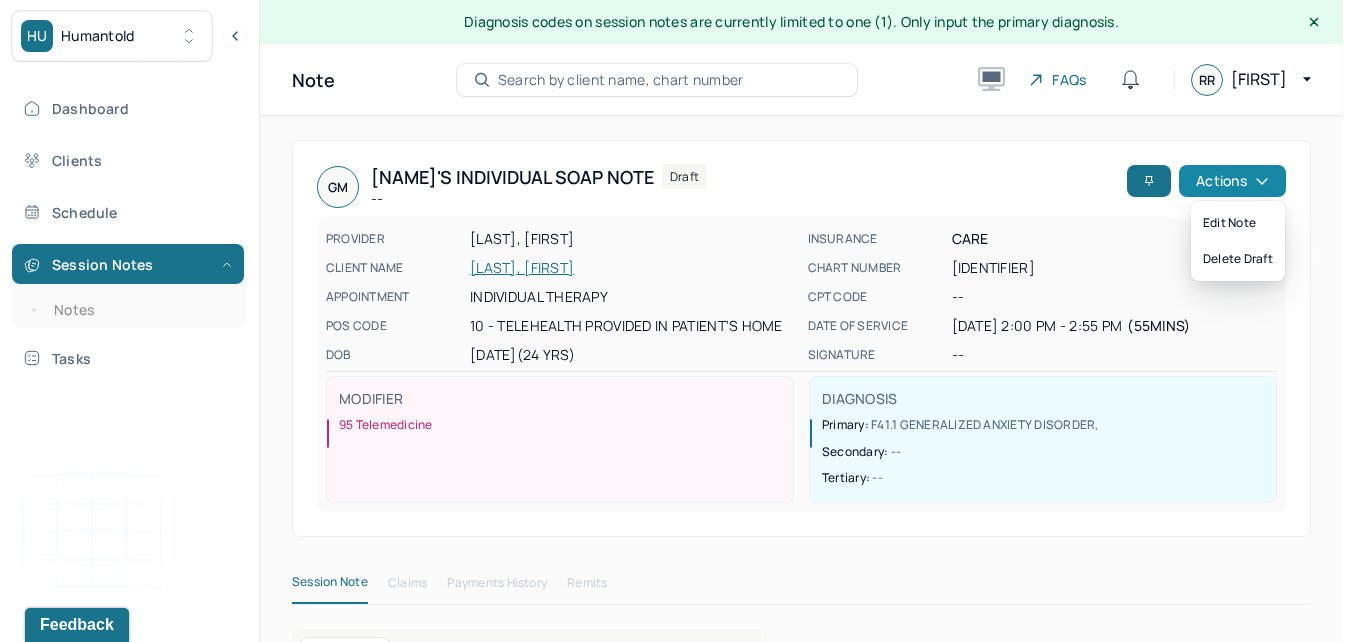click on "Actions" at bounding box center (1232, 181) 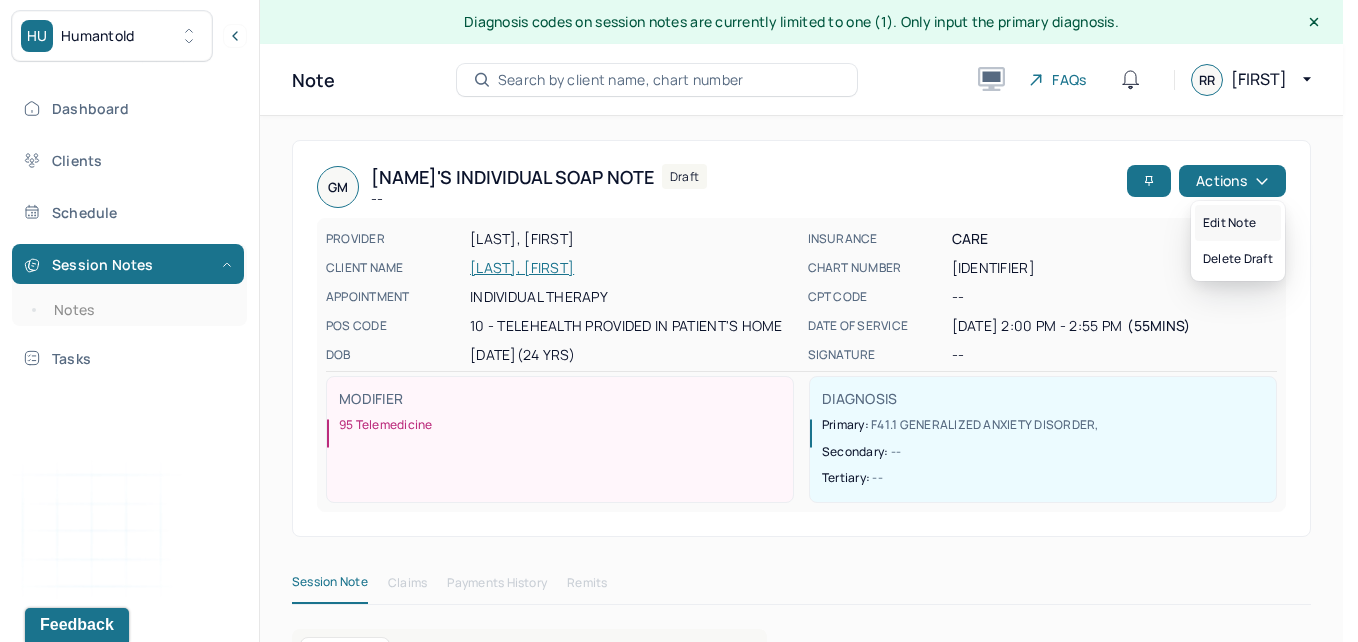 click on "Edit note" at bounding box center [1238, 223] 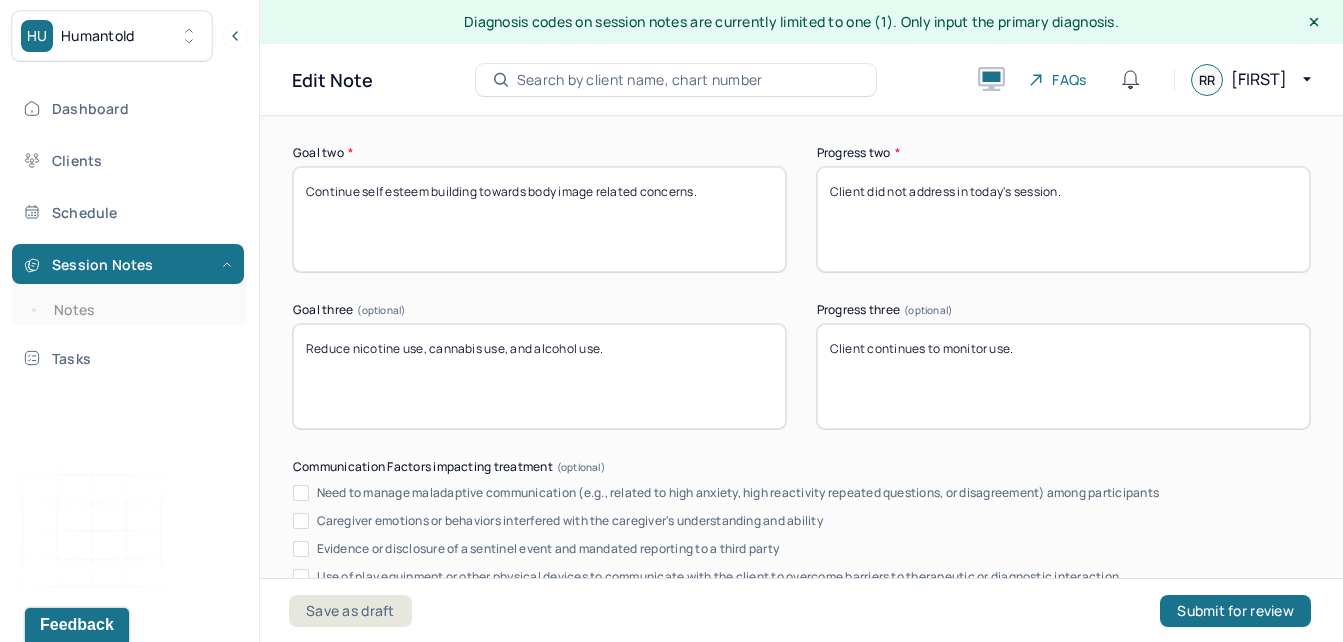 scroll, scrollTop: 3566, scrollLeft: 0, axis: vertical 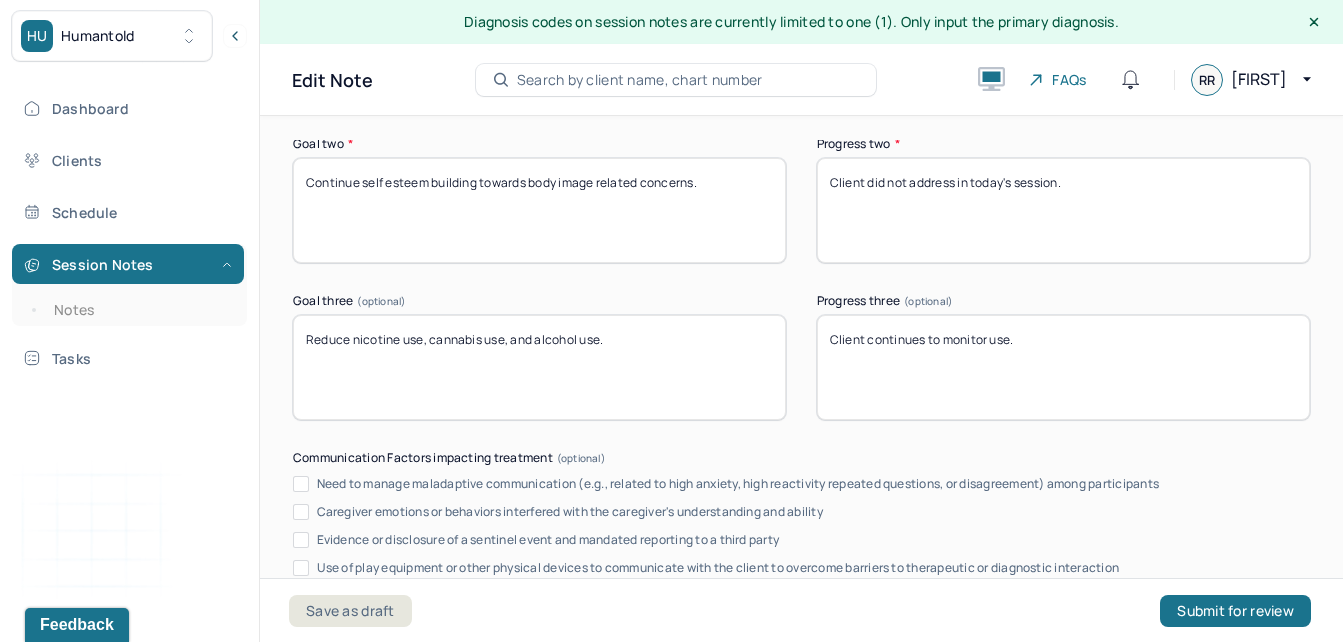 click on "Reduce nicotine use, cannabis use, and alcohol use." at bounding box center [539, 367] 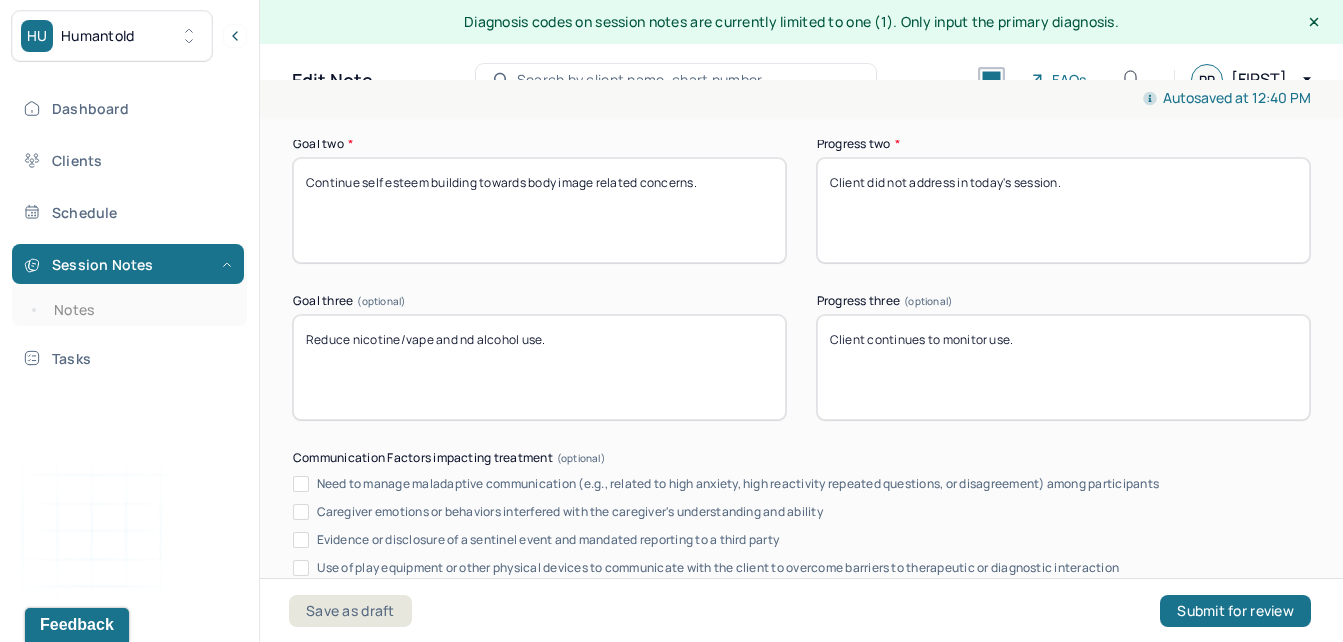 click on "Reduce nicotine/vape and nd alcohol use." at bounding box center (539, 367) 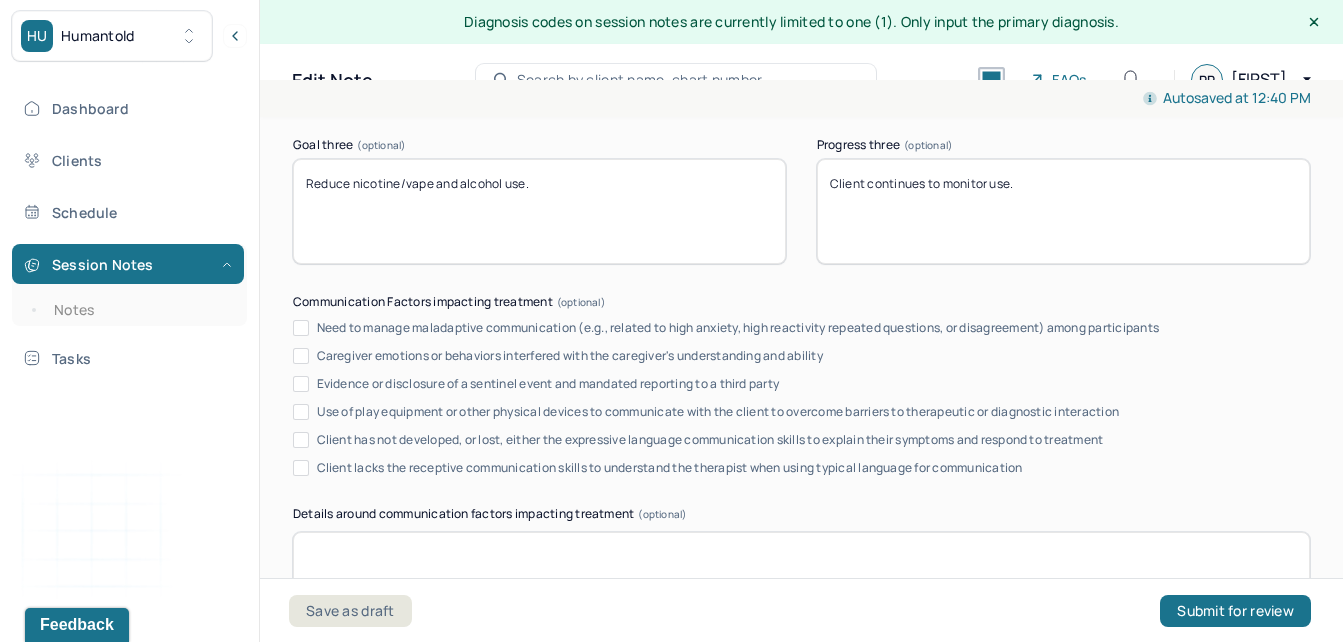 scroll, scrollTop: 3654, scrollLeft: 0, axis: vertical 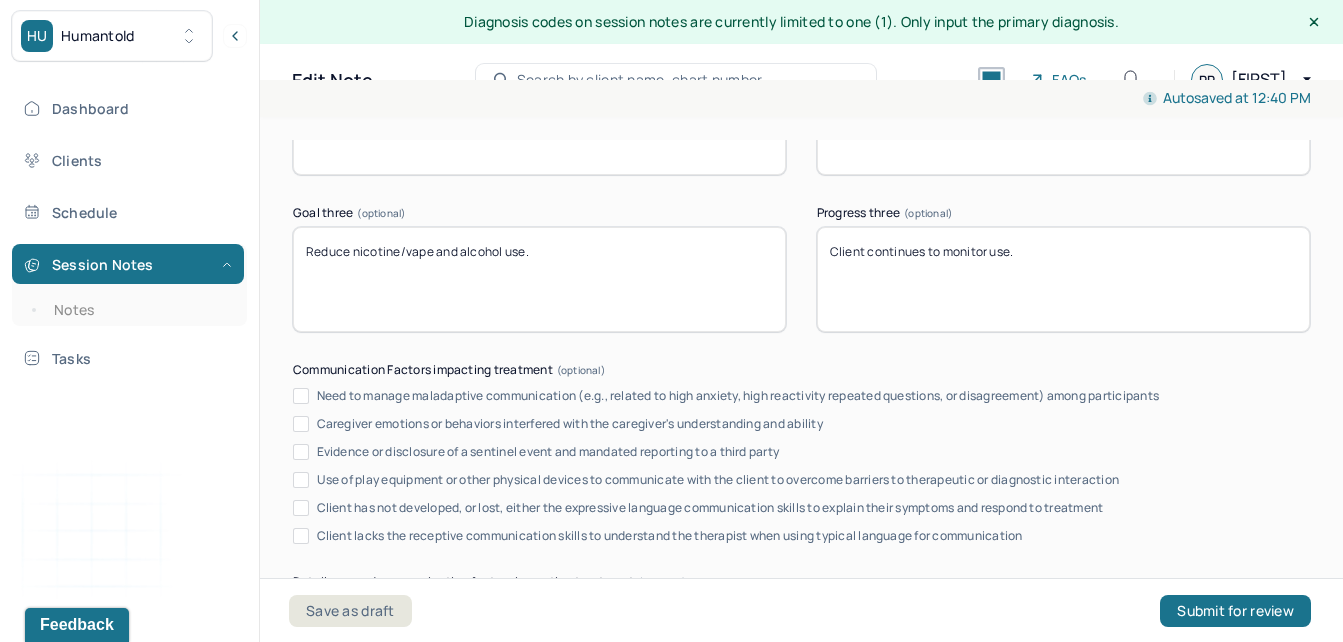 click on "Reduce nicotine/vape and alcohol use." at bounding box center [539, 279] 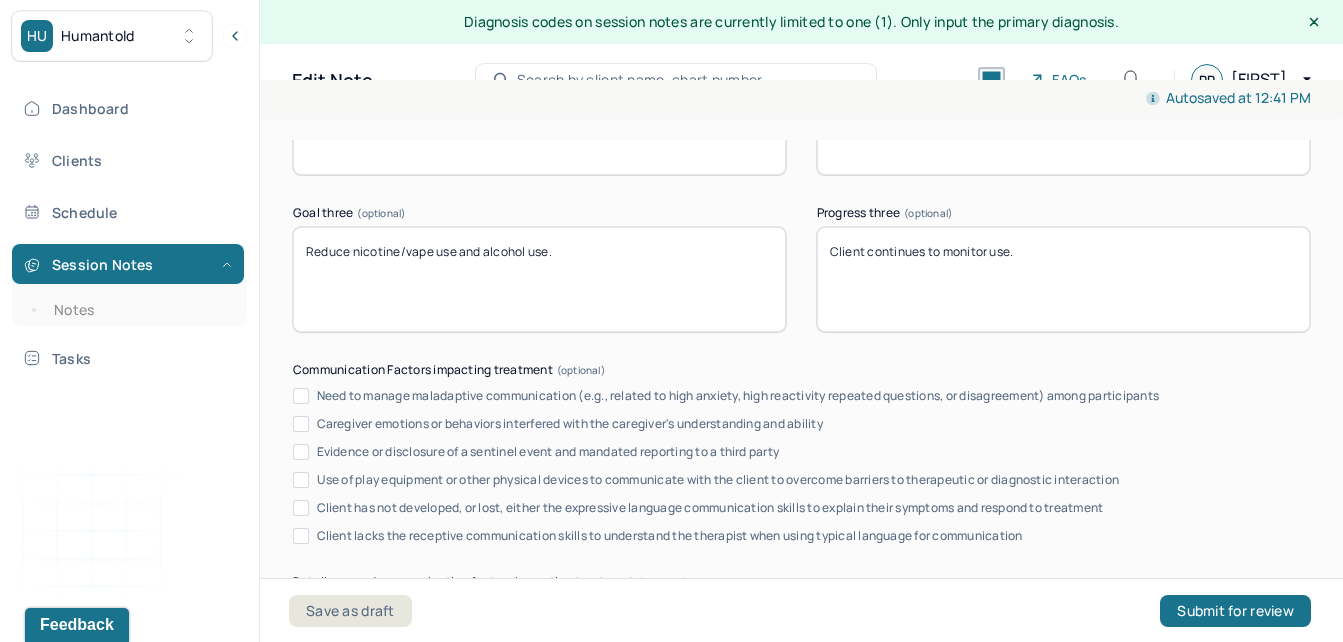 scroll, scrollTop: 4022, scrollLeft: 0, axis: vertical 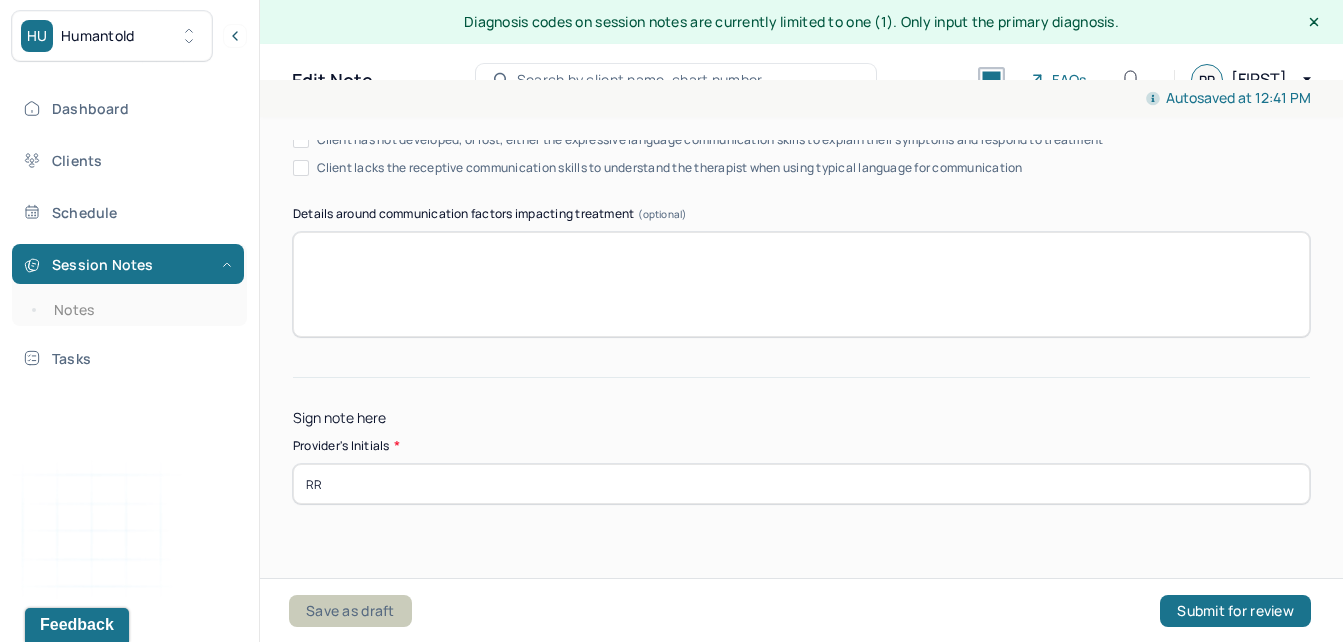 type on "Reduce nicotine/vape use and alcohol use." 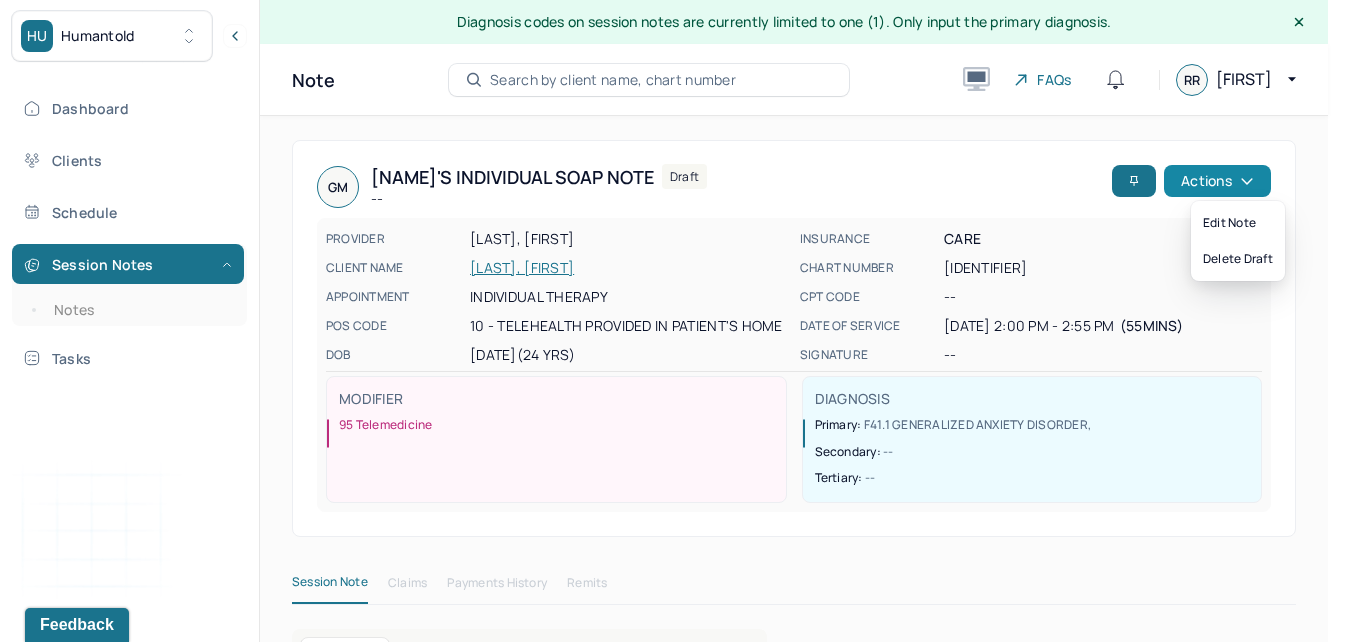 click on "Actions" at bounding box center [1217, 181] 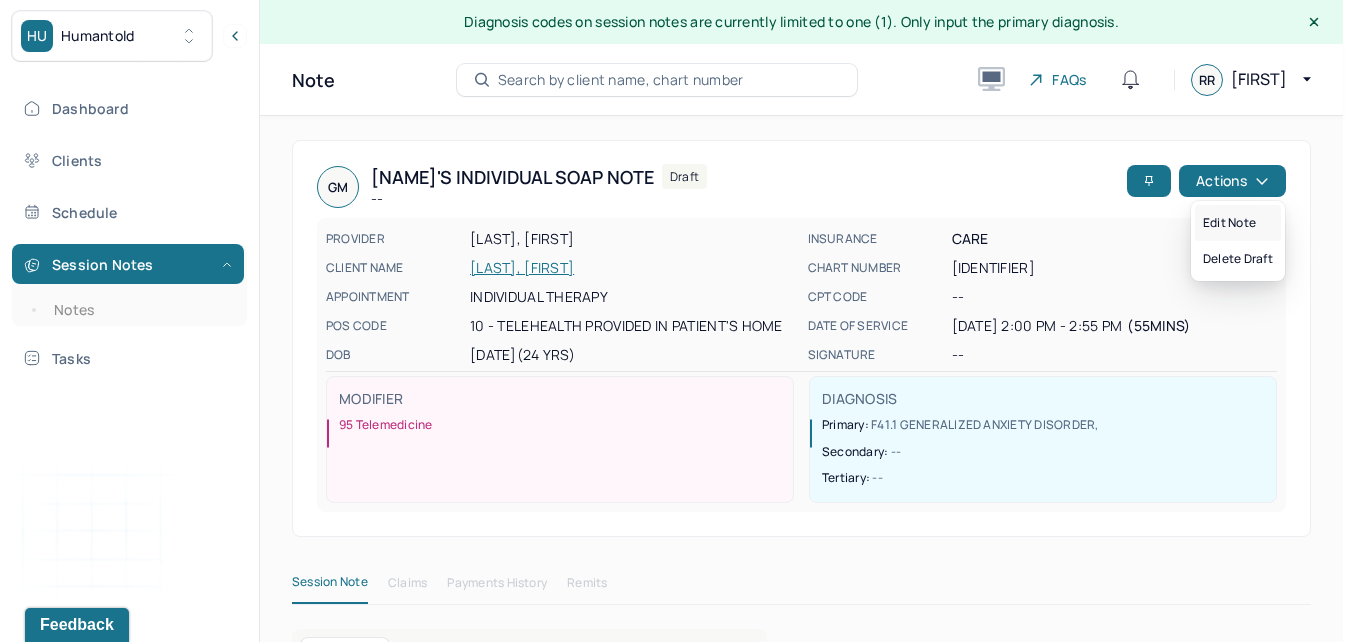 click on "Edit note" at bounding box center [1238, 223] 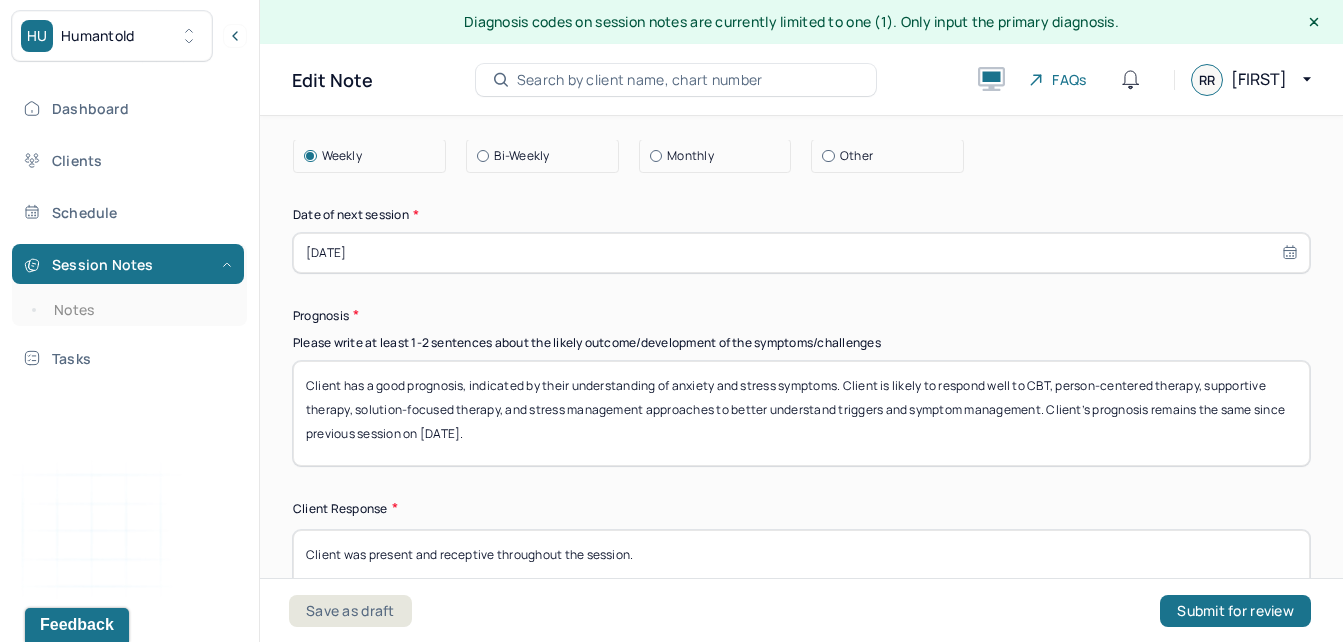 scroll, scrollTop: 3741, scrollLeft: 0, axis: vertical 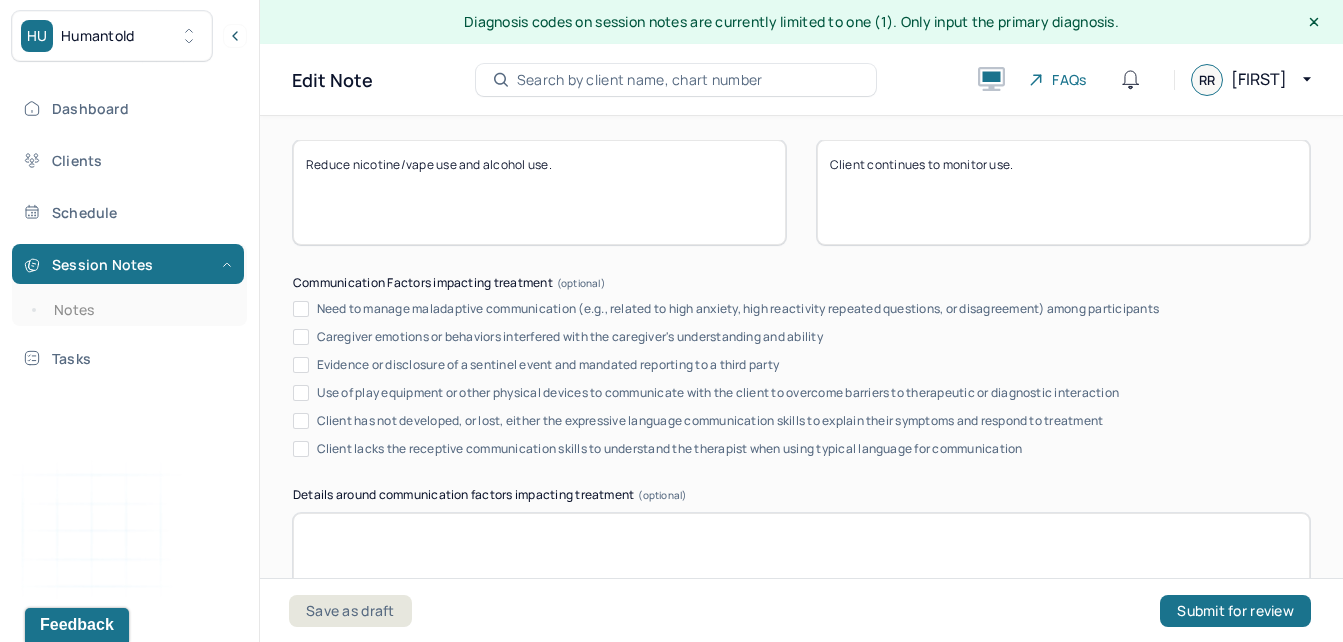 click on "Client continues to monitor use." at bounding box center [1063, 192] 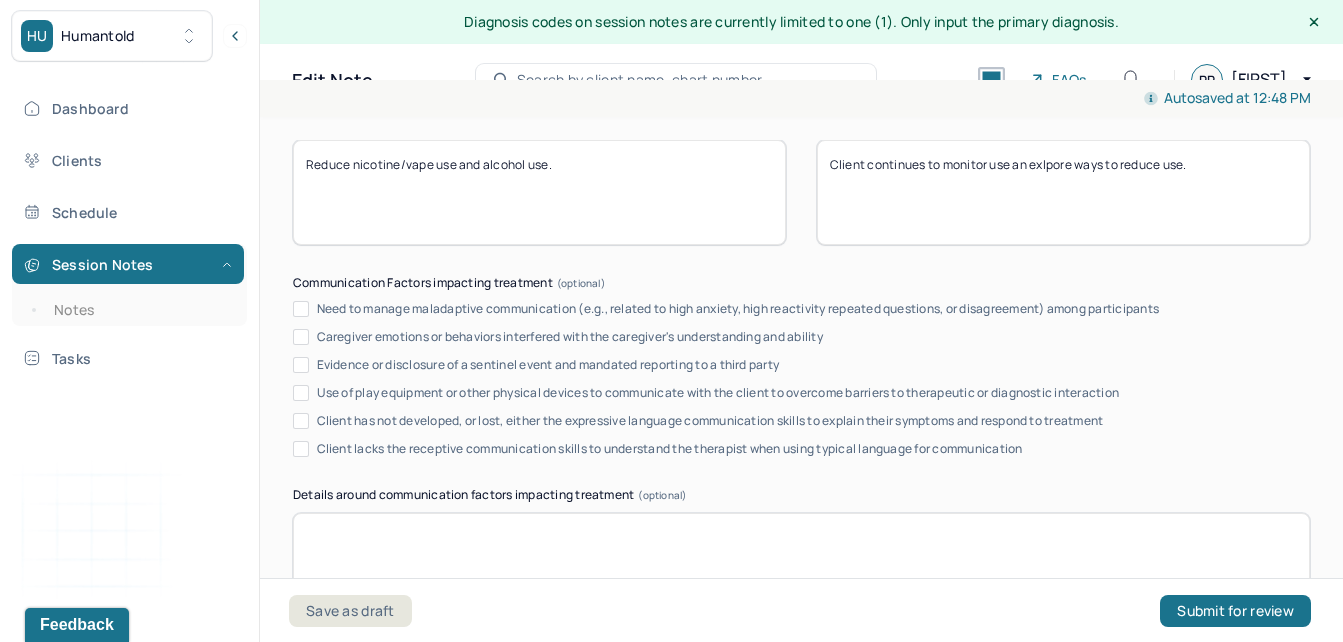 scroll, scrollTop: 4022, scrollLeft: 0, axis: vertical 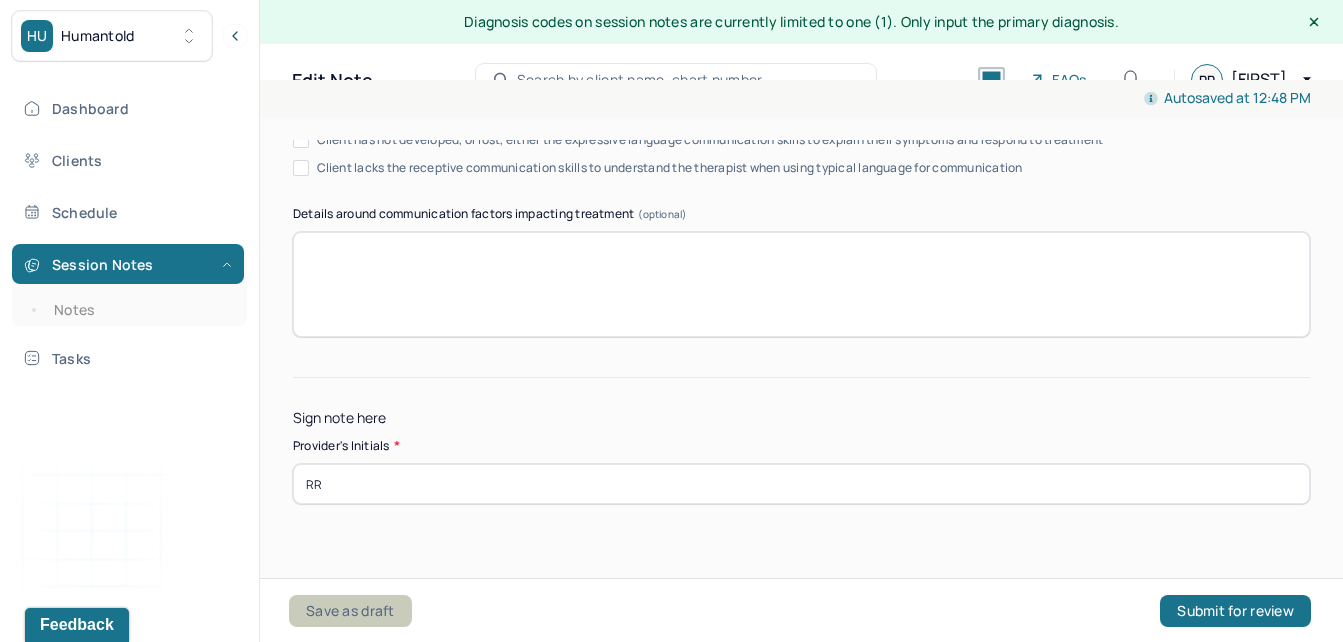 type on "Client continues to monitor use an exlpore ways to reduce use." 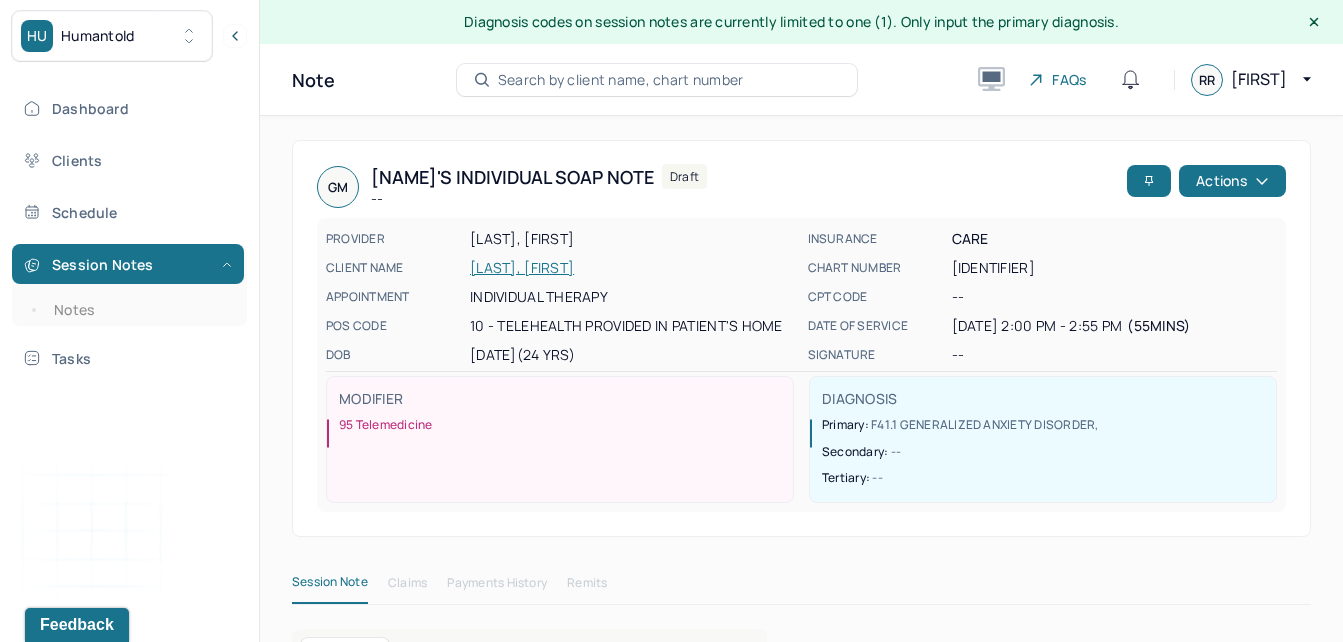 scroll, scrollTop: 1122, scrollLeft: 0, axis: vertical 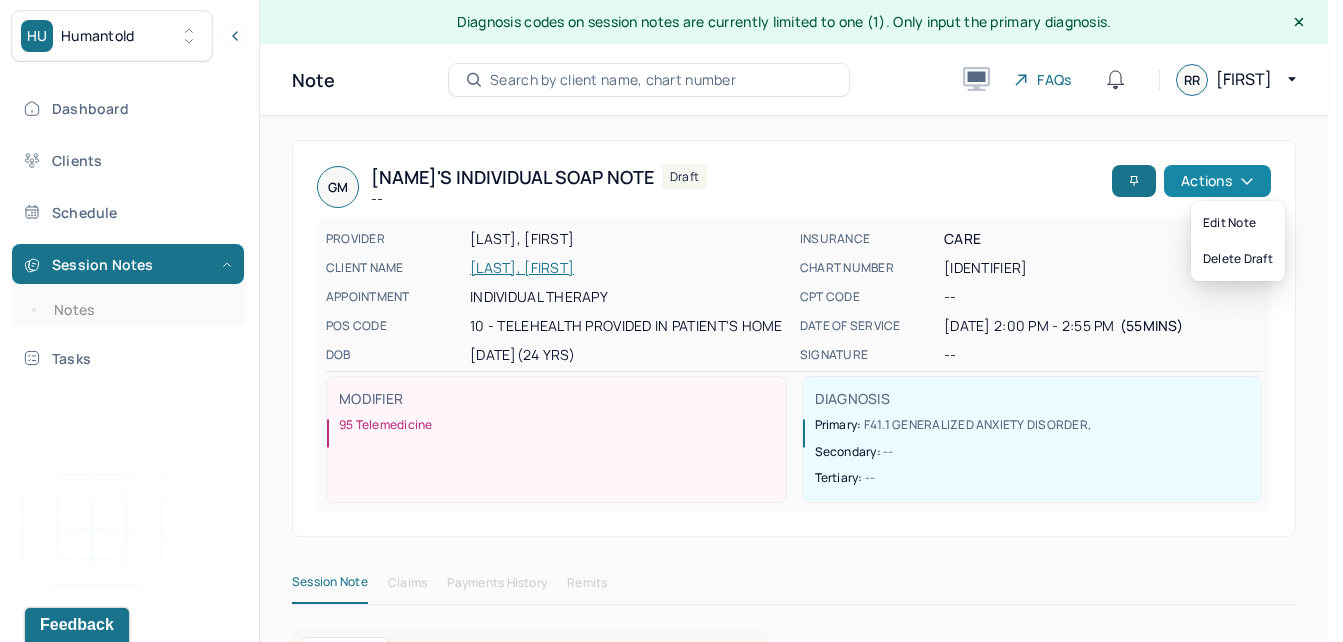 click on "Actions" at bounding box center (1217, 181) 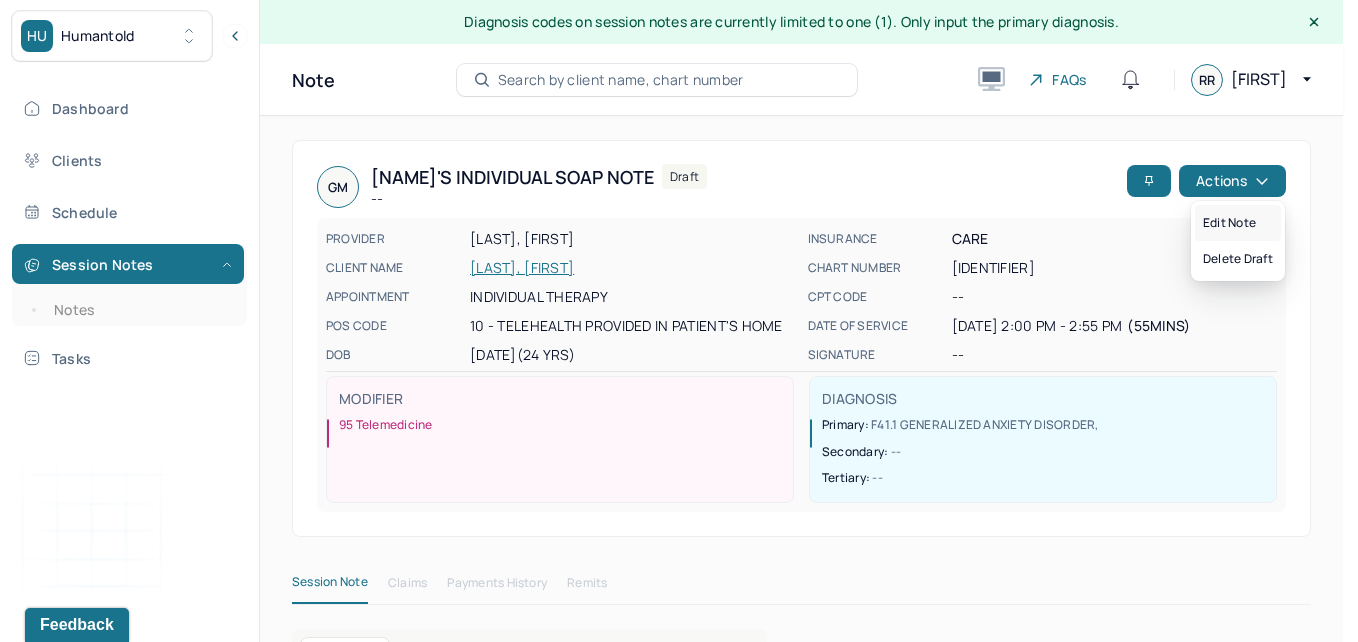 click on "Edit note" at bounding box center (1238, 223) 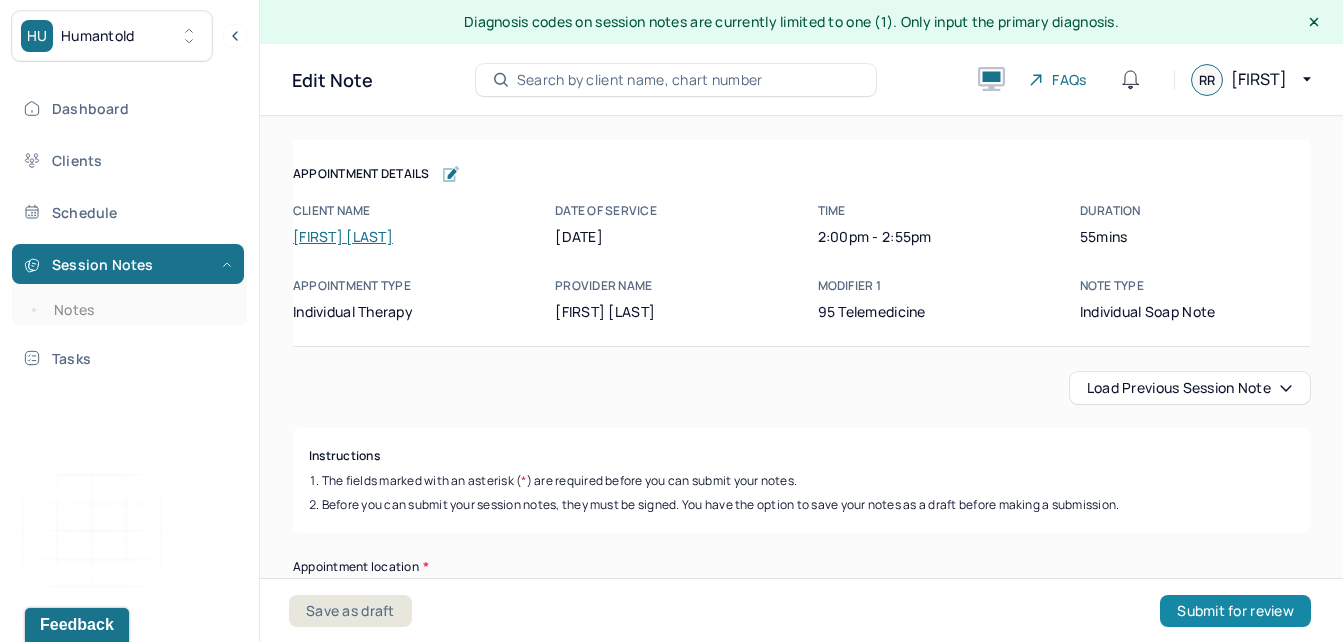 click on "Submit for review" at bounding box center (1235, 611) 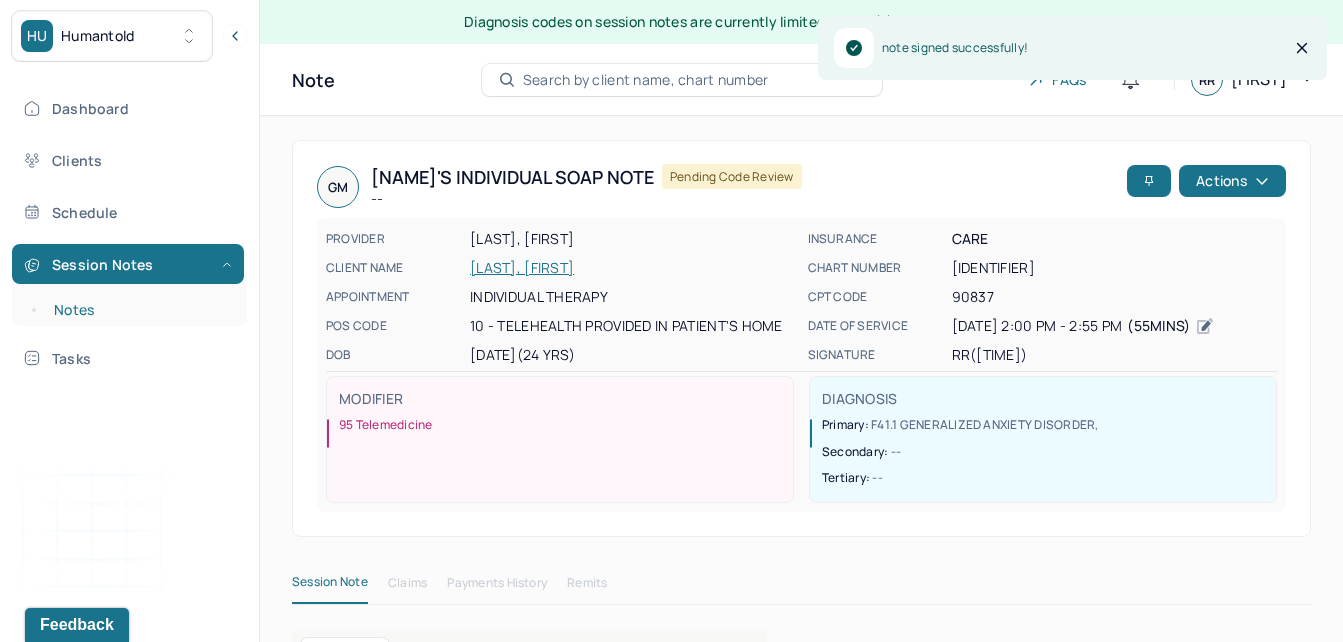 click on "Notes" at bounding box center [139, 310] 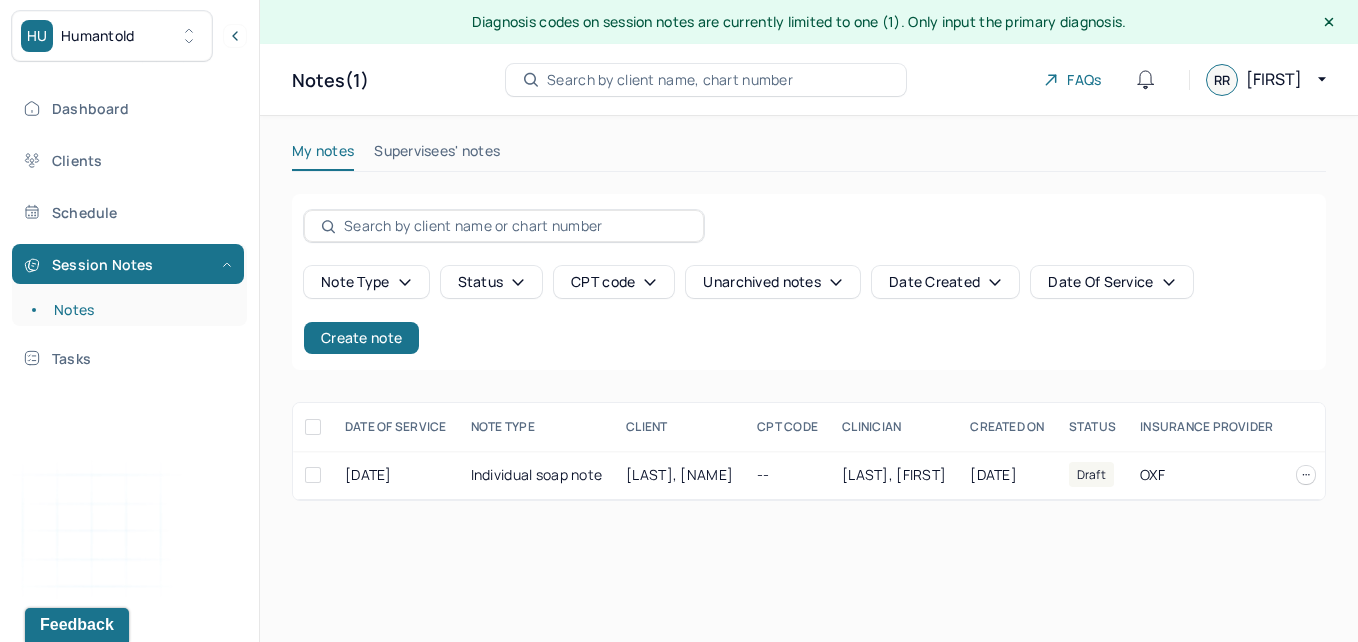 click on "Supervisees' notes" at bounding box center [437, 155] 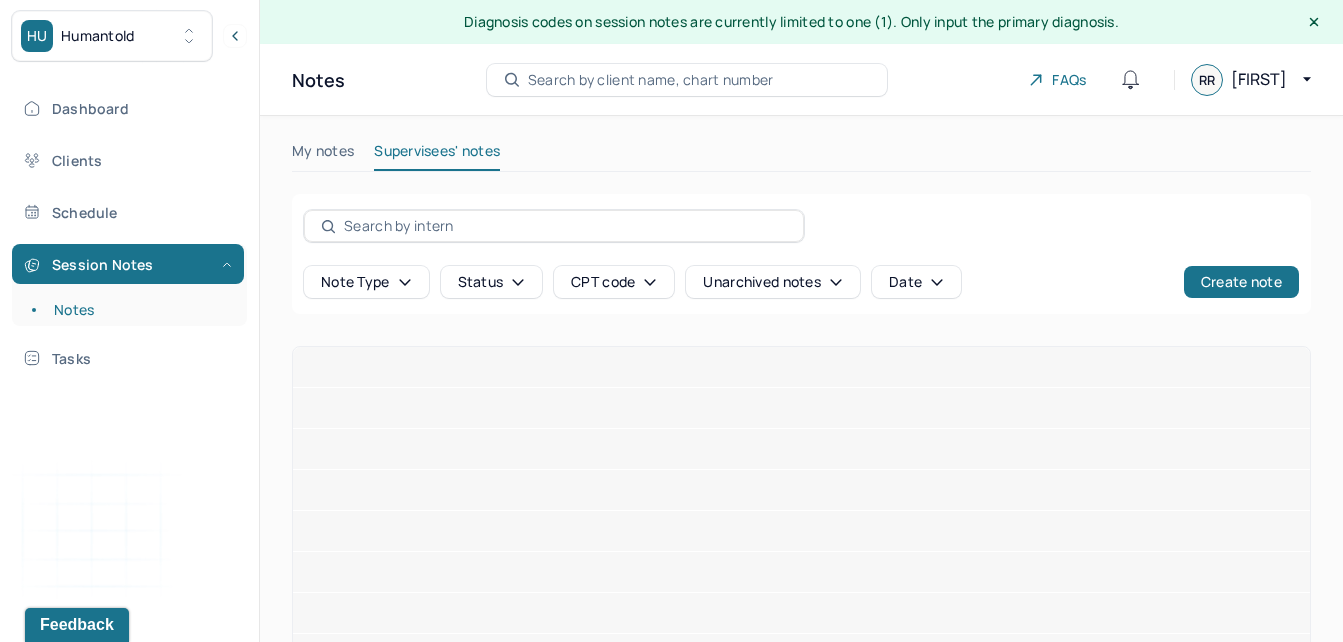 click on "Status" at bounding box center [492, 282] 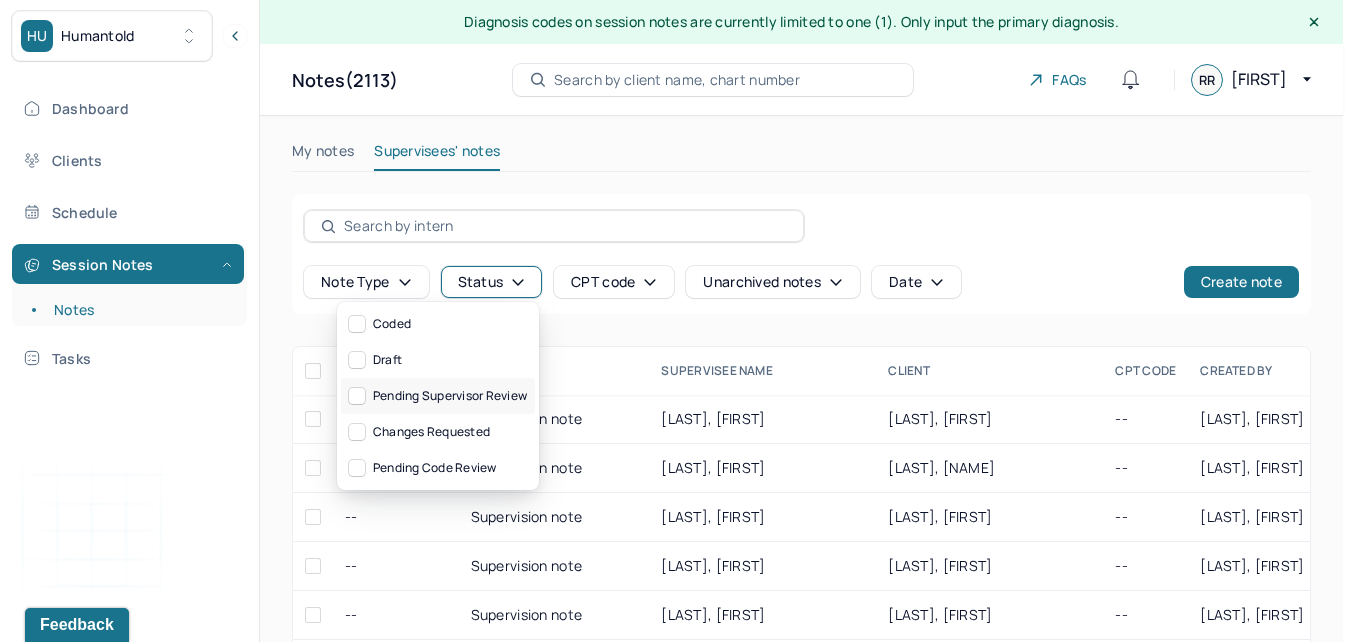 click on "Pending supervisor review" at bounding box center [438, 396] 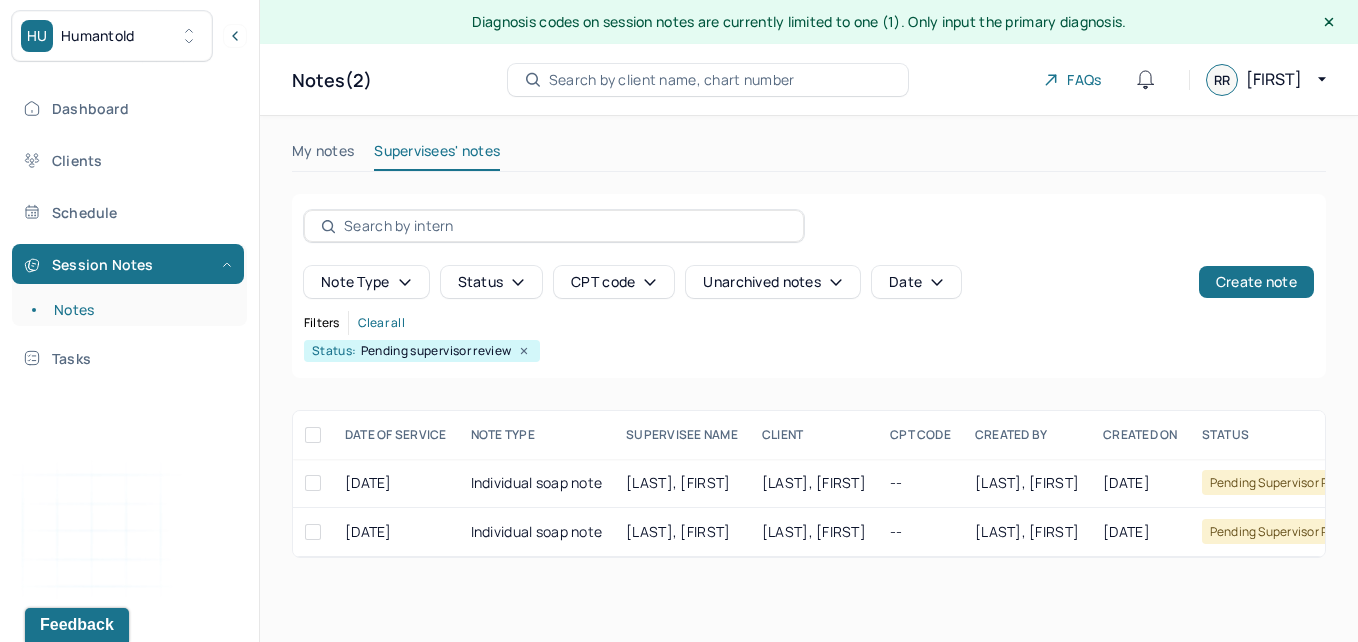 click 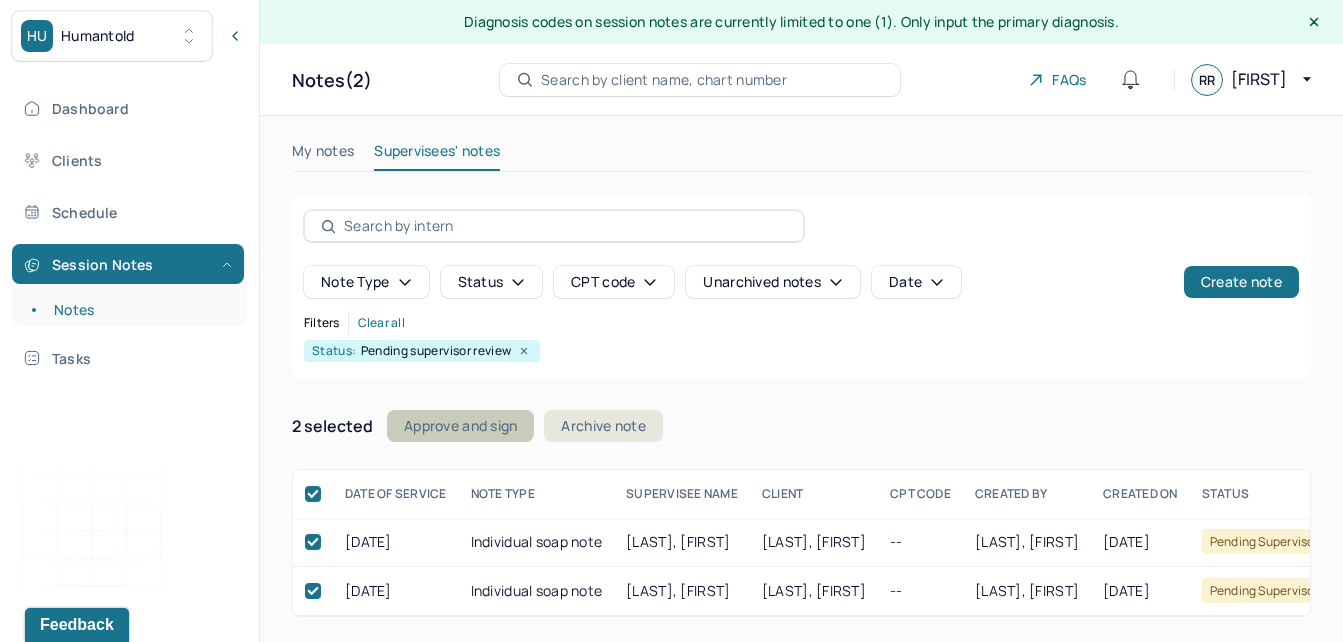 click on "Approve and sign" at bounding box center (460, 426) 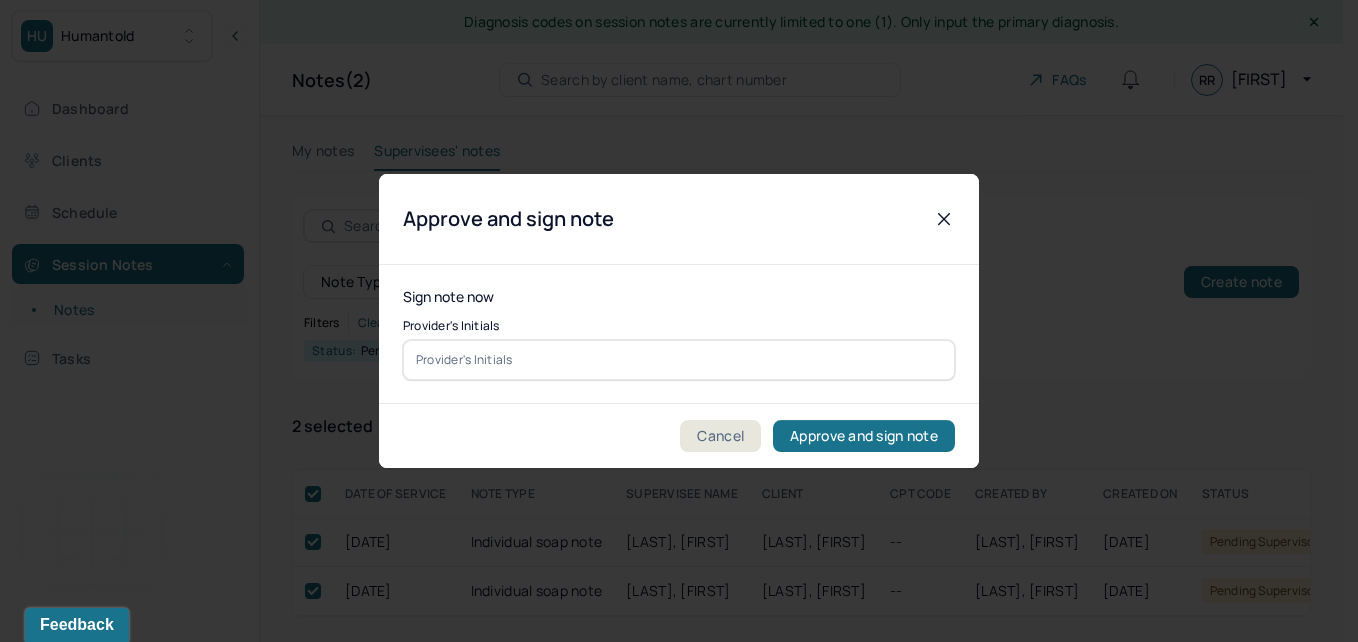 click at bounding box center (679, 360) 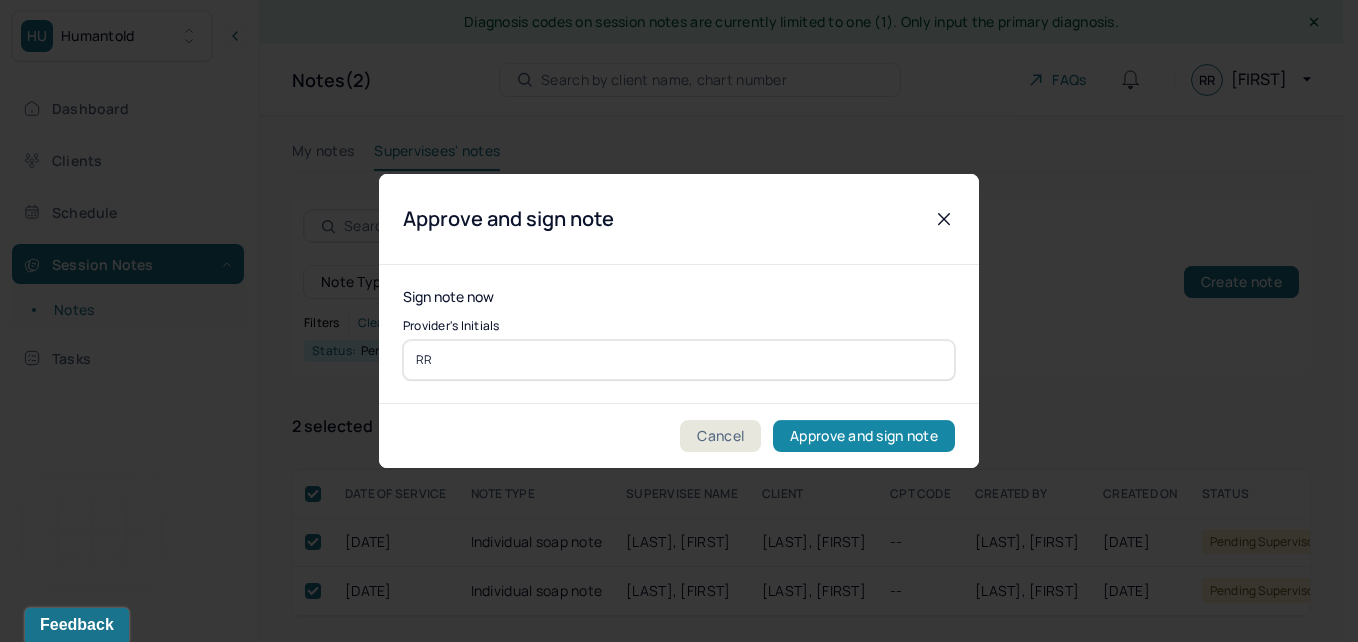 type on "RR" 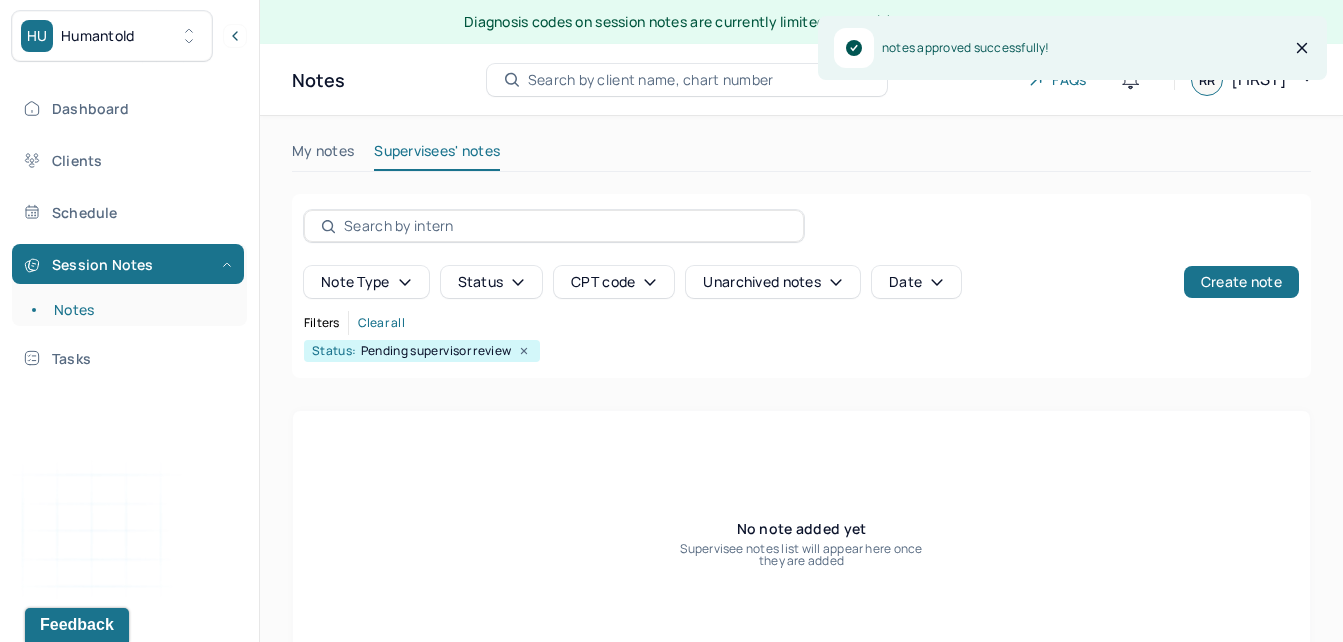 click on "My notes" at bounding box center (323, 155) 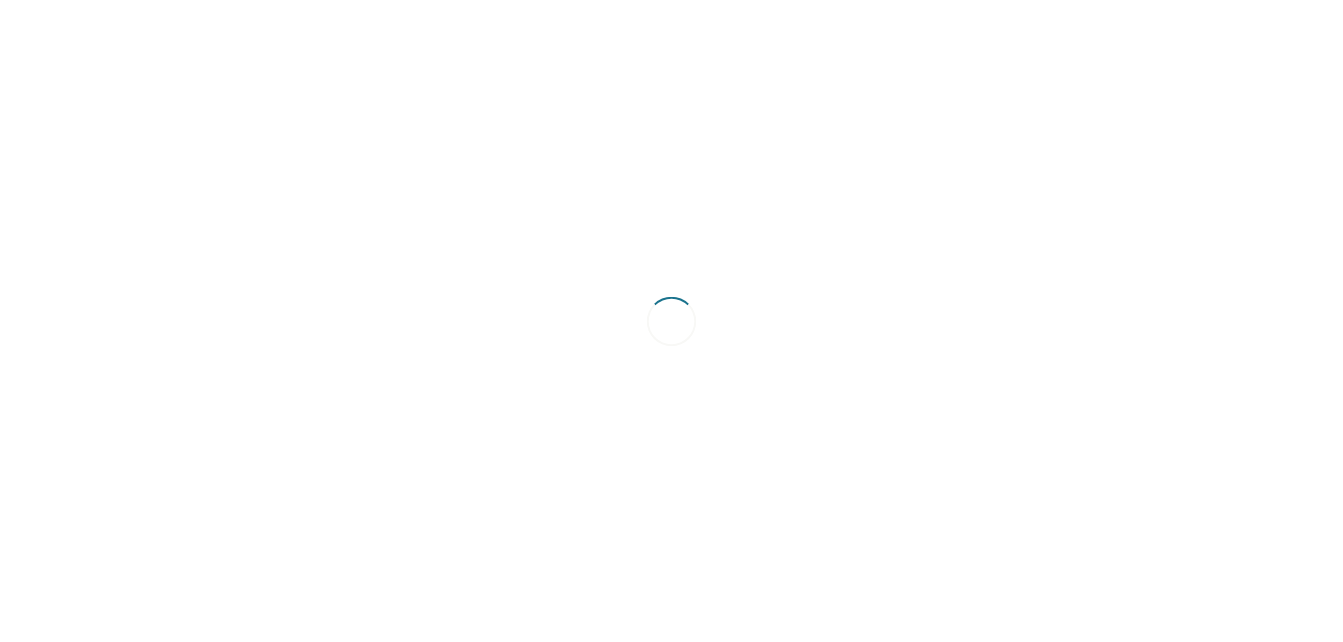 scroll, scrollTop: 0, scrollLeft: 0, axis: both 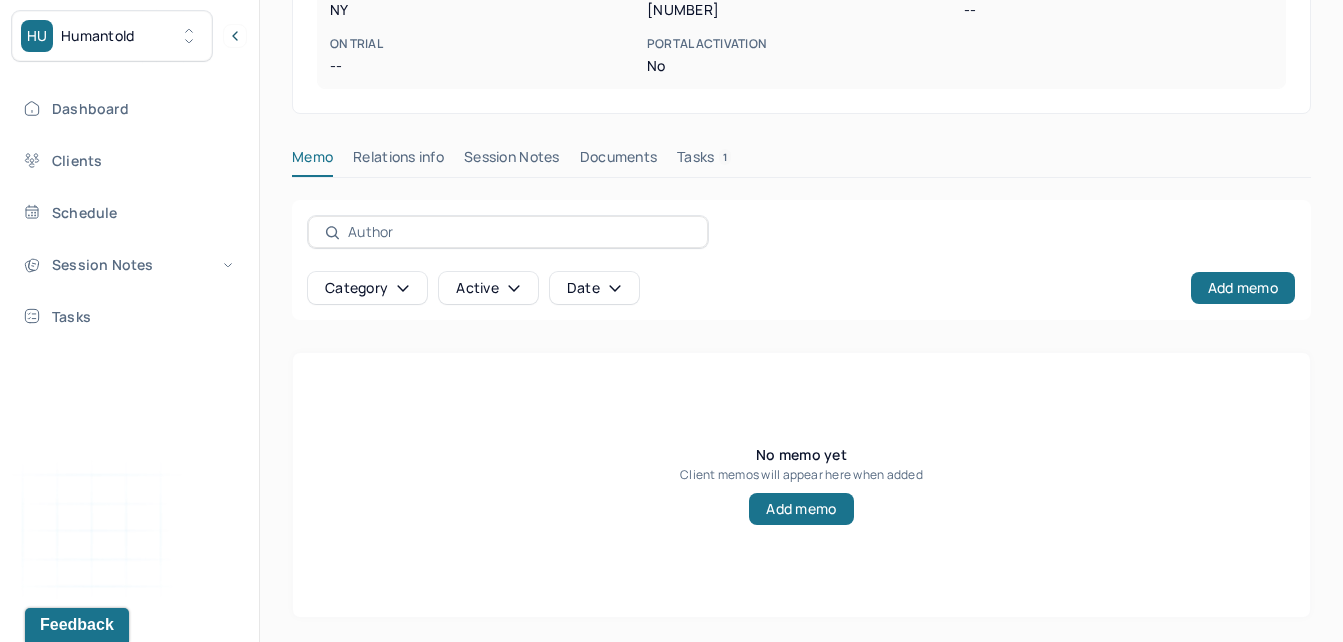 click on "Session Notes" at bounding box center [512, 161] 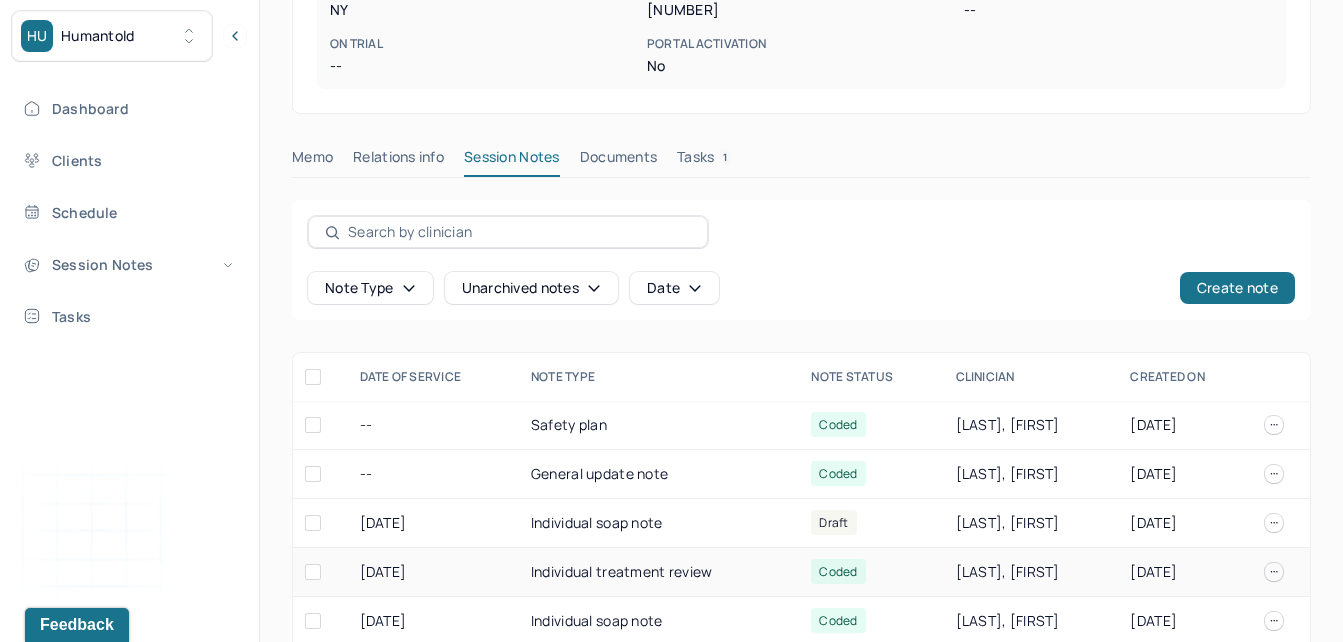 click on "Individual treatment review" at bounding box center (659, 572) 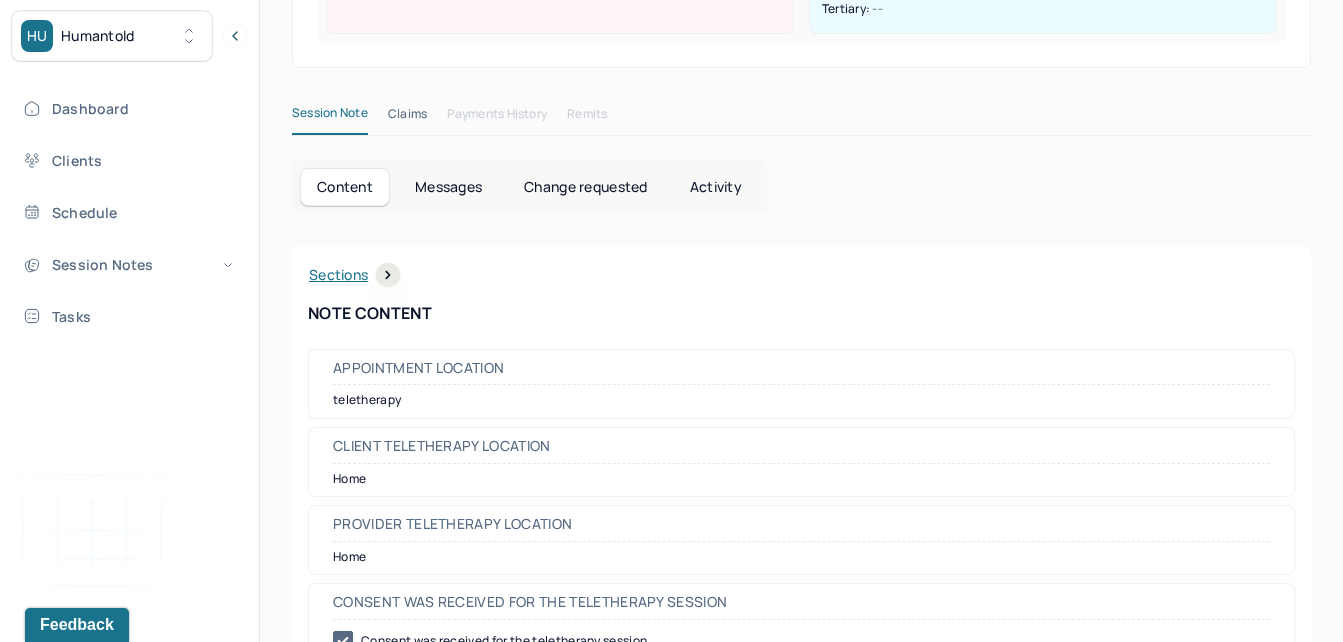 scroll, scrollTop: 571, scrollLeft: 0, axis: vertical 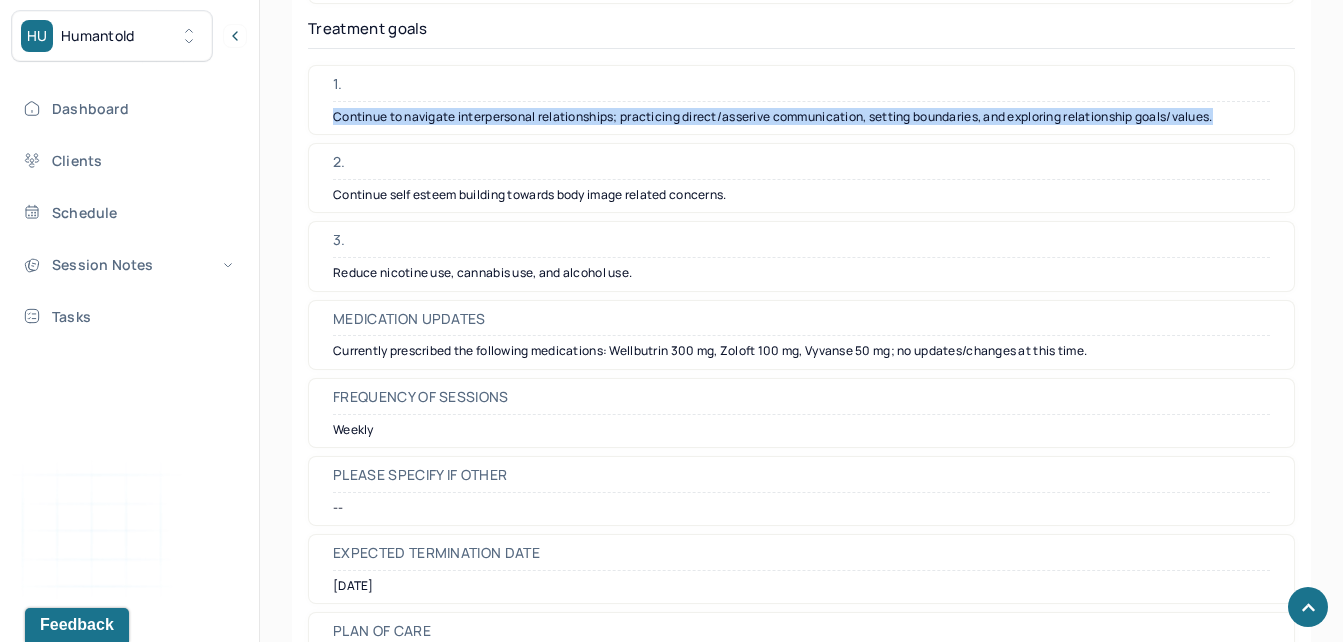 drag, startPoint x: 336, startPoint y: 116, endPoint x: 1252, endPoint y: 118, distance: 916.0022 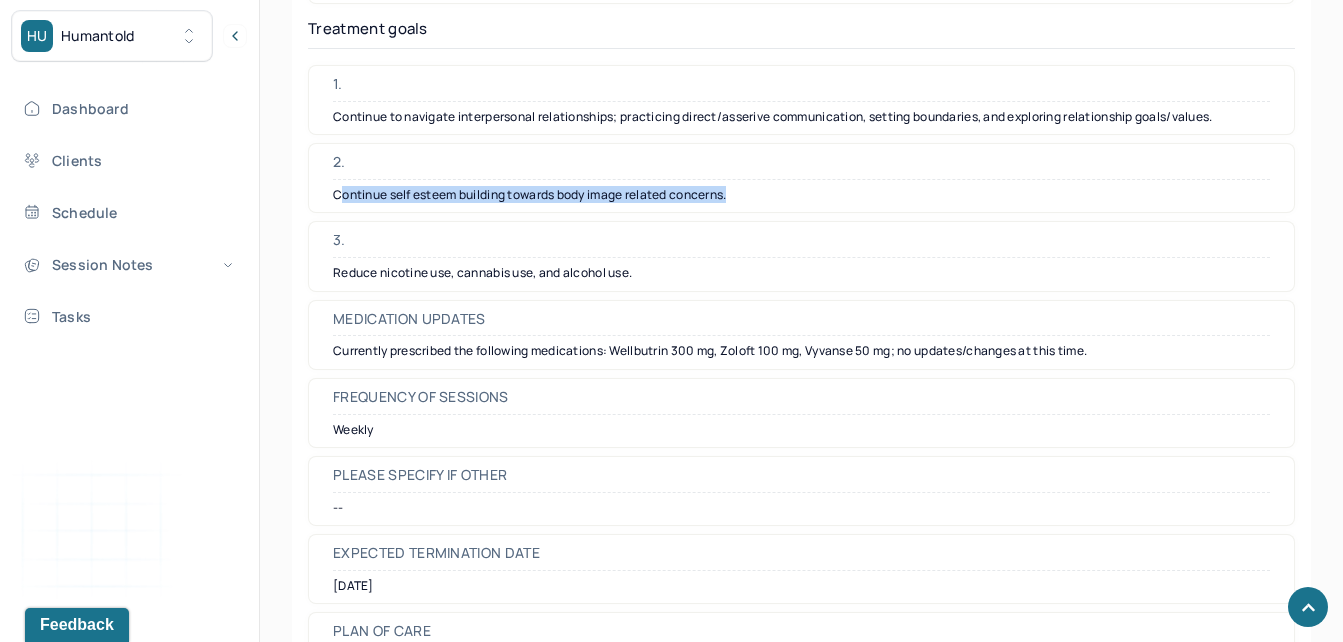 drag, startPoint x: 810, startPoint y: 192, endPoint x: 338, endPoint y: 206, distance: 472.20758 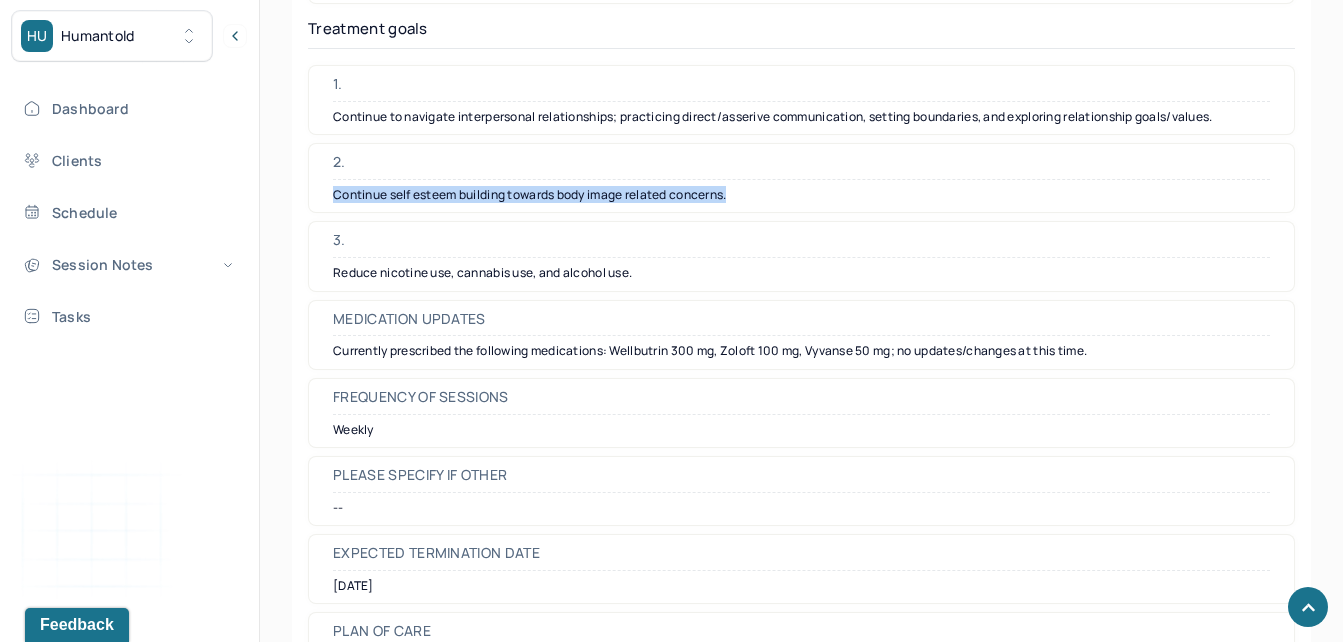 drag, startPoint x: 759, startPoint y: 194, endPoint x: 442, endPoint y: 170, distance: 317.90723 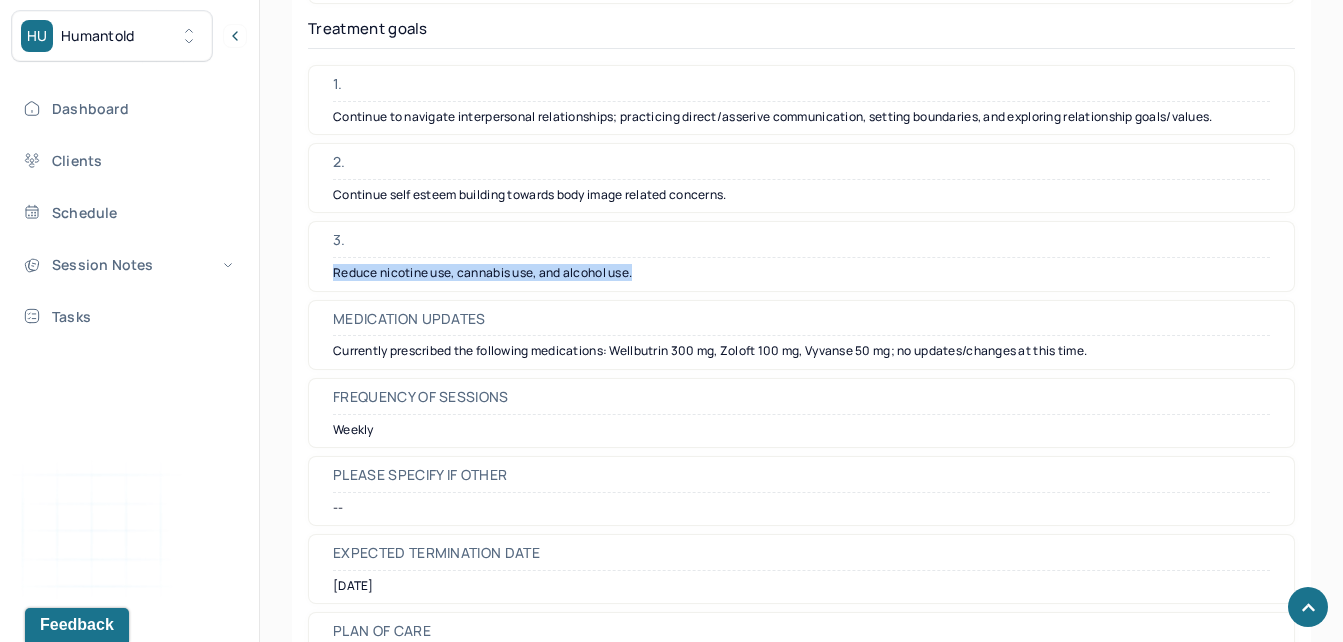 drag, startPoint x: 662, startPoint y: 275, endPoint x: 325, endPoint y: 282, distance: 337.0727 